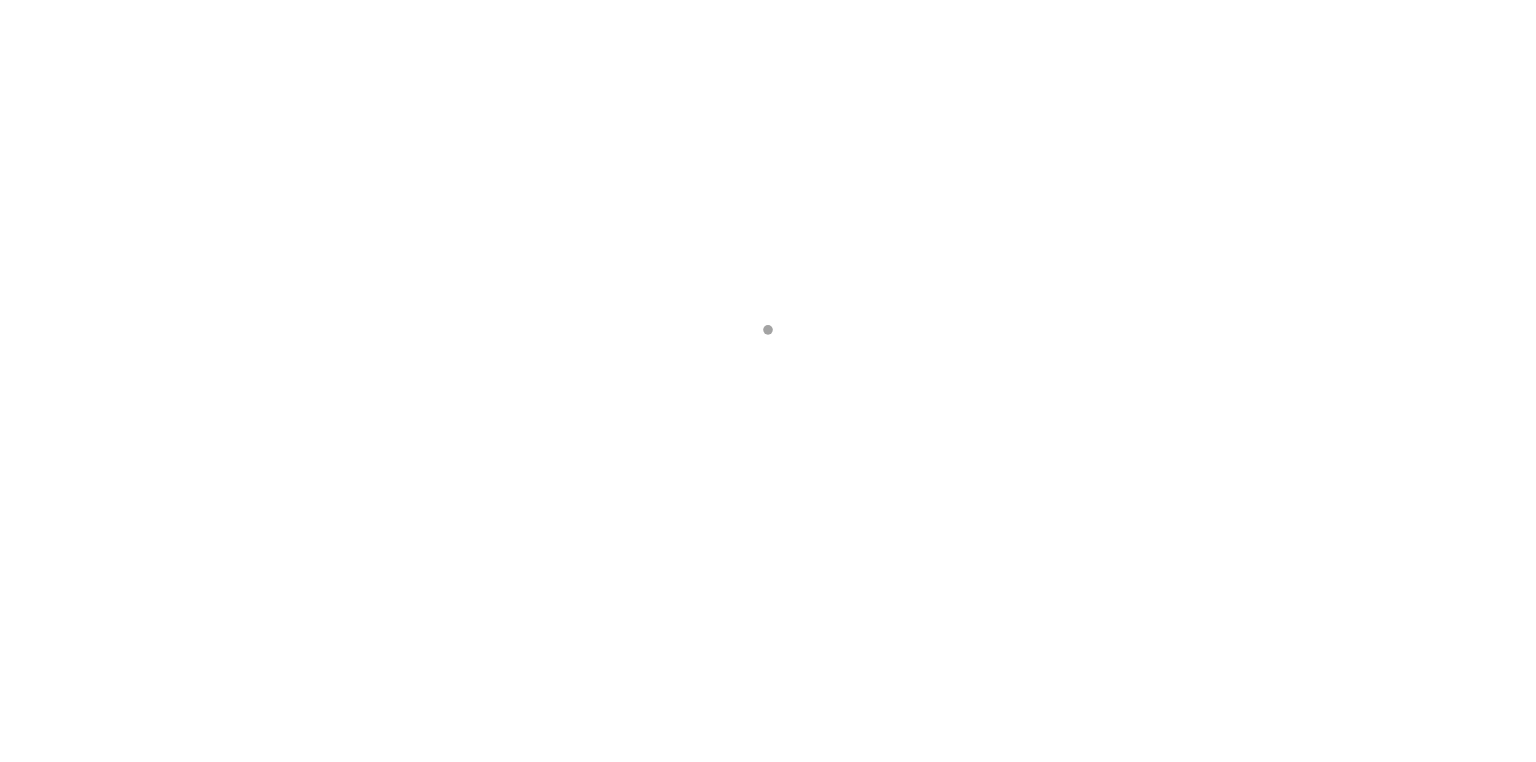 scroll, scrollTop: 0, scrollLeft: 0, axis: both 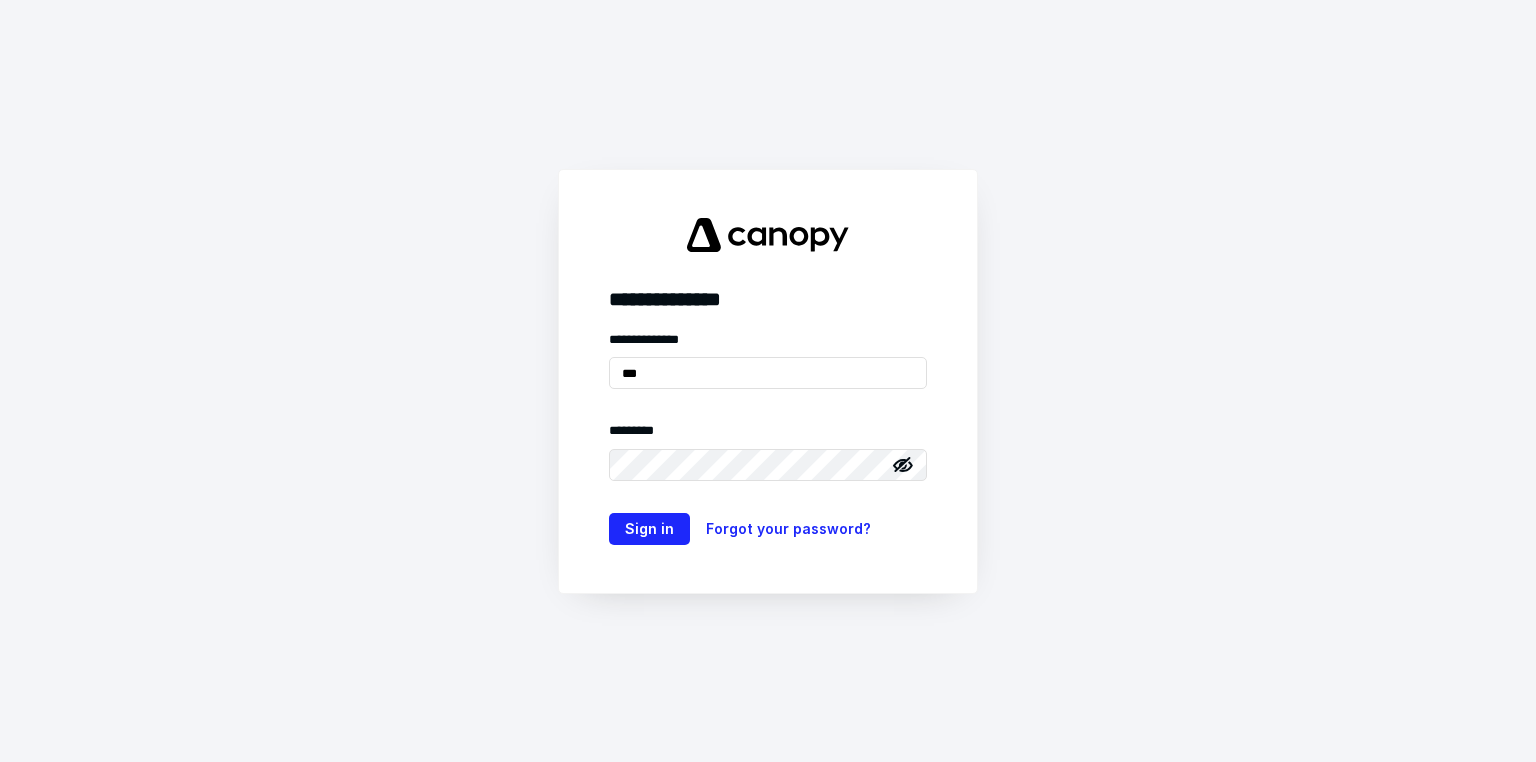 type on "**********" 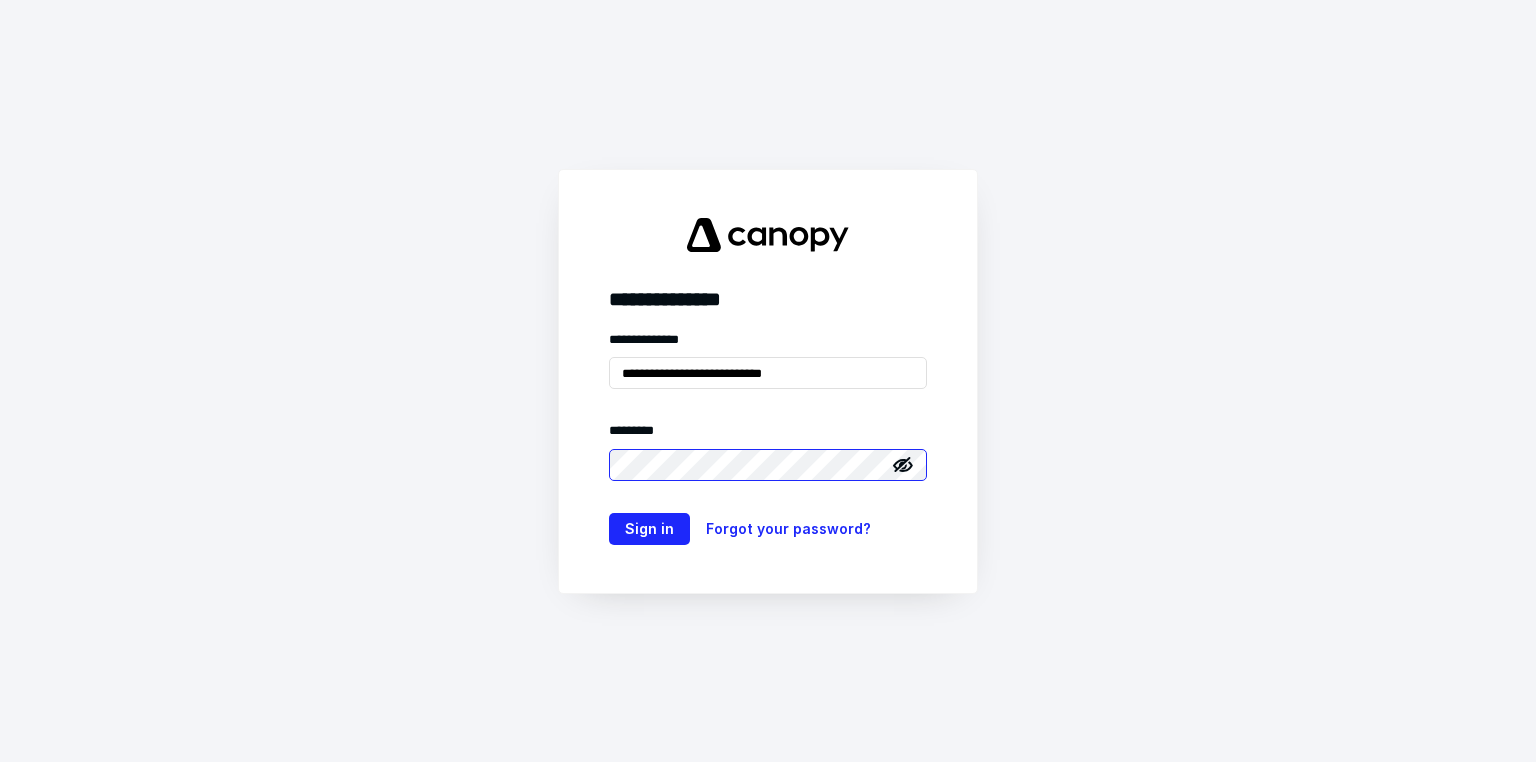 click on "Sign in" at bounding box center (649, 529) 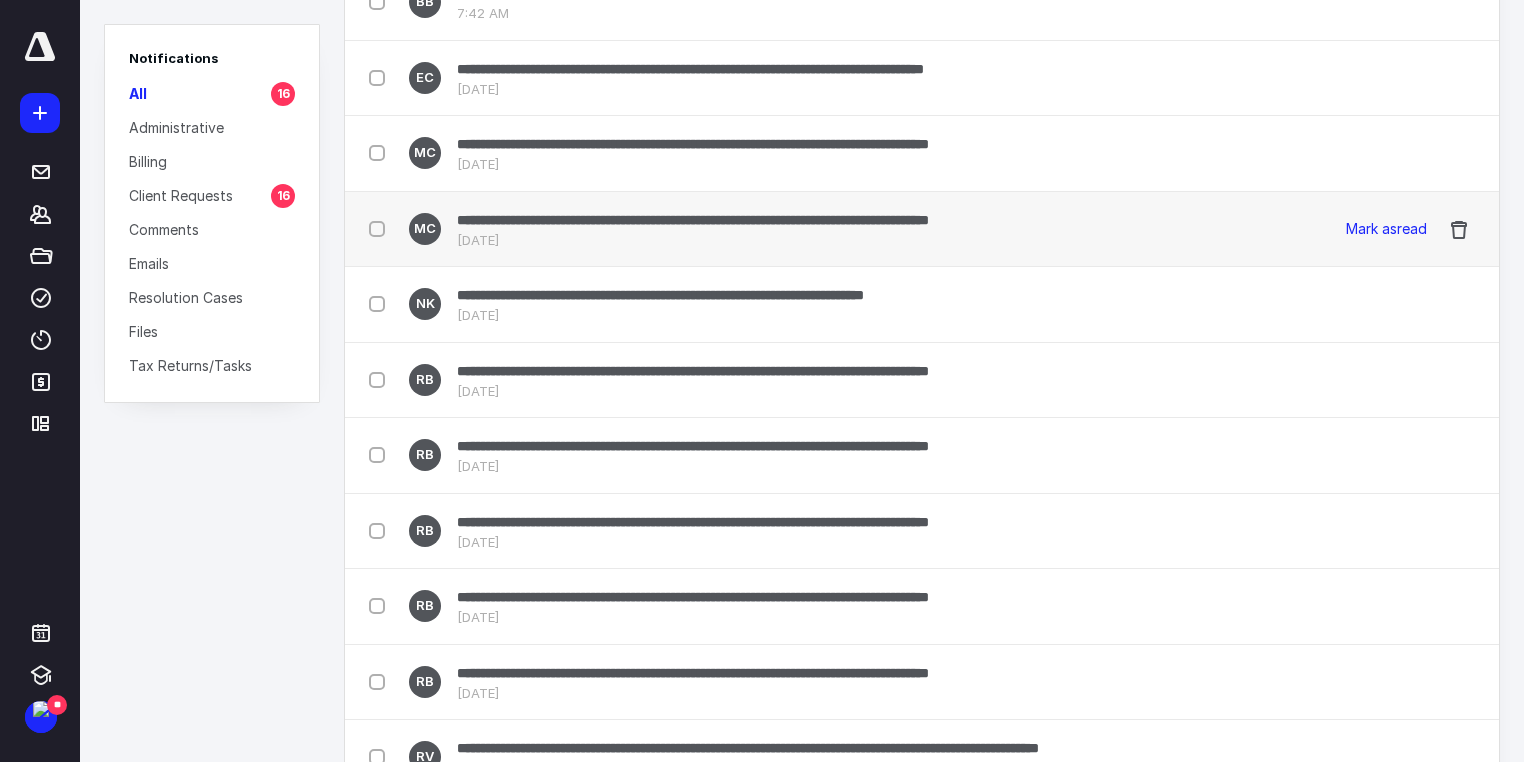 scroll, scrollTop: 597, scrollLeft: 0, axis: vertical 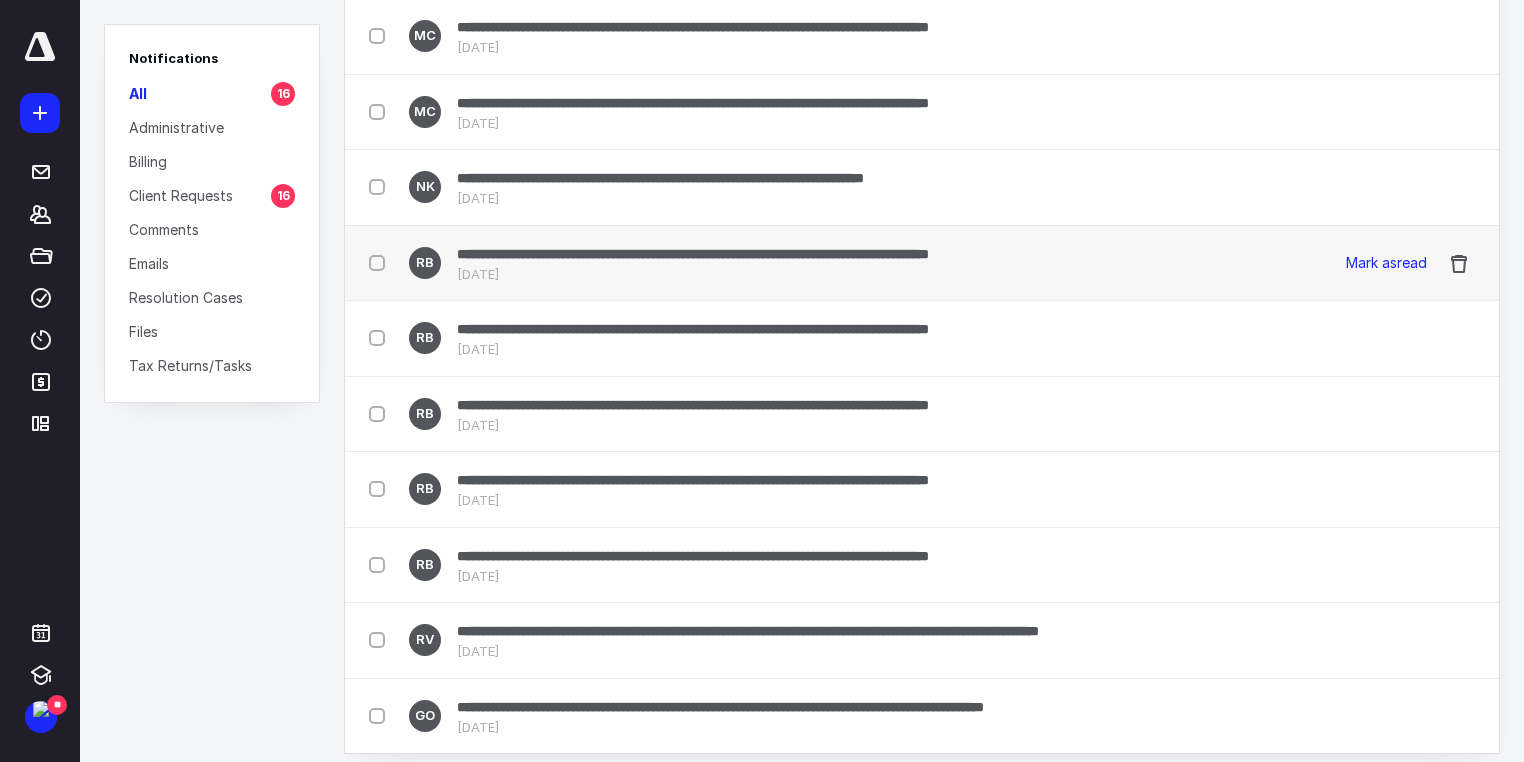 click at bounding box center (381, 262) 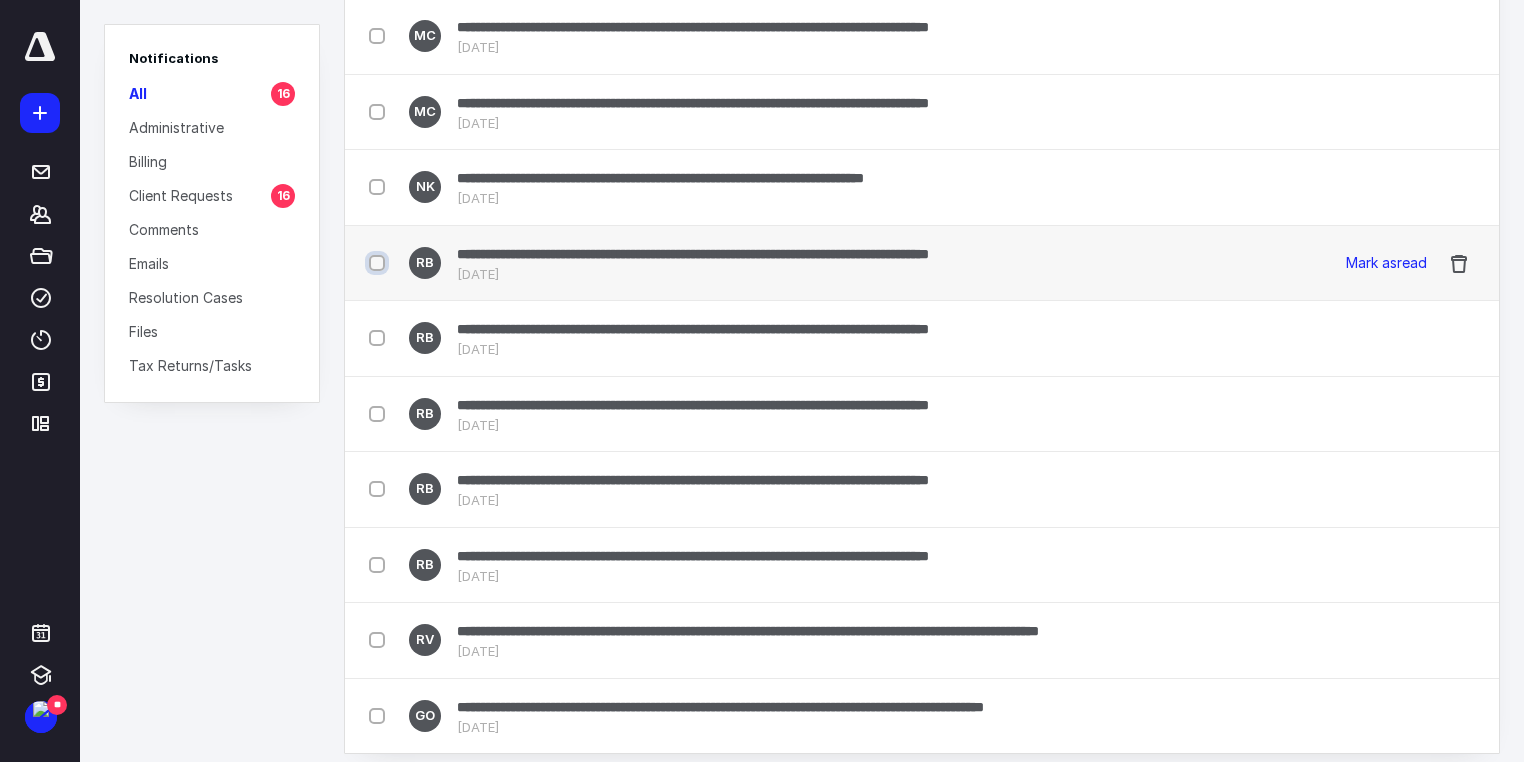 click at bounding box center [379, 263] 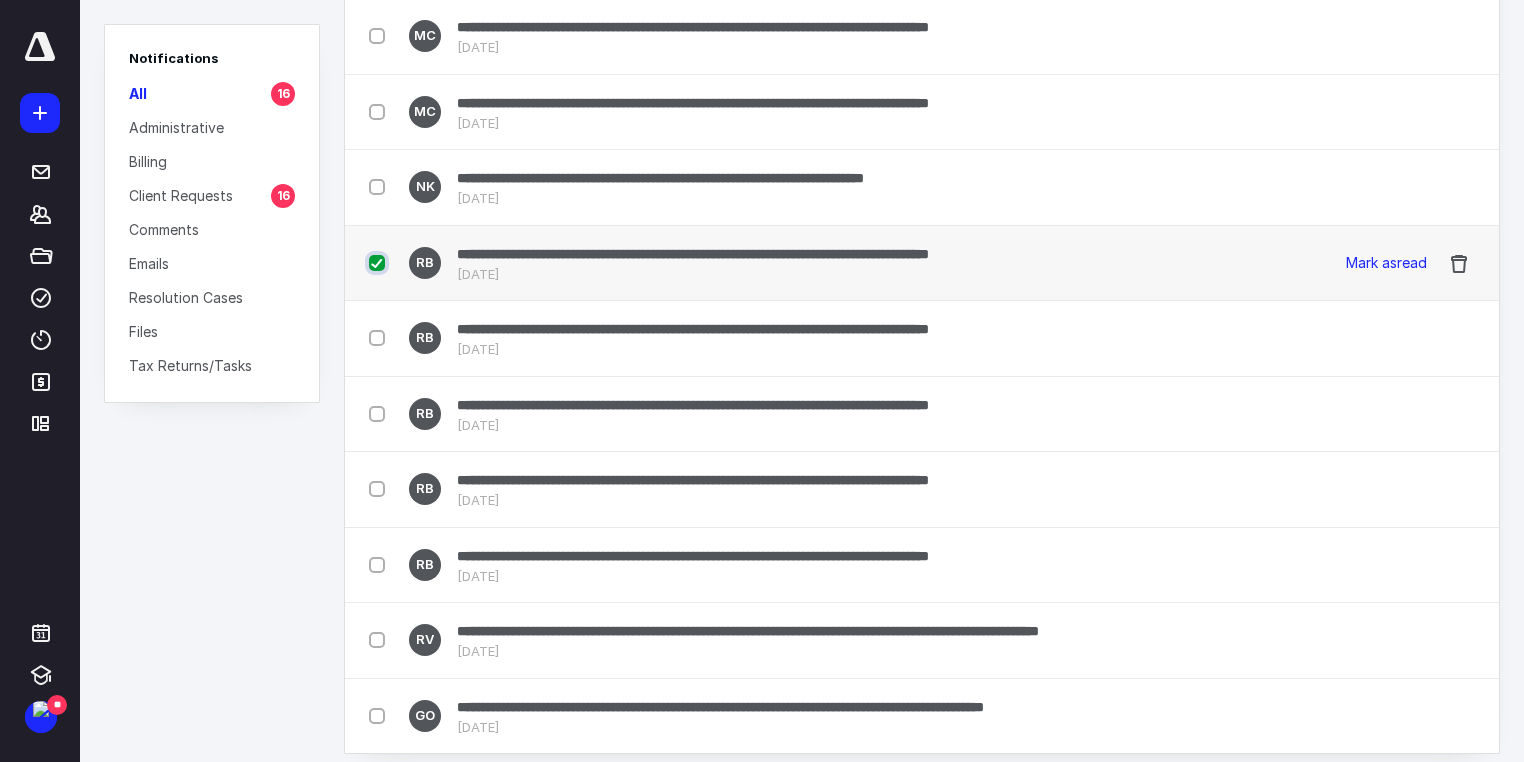 checkbox on "true" 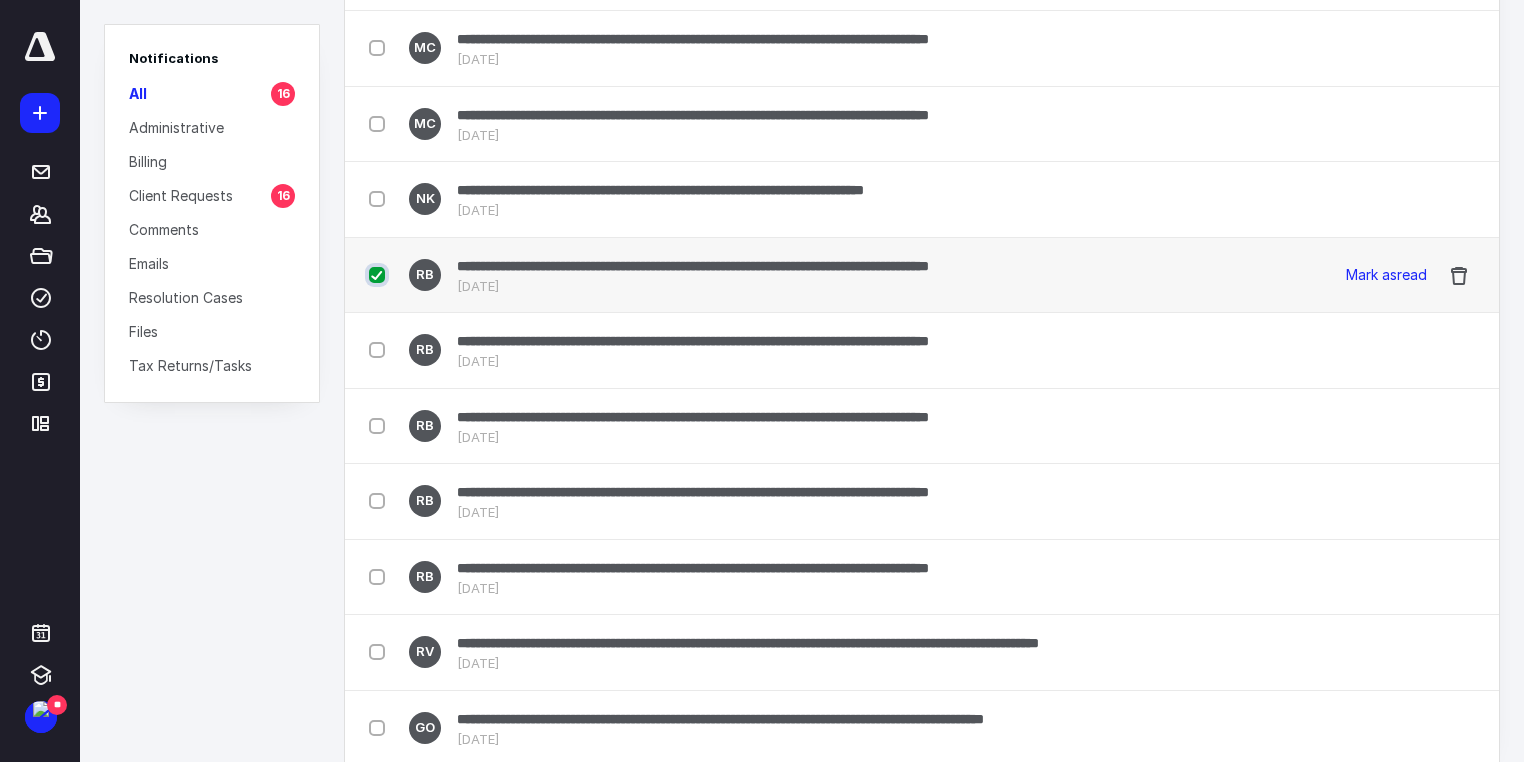 scroll, scrollTop: 609, scrollLeft: 0, axis: vertical 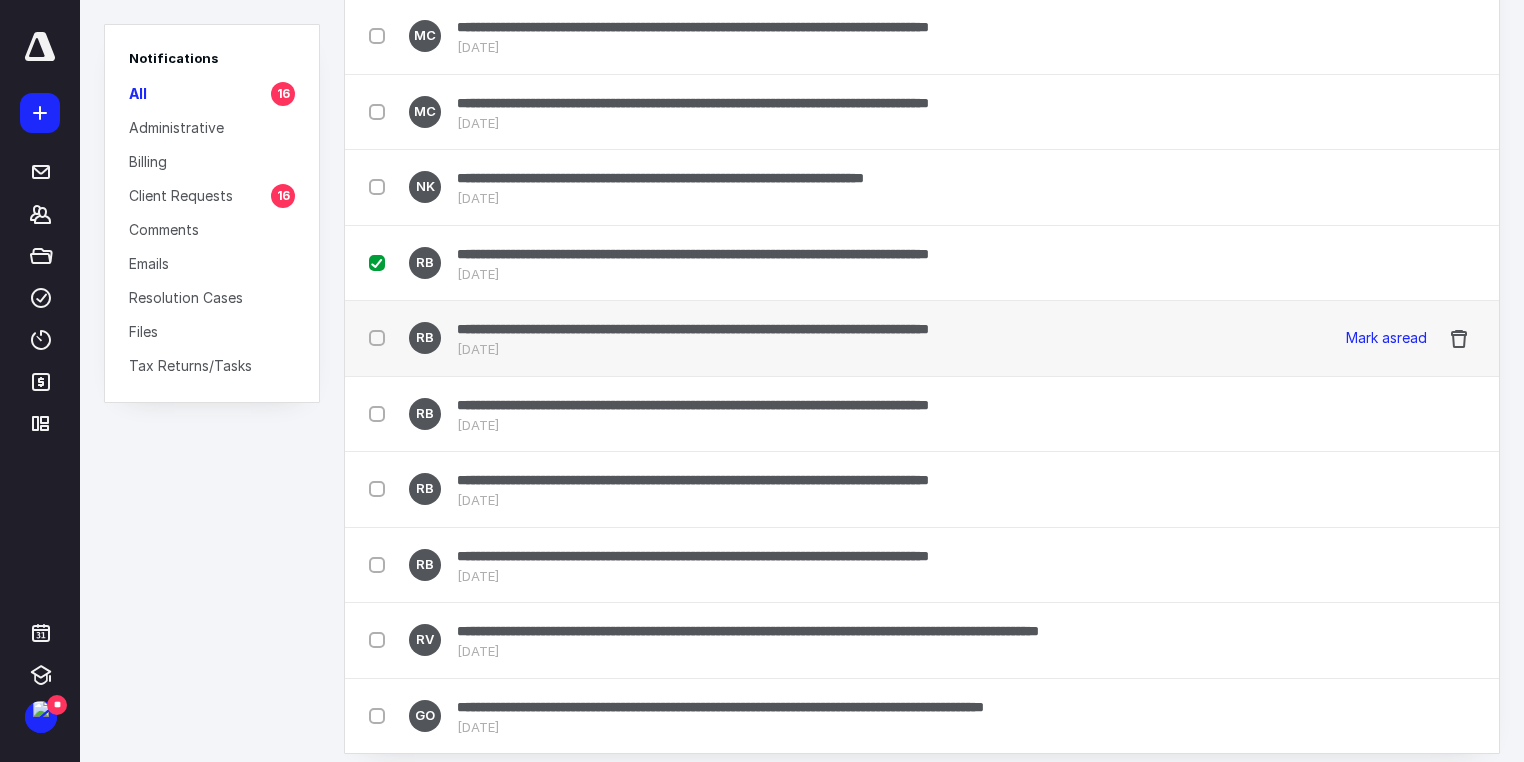 click at bounding box center [381, 337] 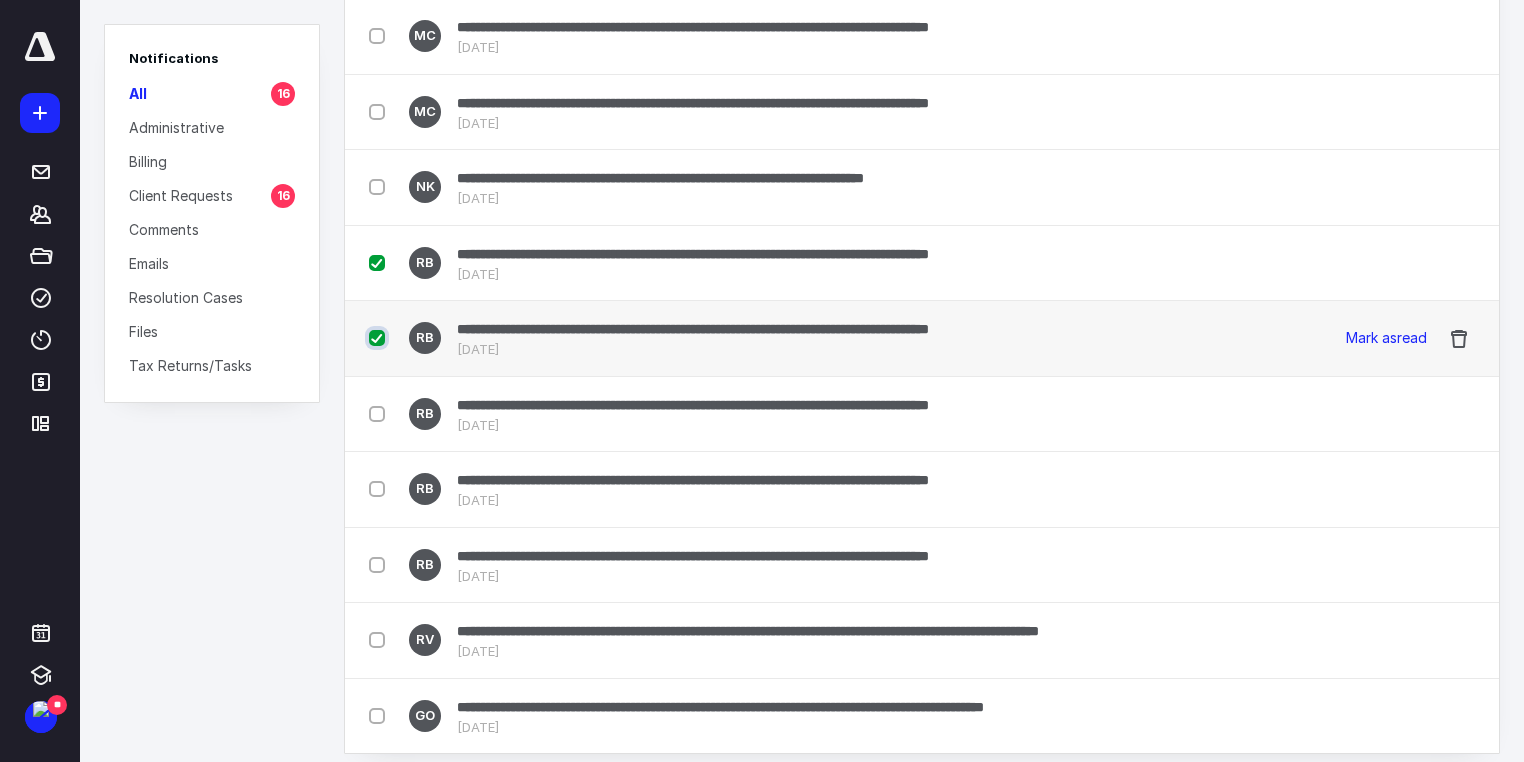 checkbox on "true" 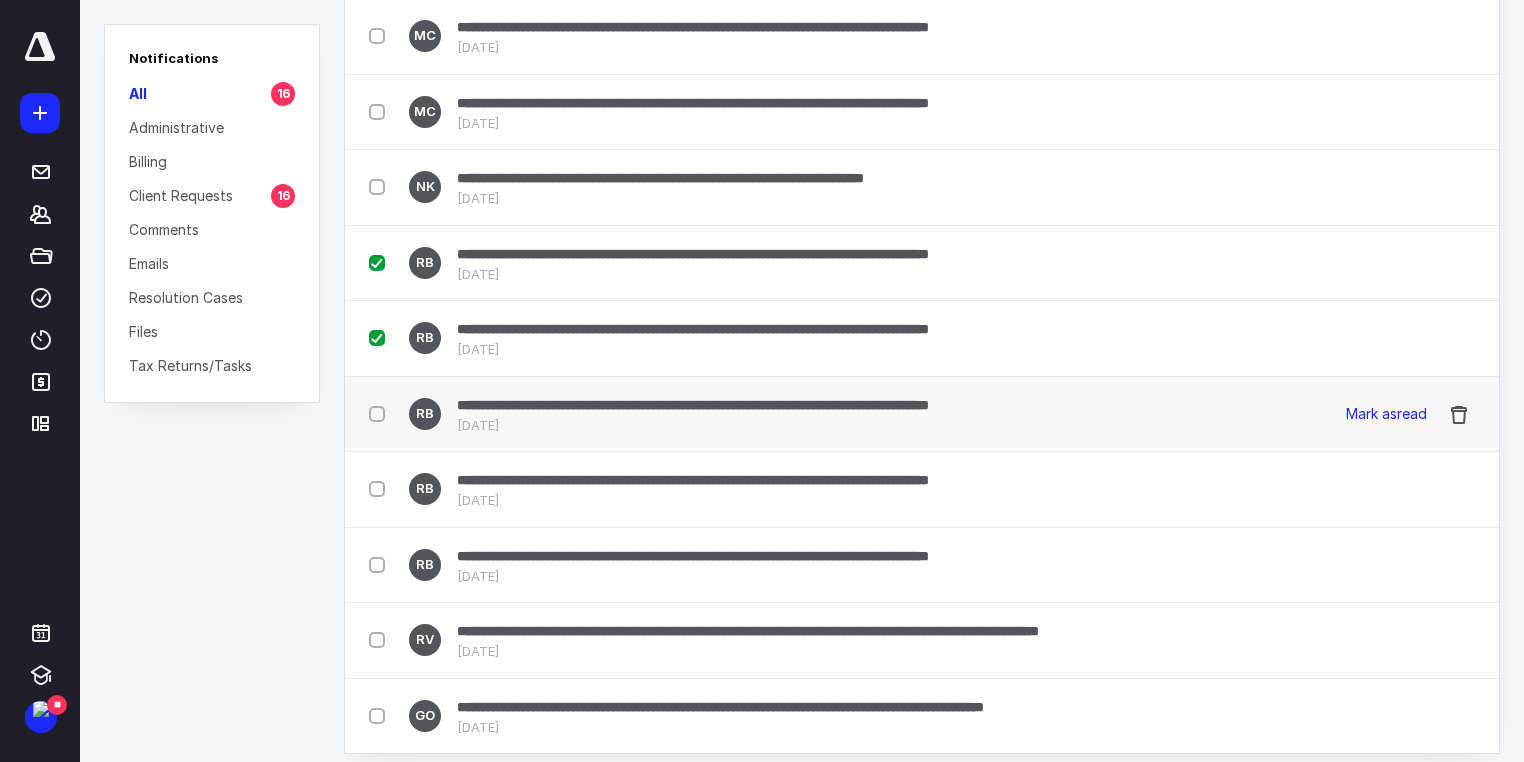 click at bounding box center (381, 413) 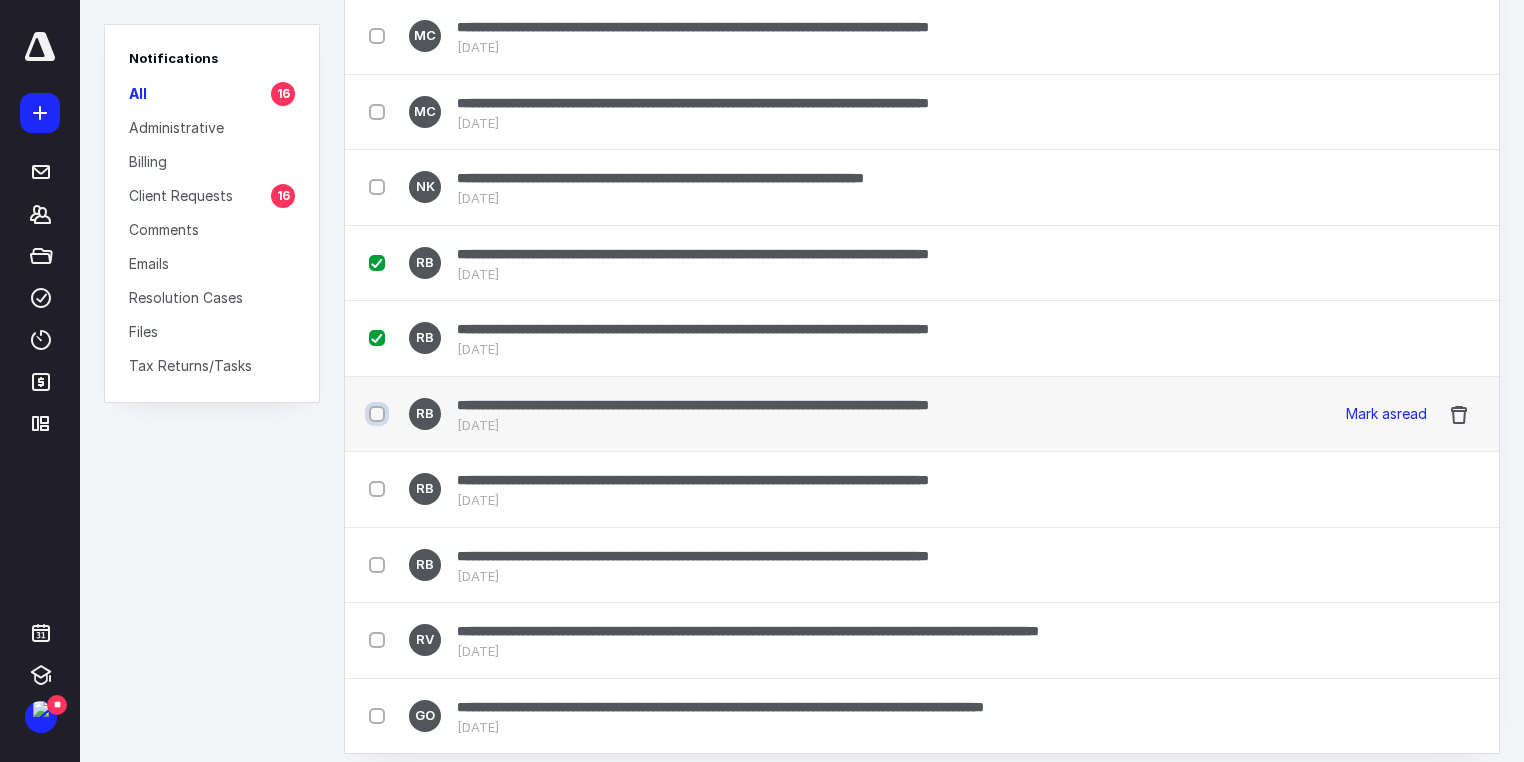 click at bounding box center [379, 414] 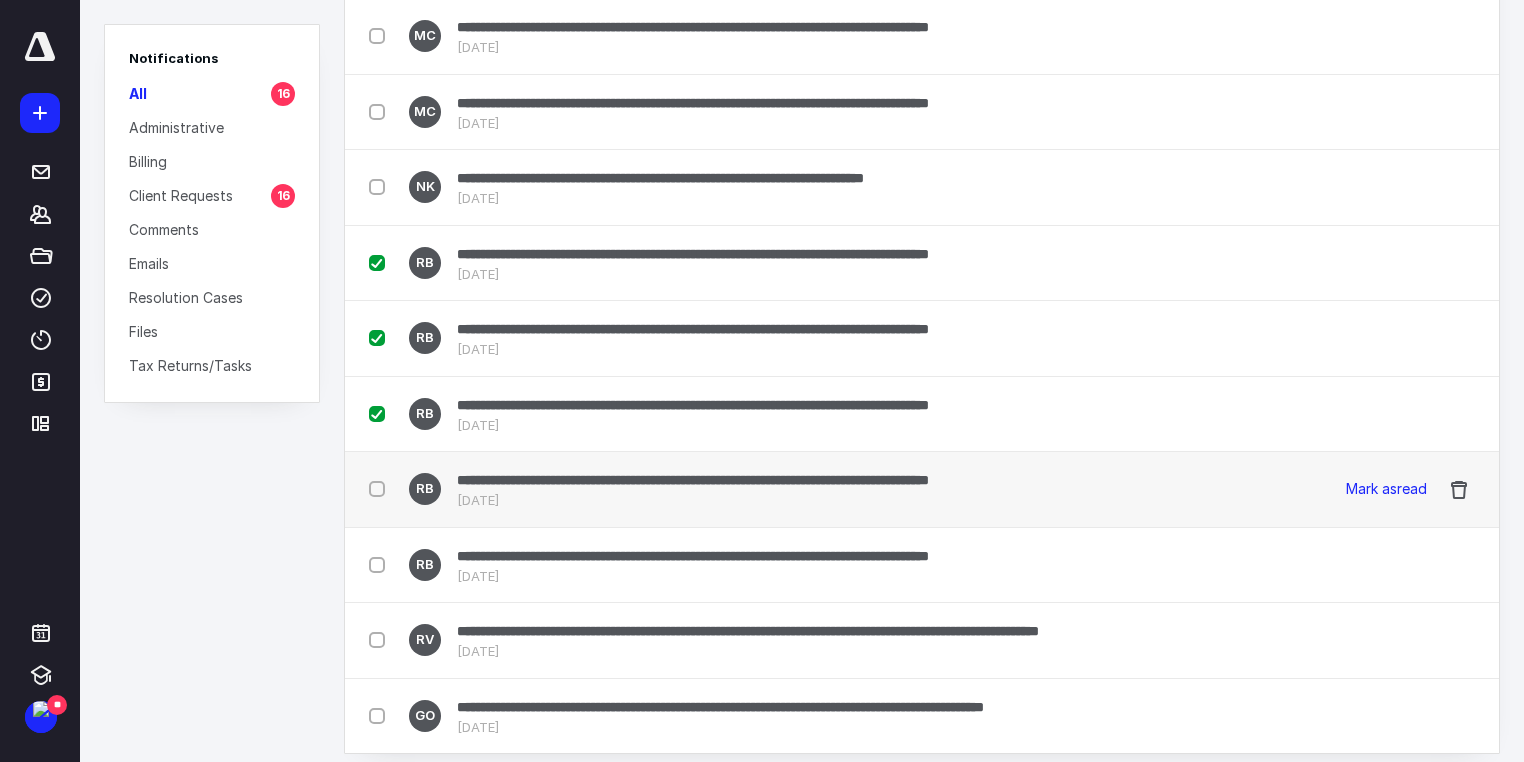 click at bounding box center (381, 488) 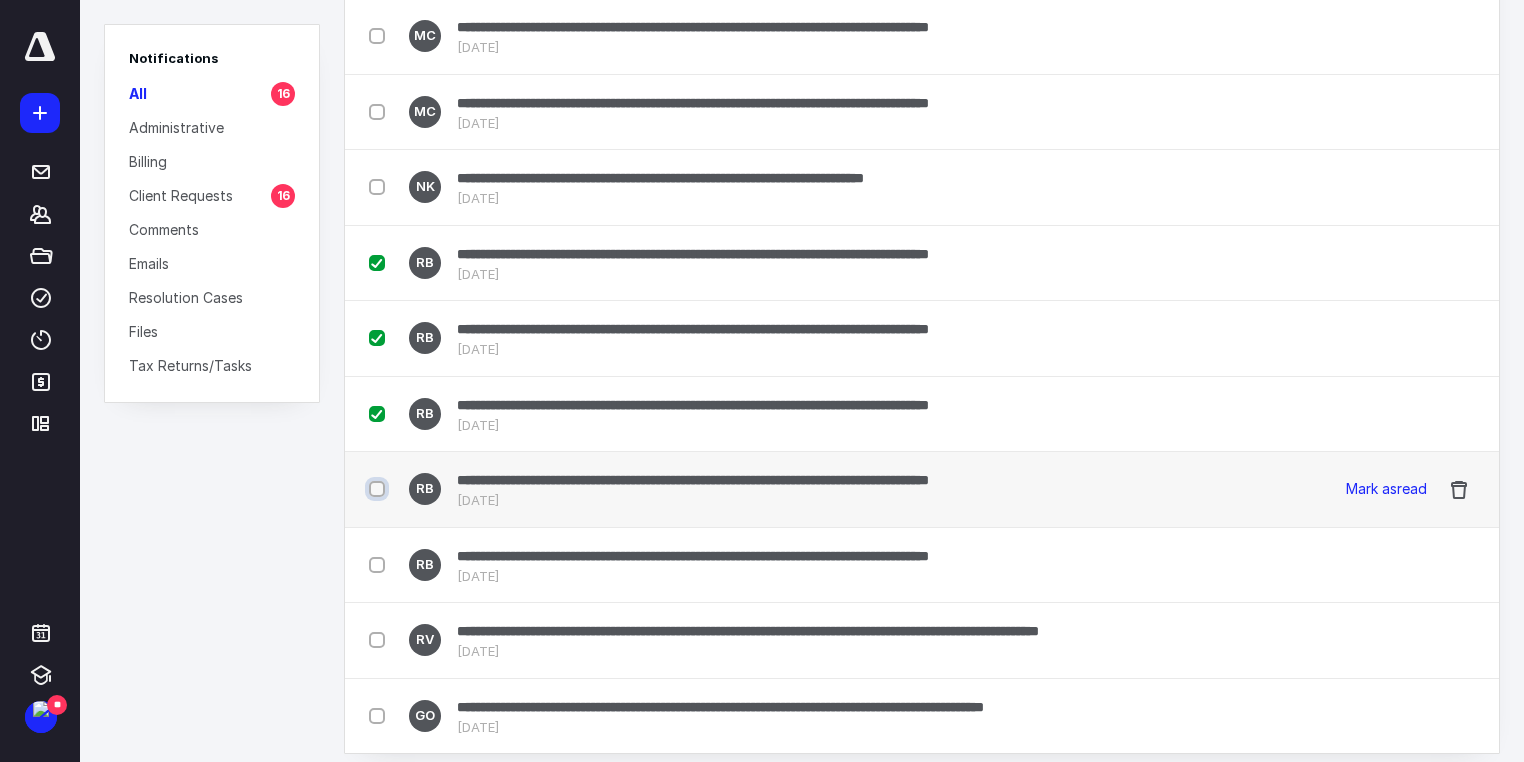 click at bounding box center (379, 489) 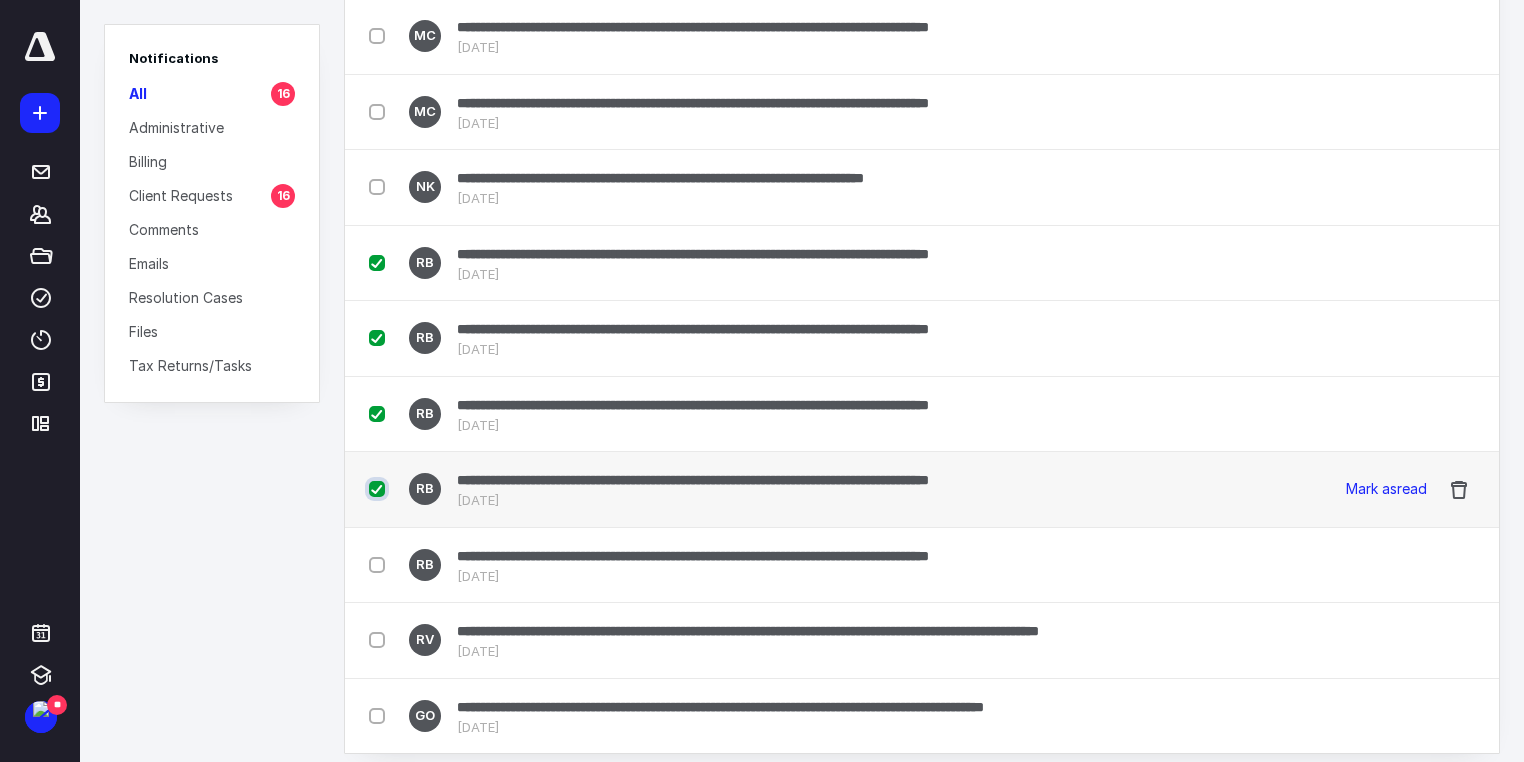 checkbox on "true" 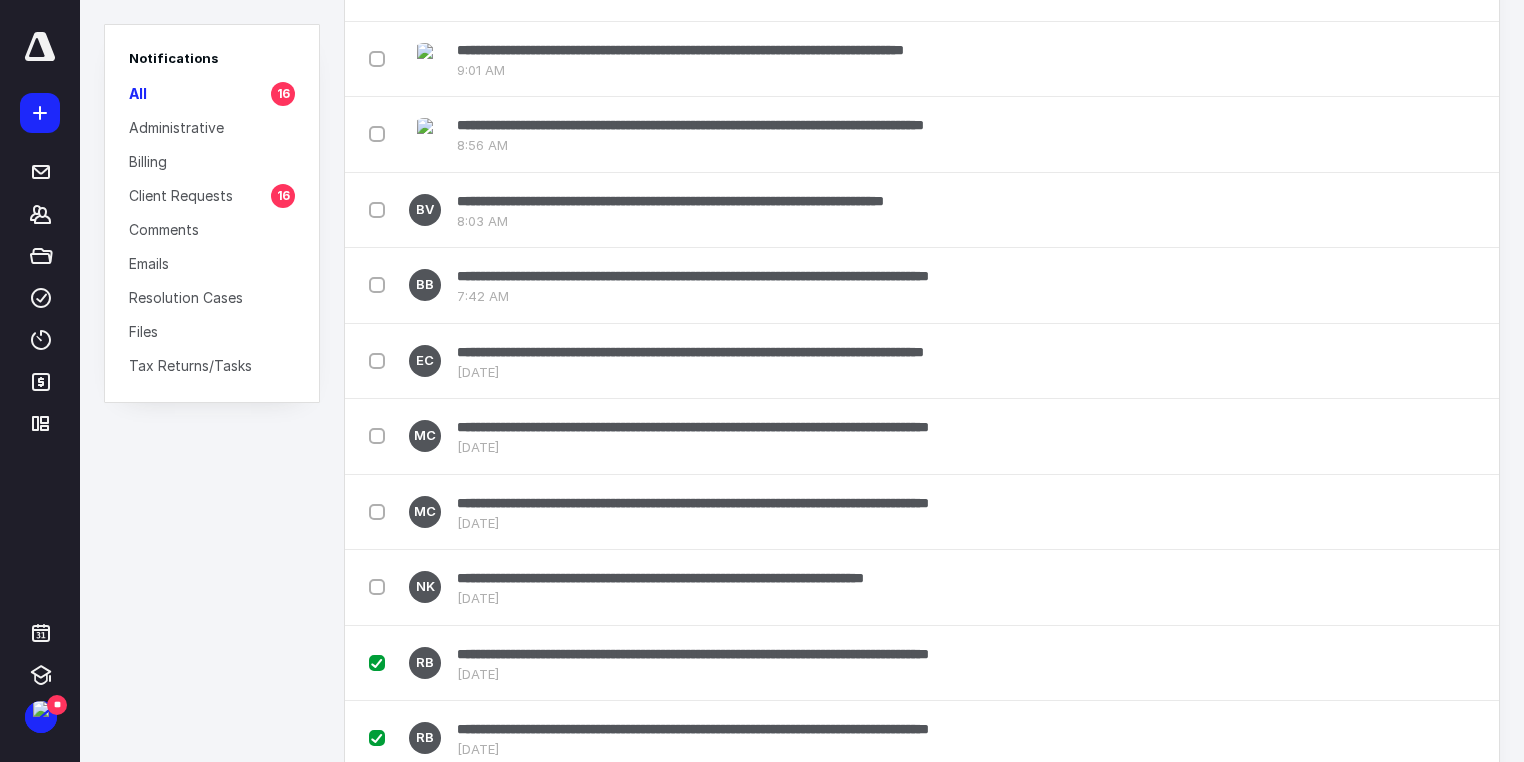scroll, scrollTop: 0, scrollLeft: 0, axis: both 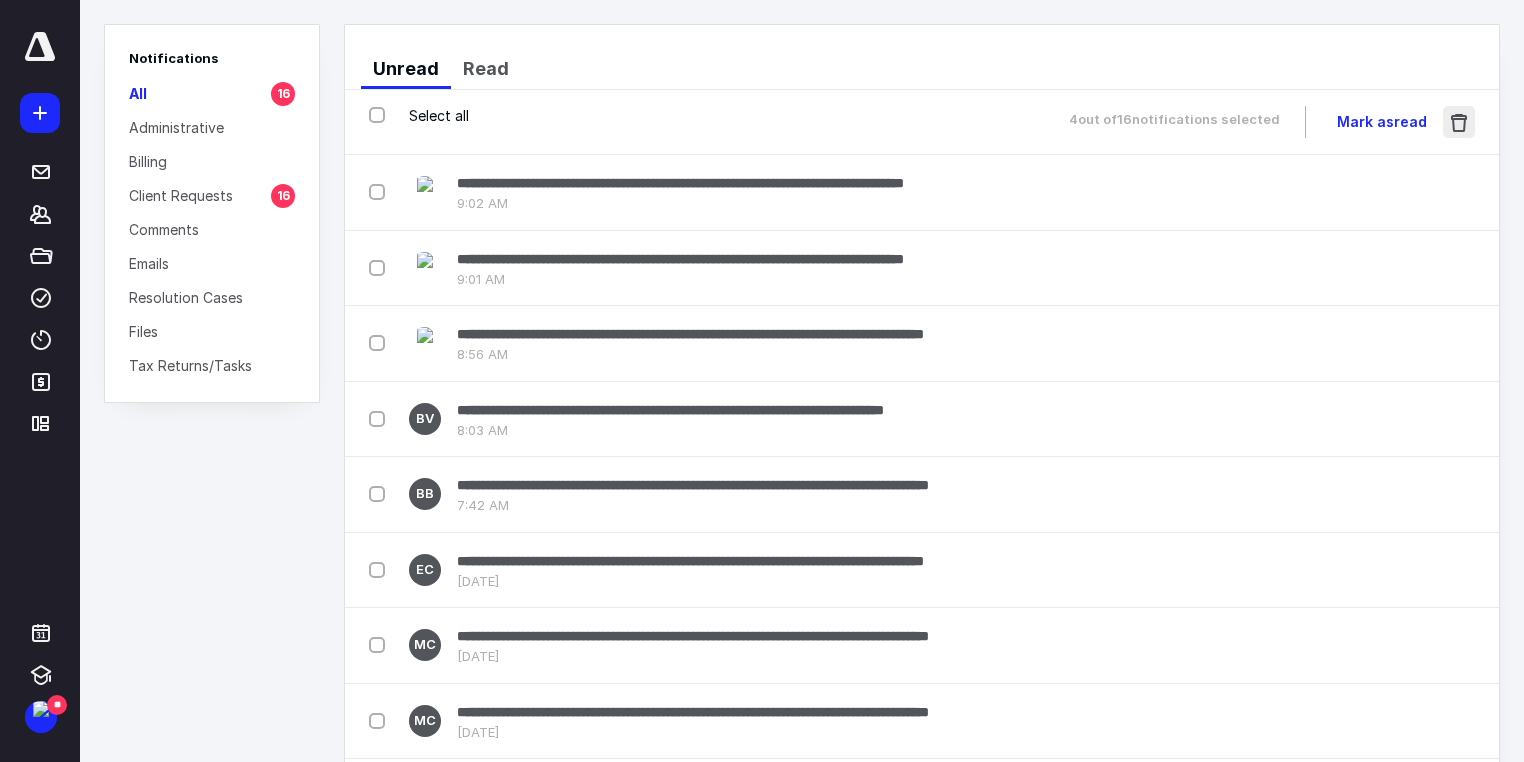 click at bounding box center (1459, 122) 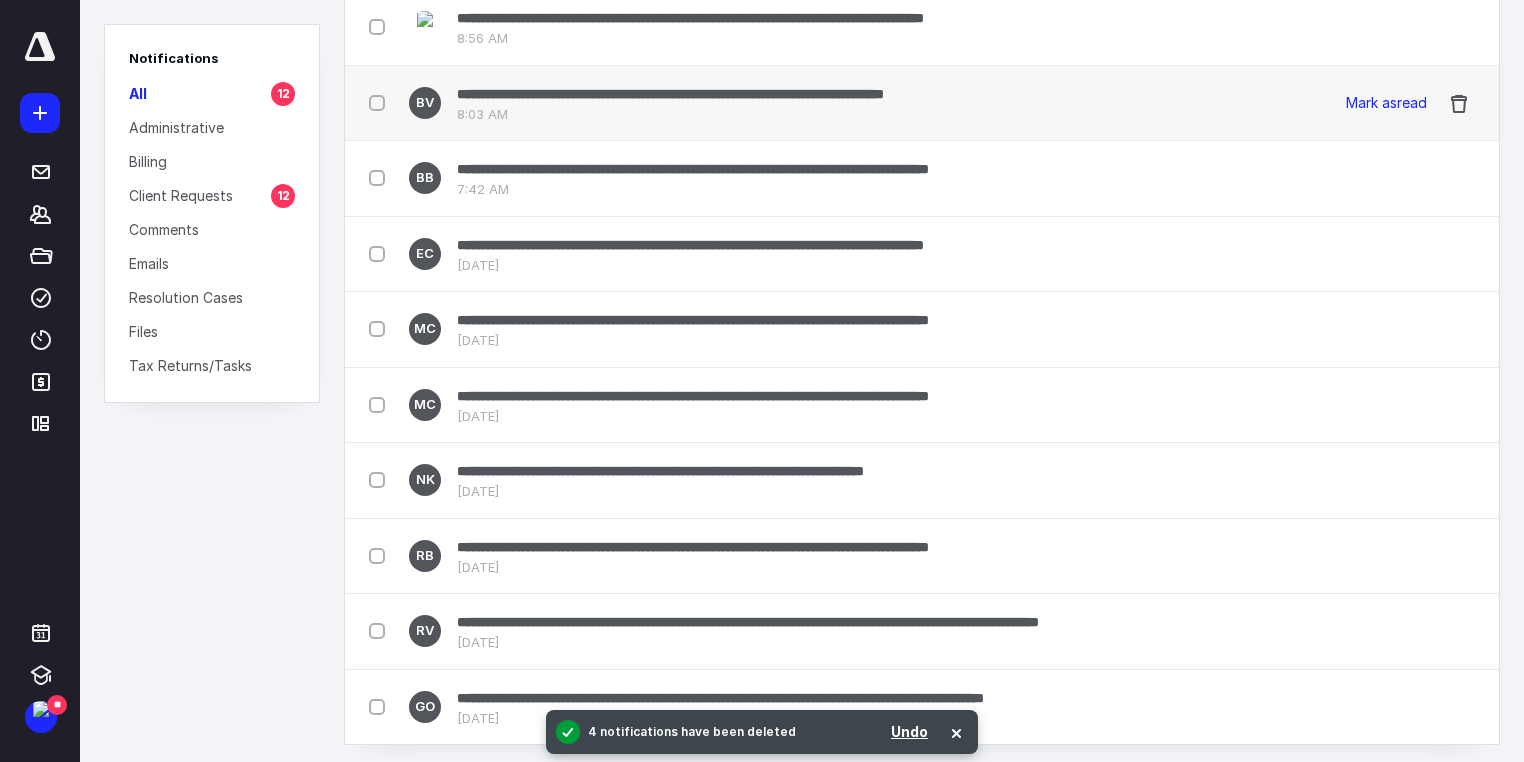 scroll, scrollTop: 224, scrollLeft: 0, axis: vertical 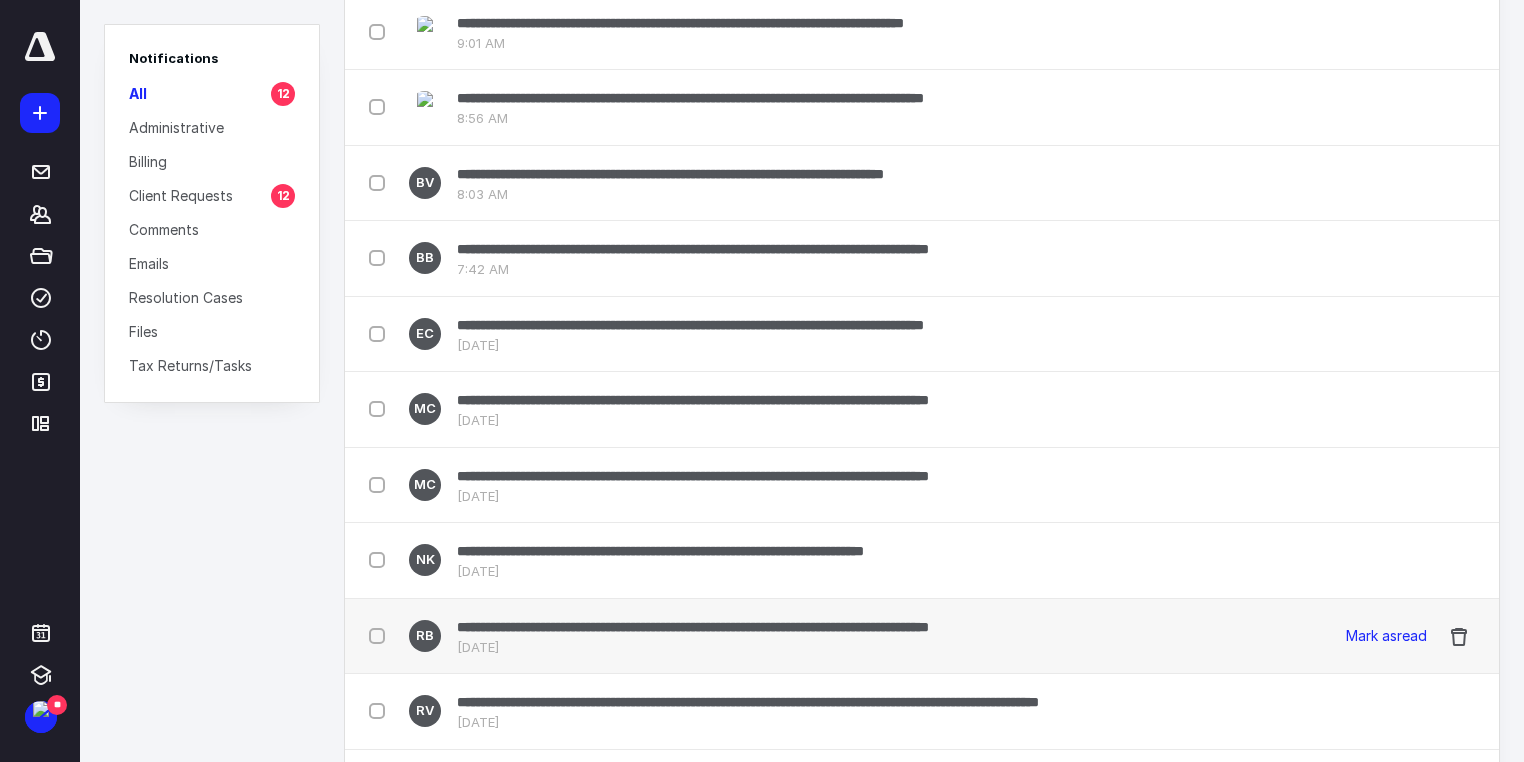 click on "**********" at bounding box center (693, 627) 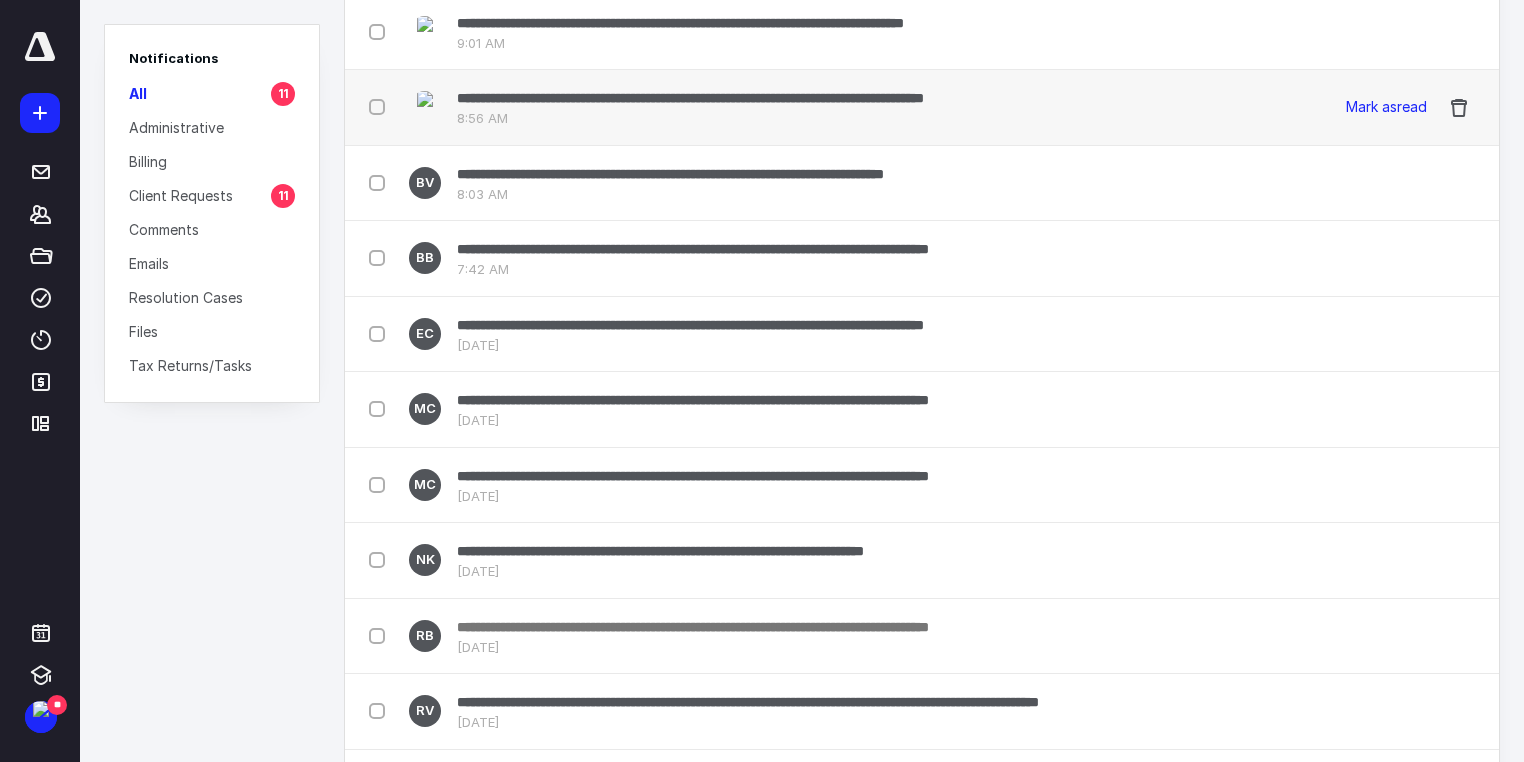 scroll, scrollTop: 0, scrollLeft: 0, axis: both 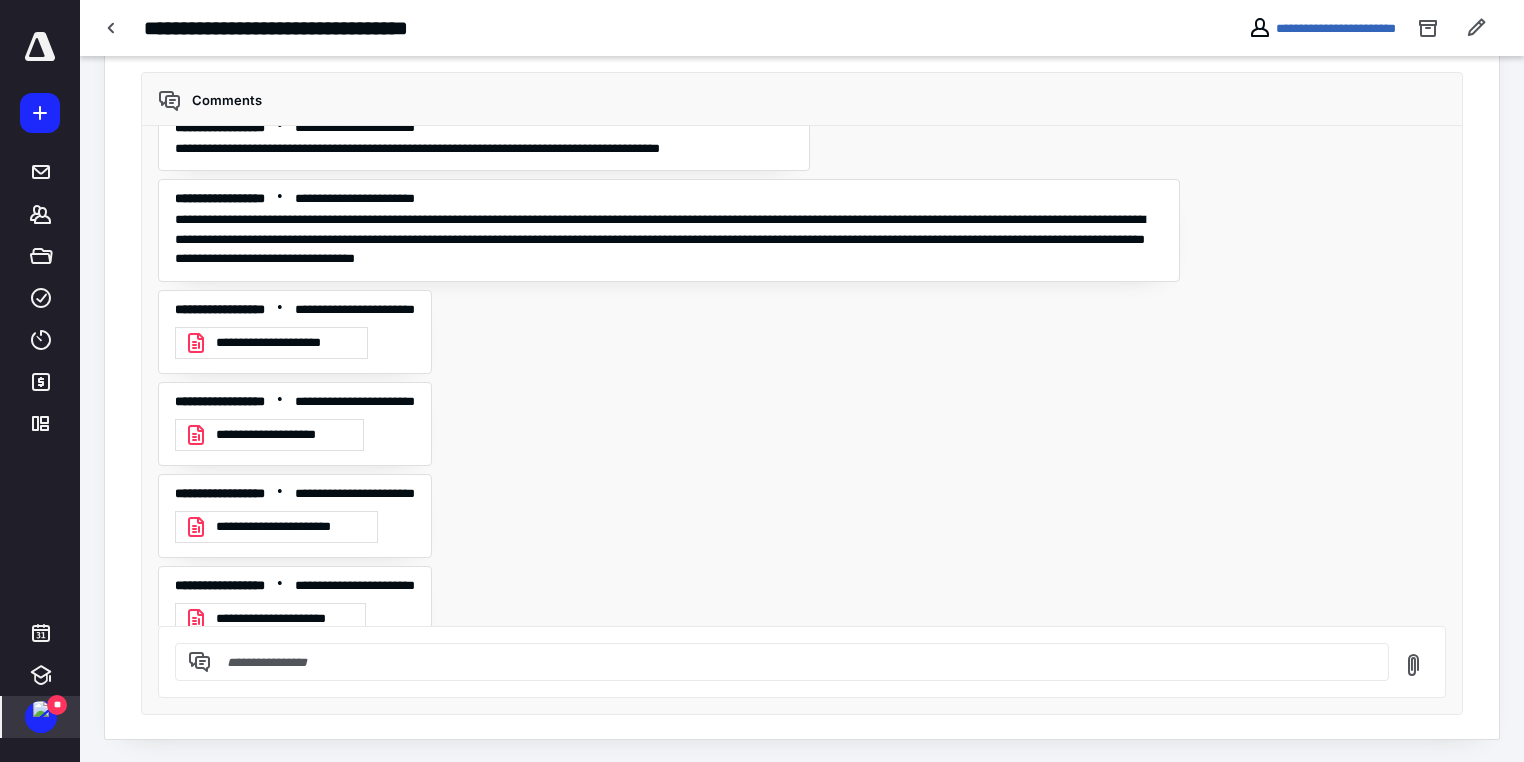 click at bounding box center [41, 709] 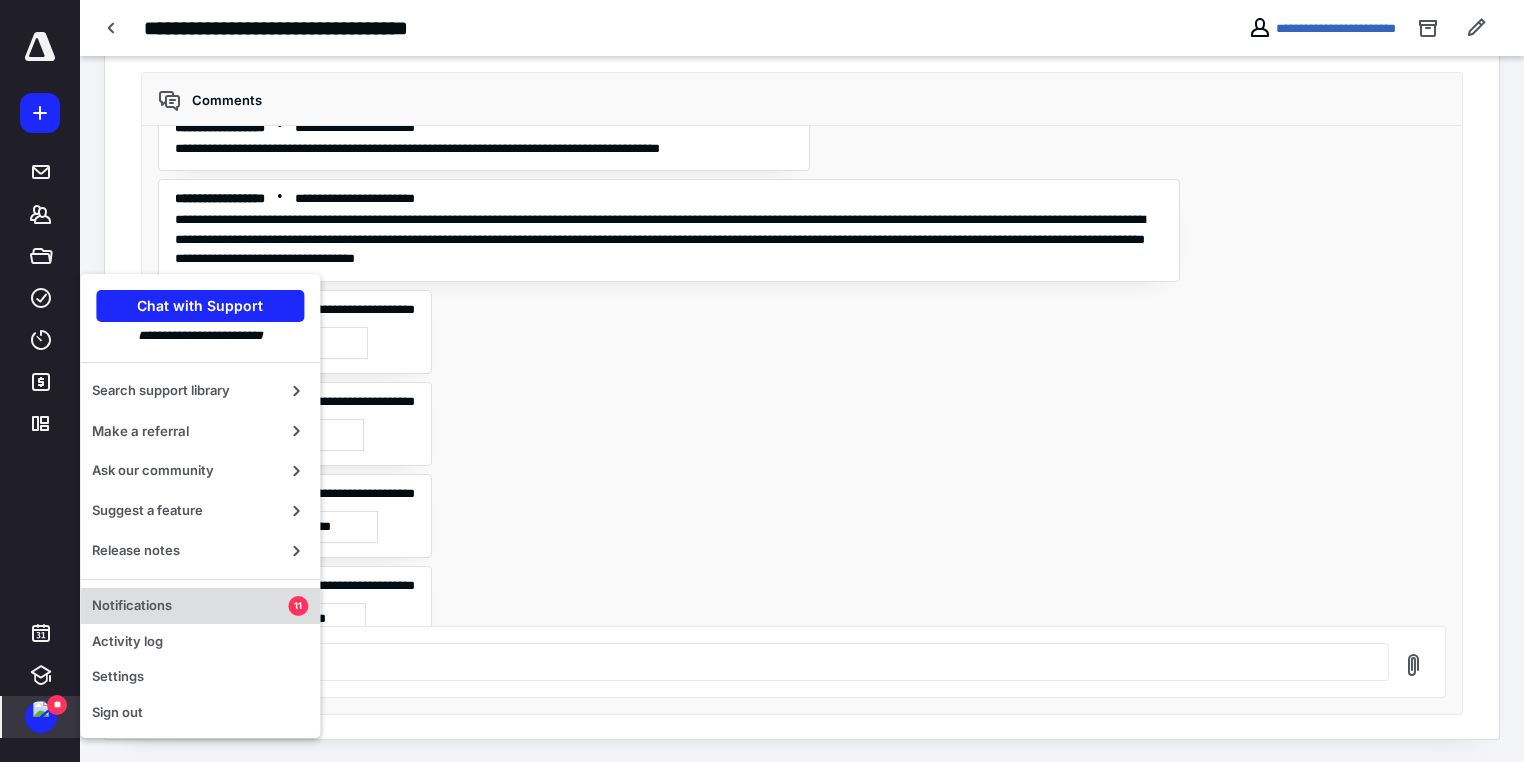 click on "Notifications" at bounding box center [190, 606] 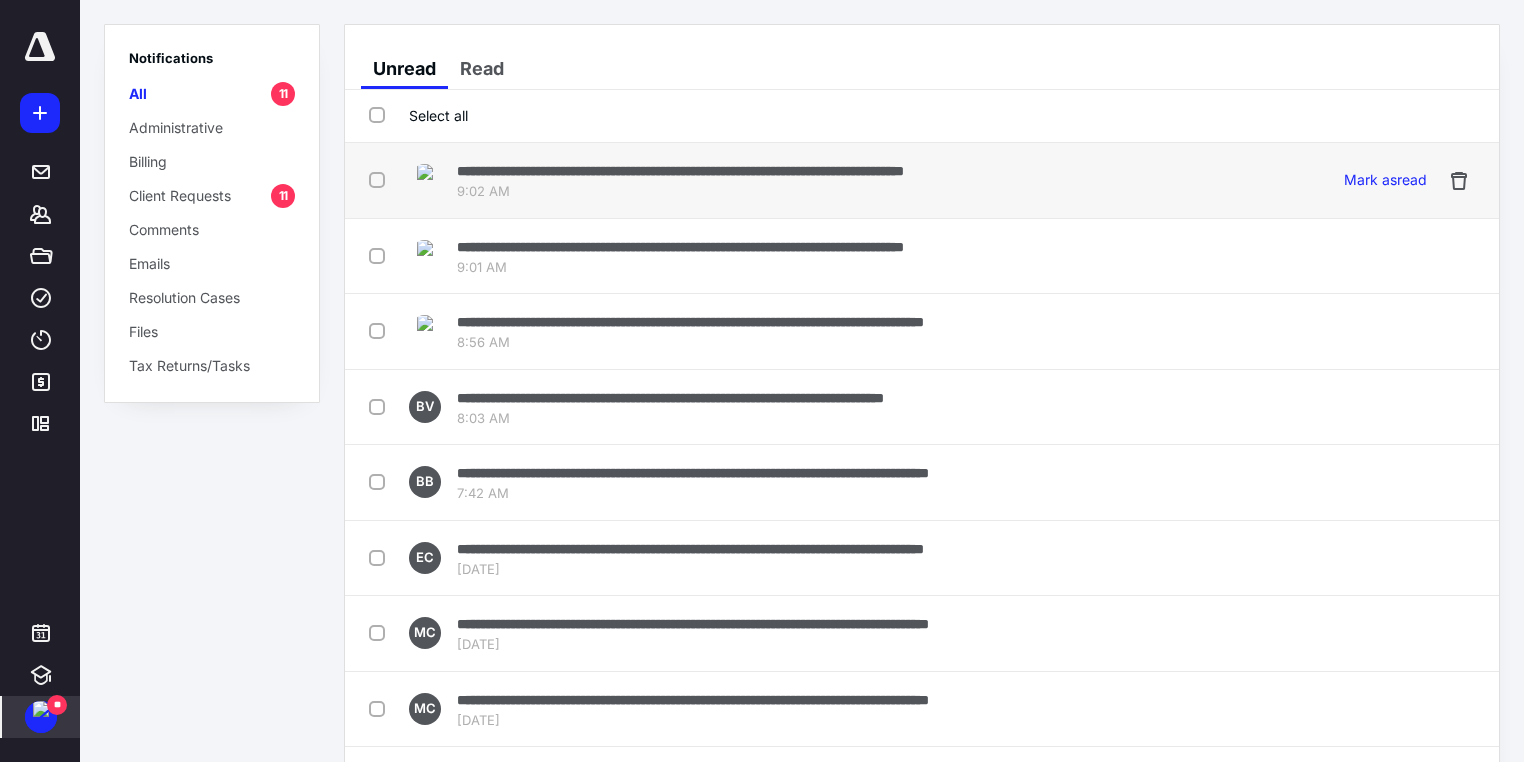 click on "**********" at bounding box center (680, 171) 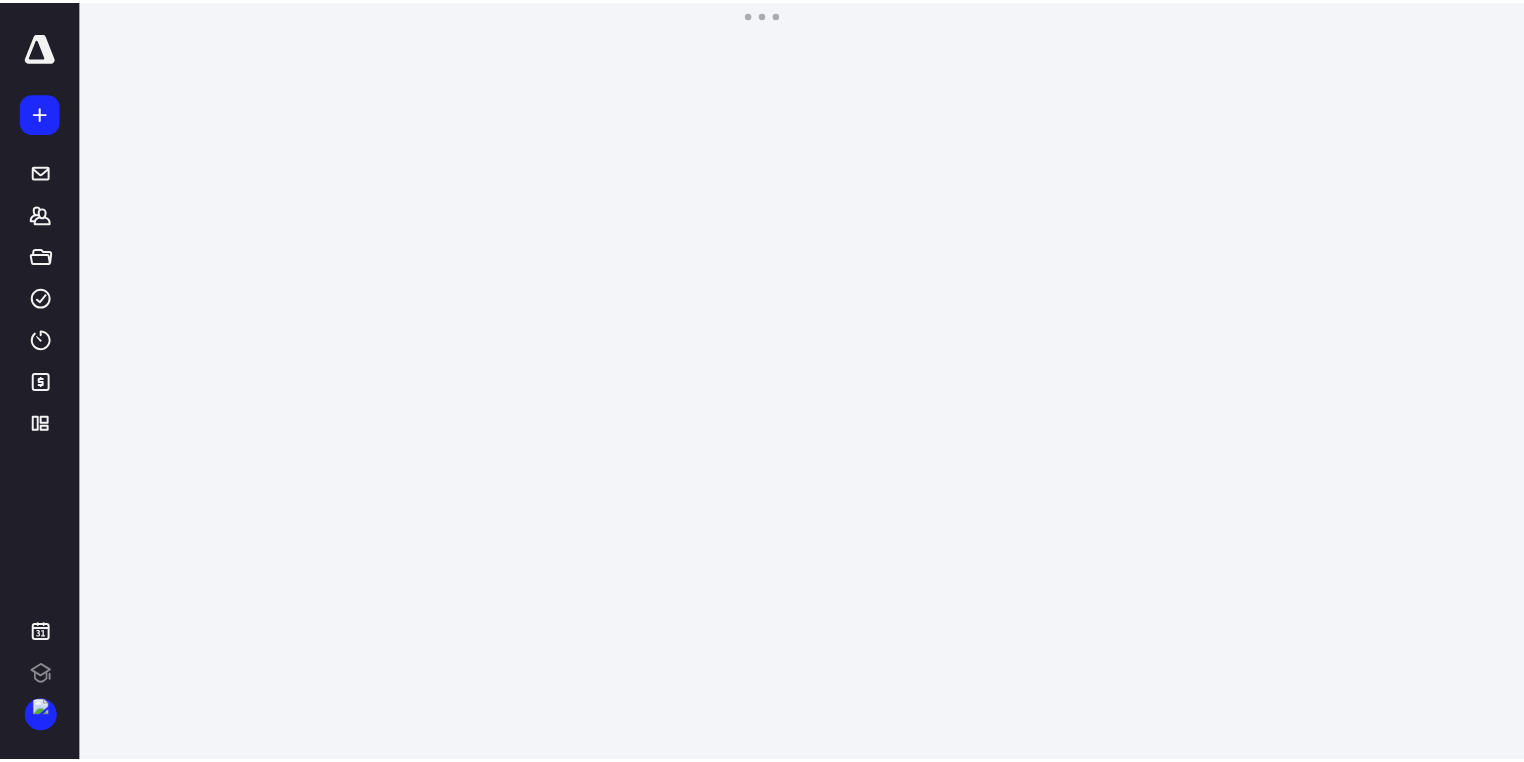 scroll, scrollTop: 0, scrollLeft: 0, axis: both 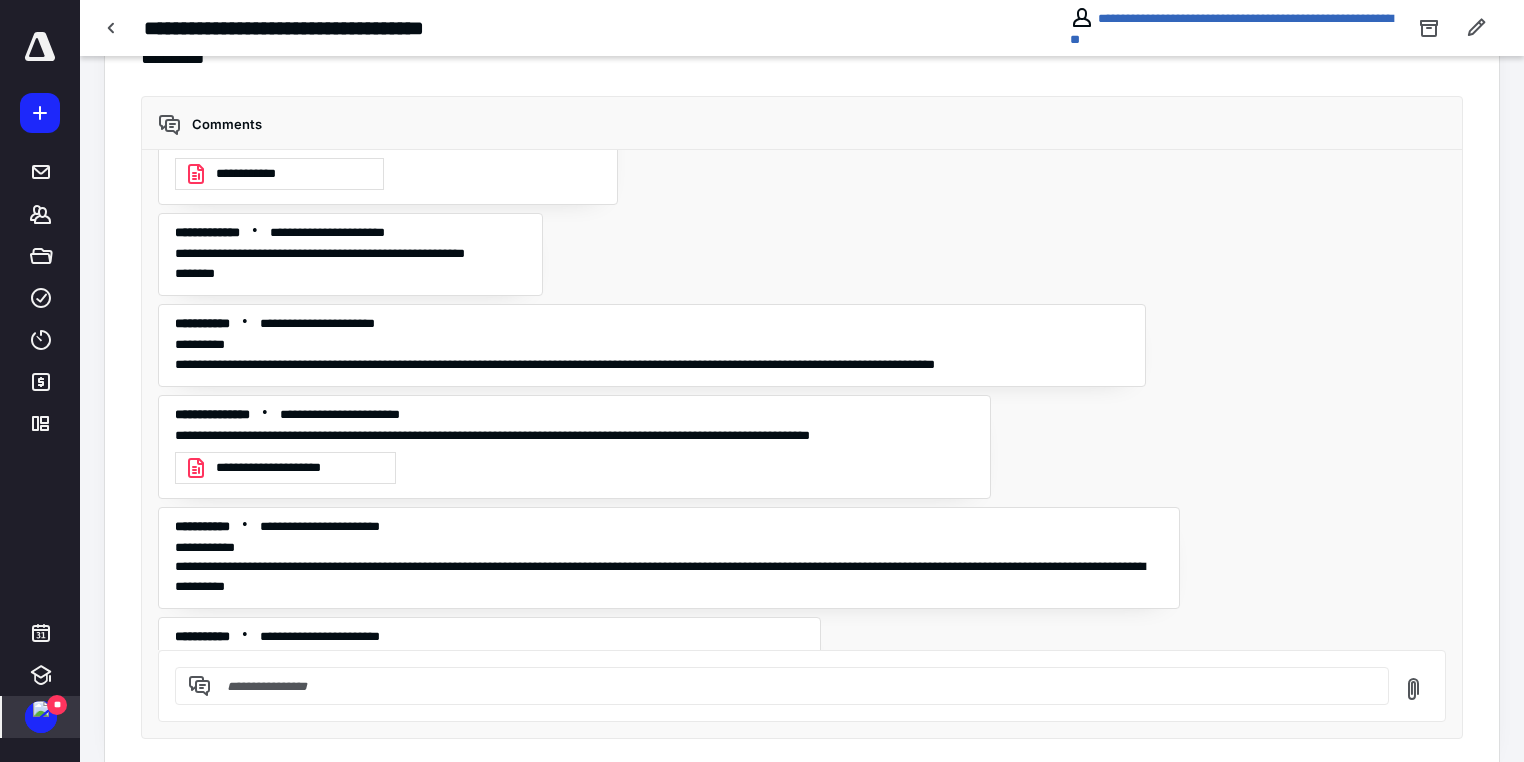 click at bounding box center (41, 709) 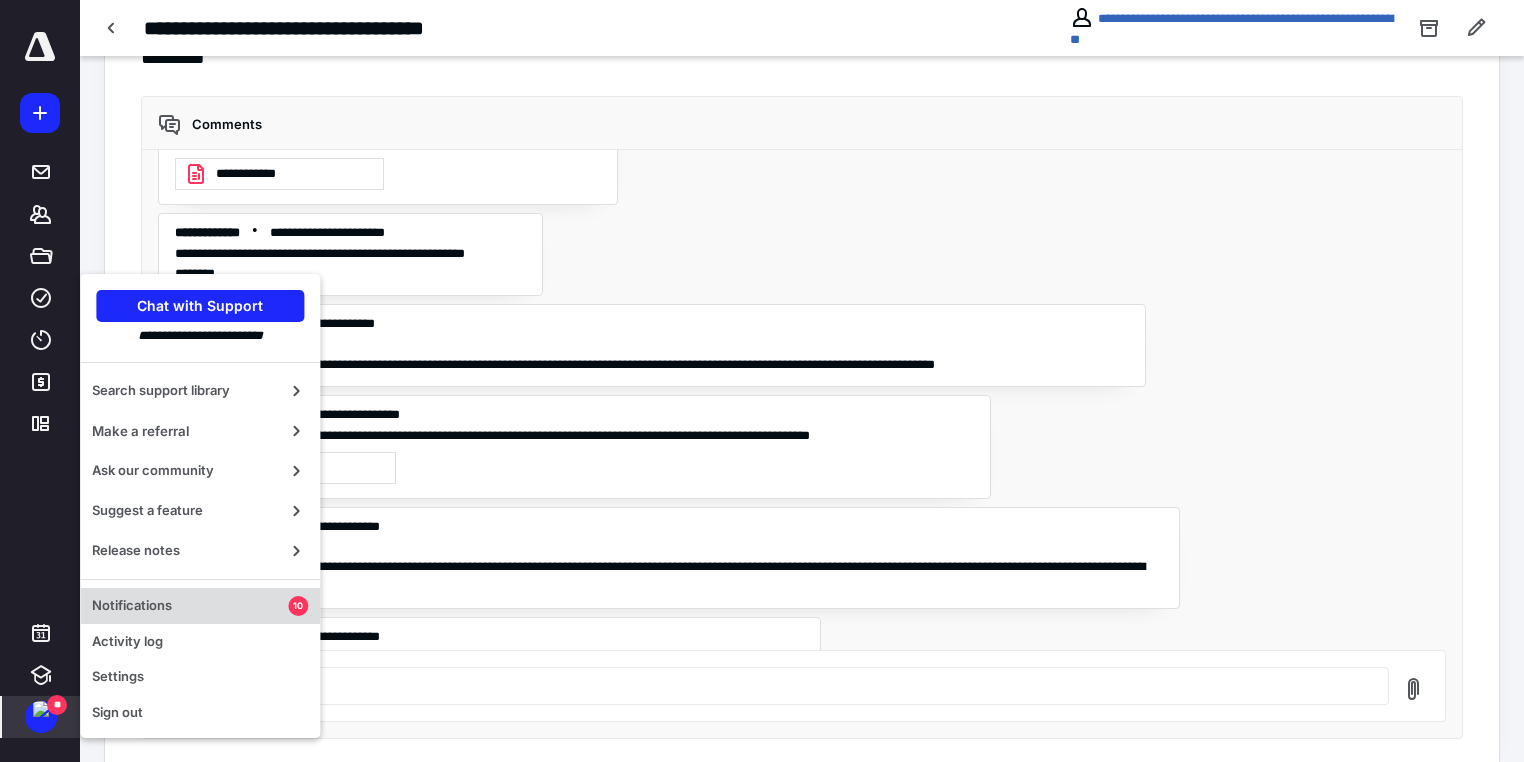click on "Notifications" at bounding box center [190, 606] 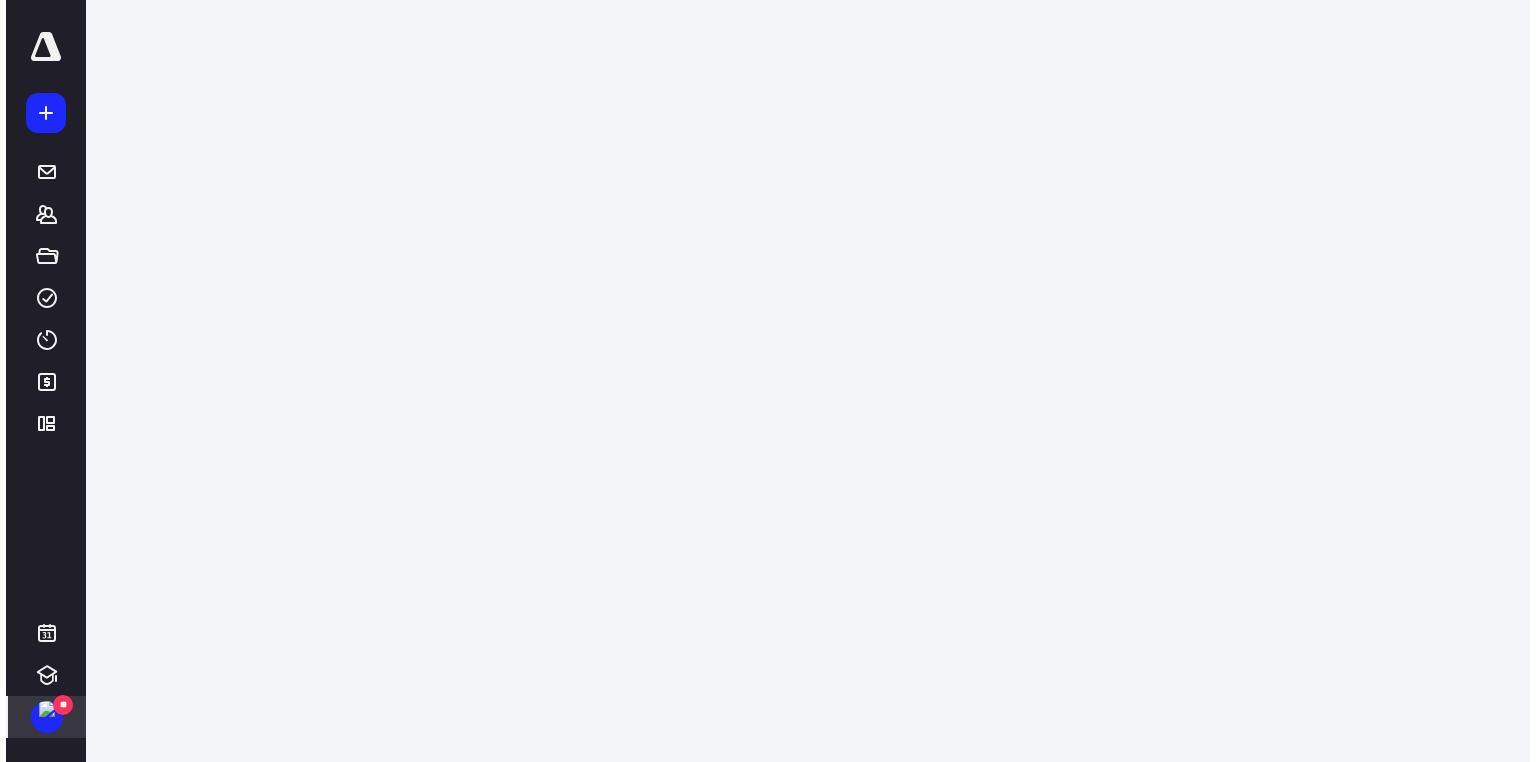 scroll, scrollTop: 0, scrollLeft: 0, axis: both 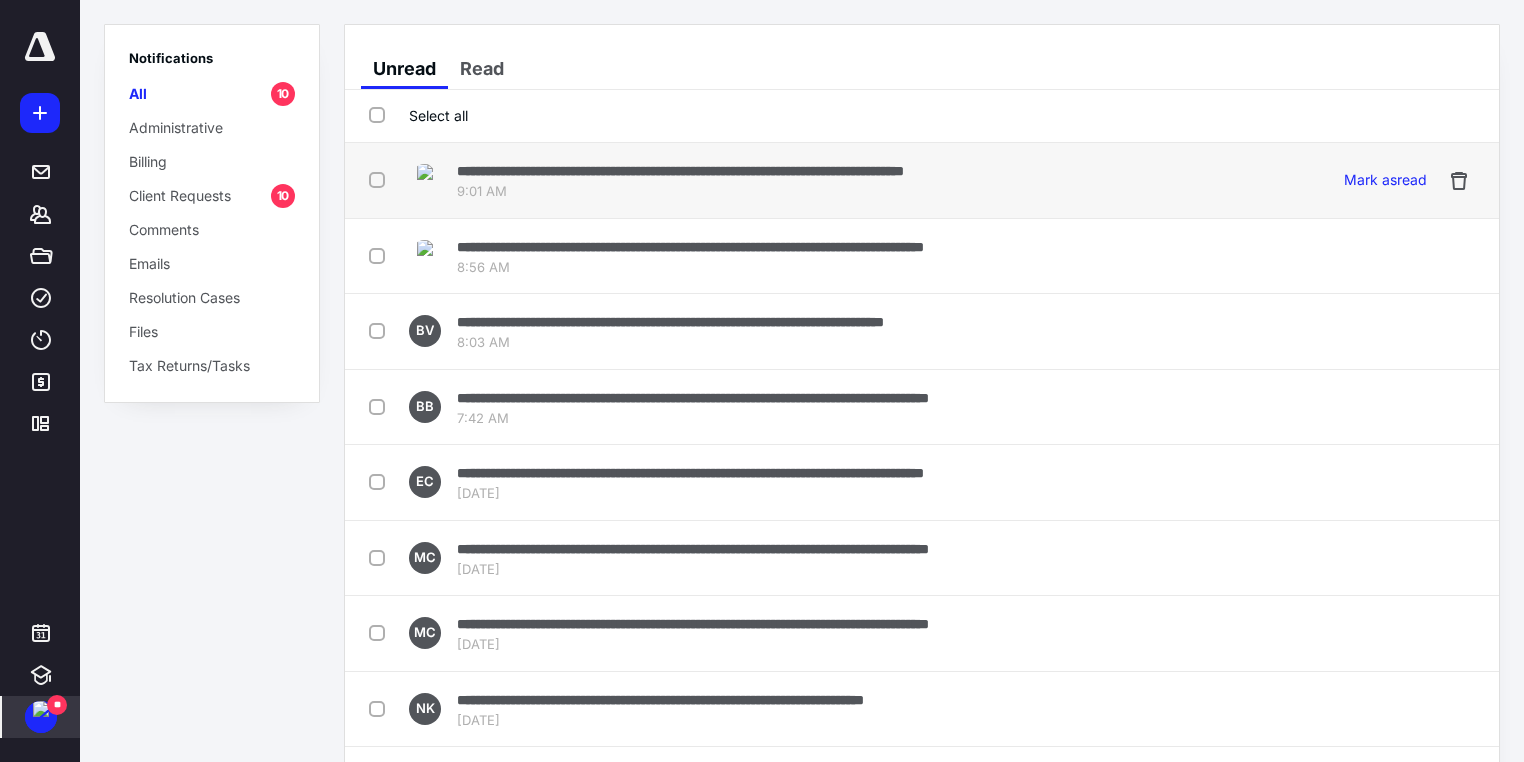 click at bounding box center (381, 179) 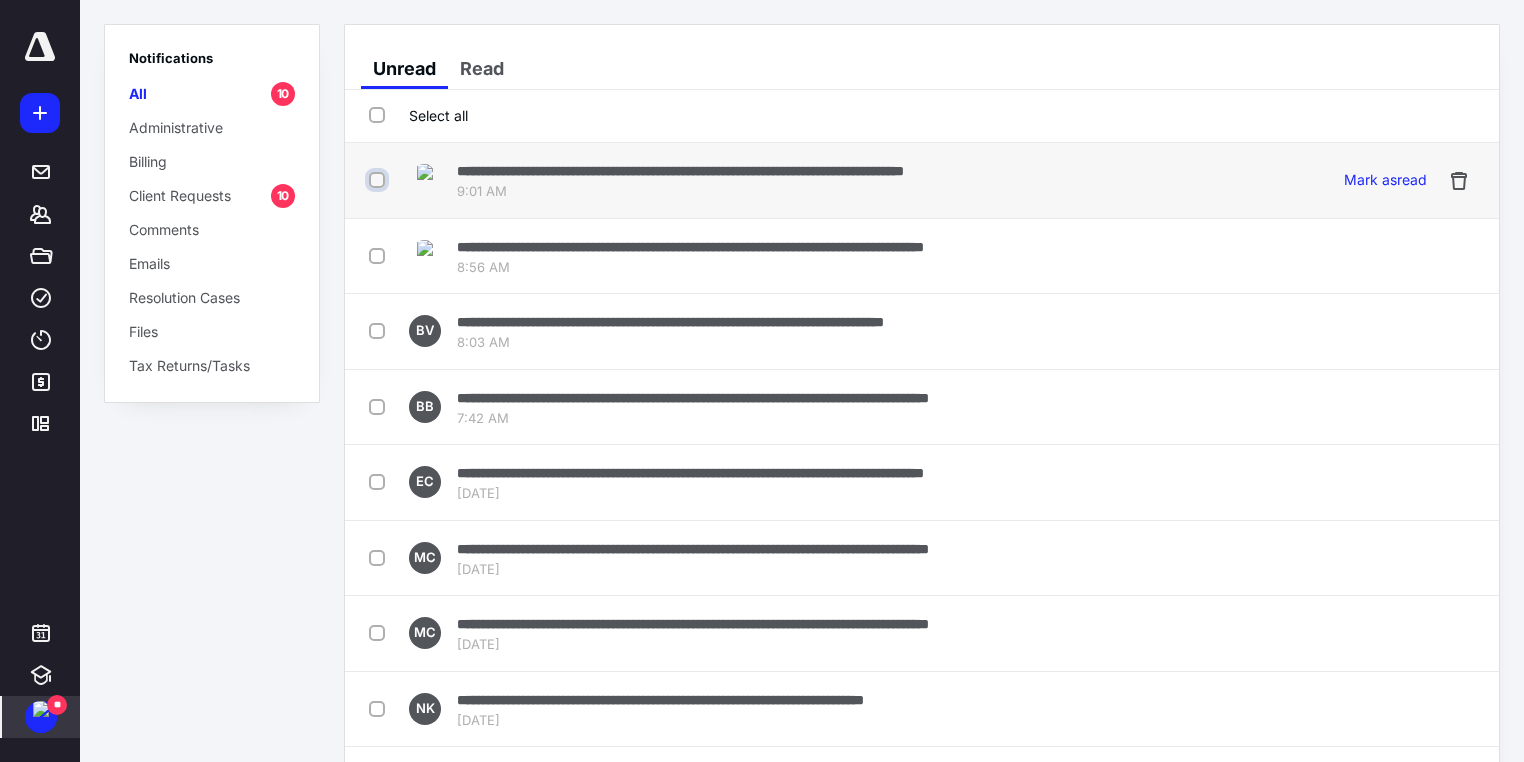 click at bounding box center [379, 180] 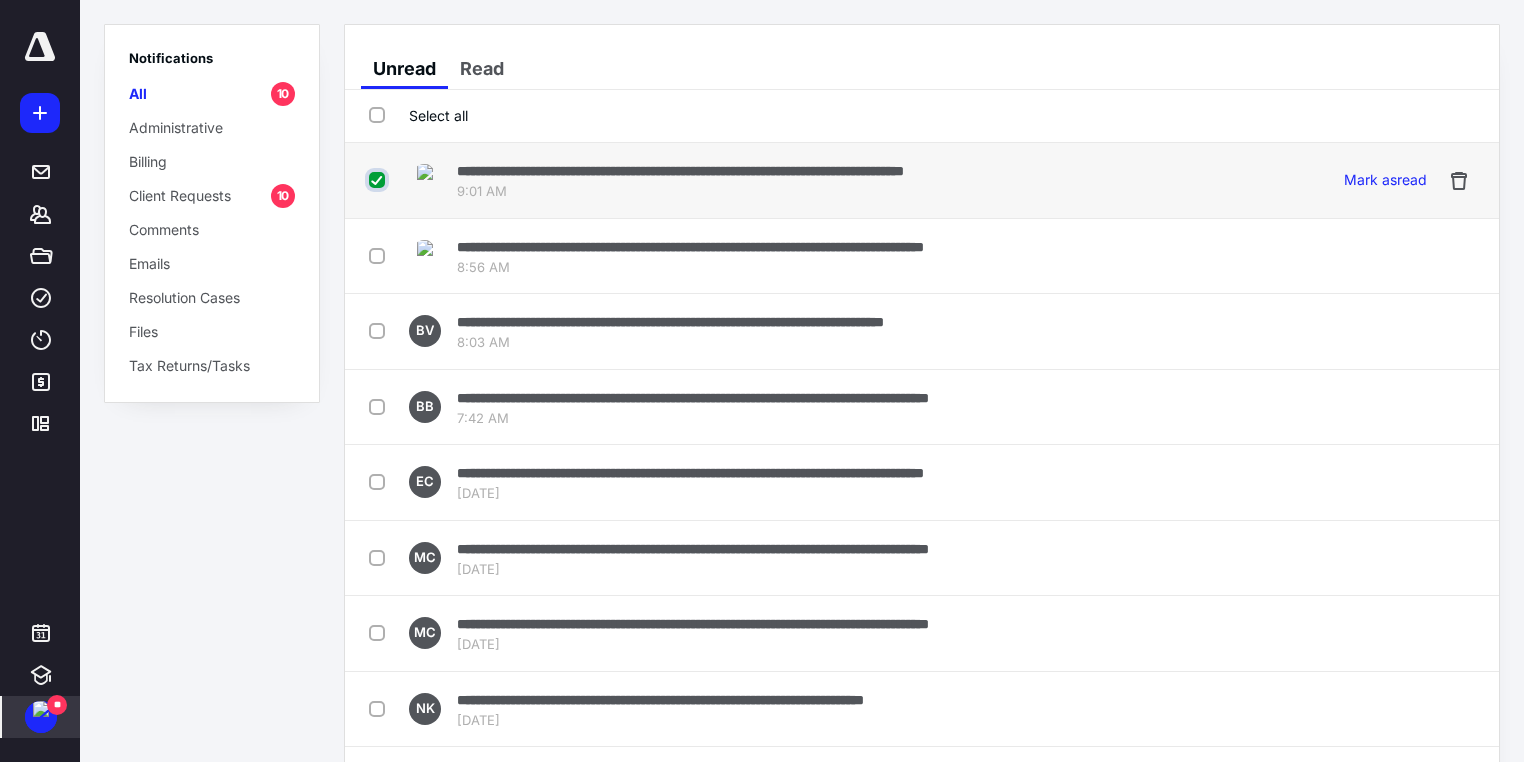 checkbox on "true" 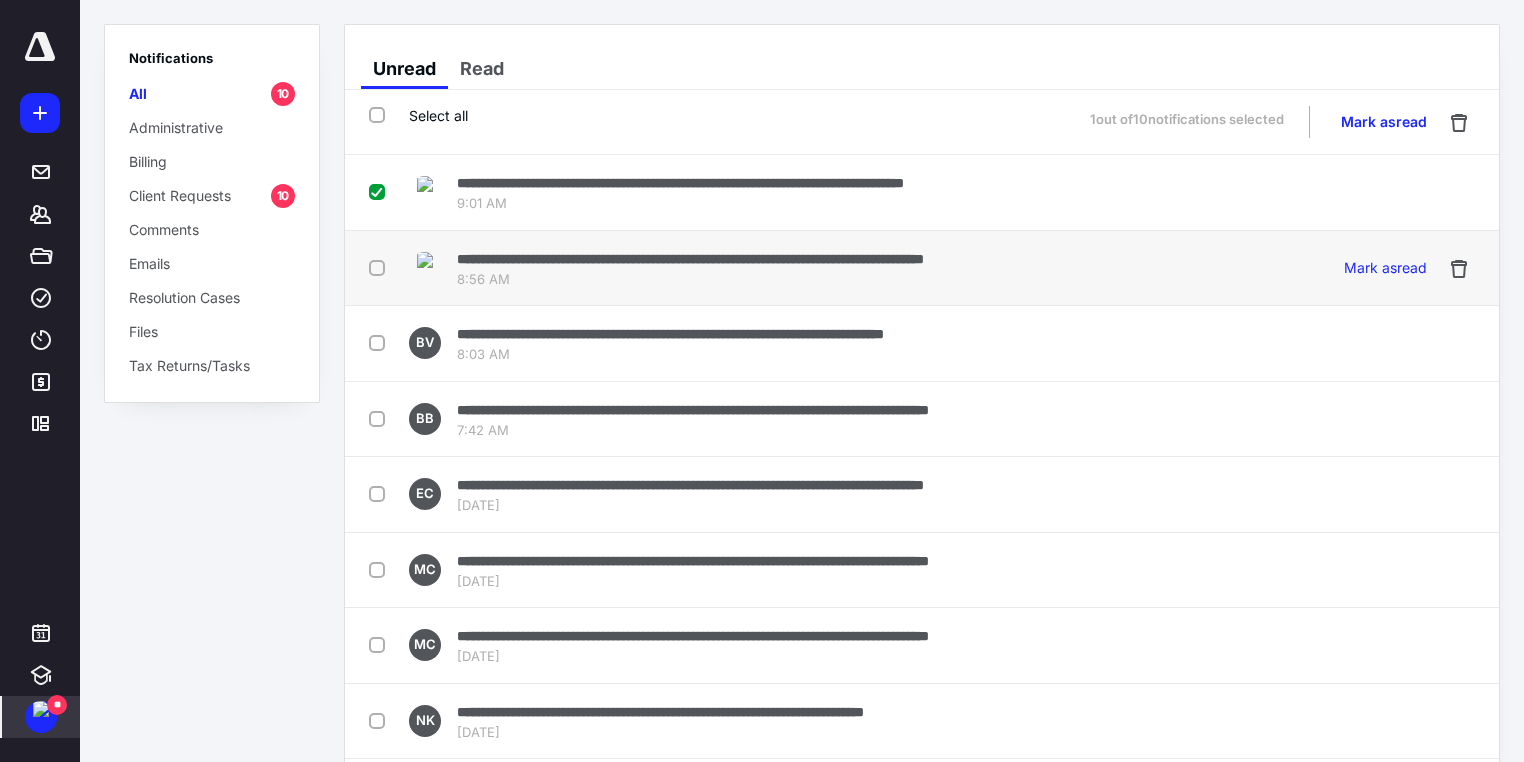 click at bounding box center (381, 267) 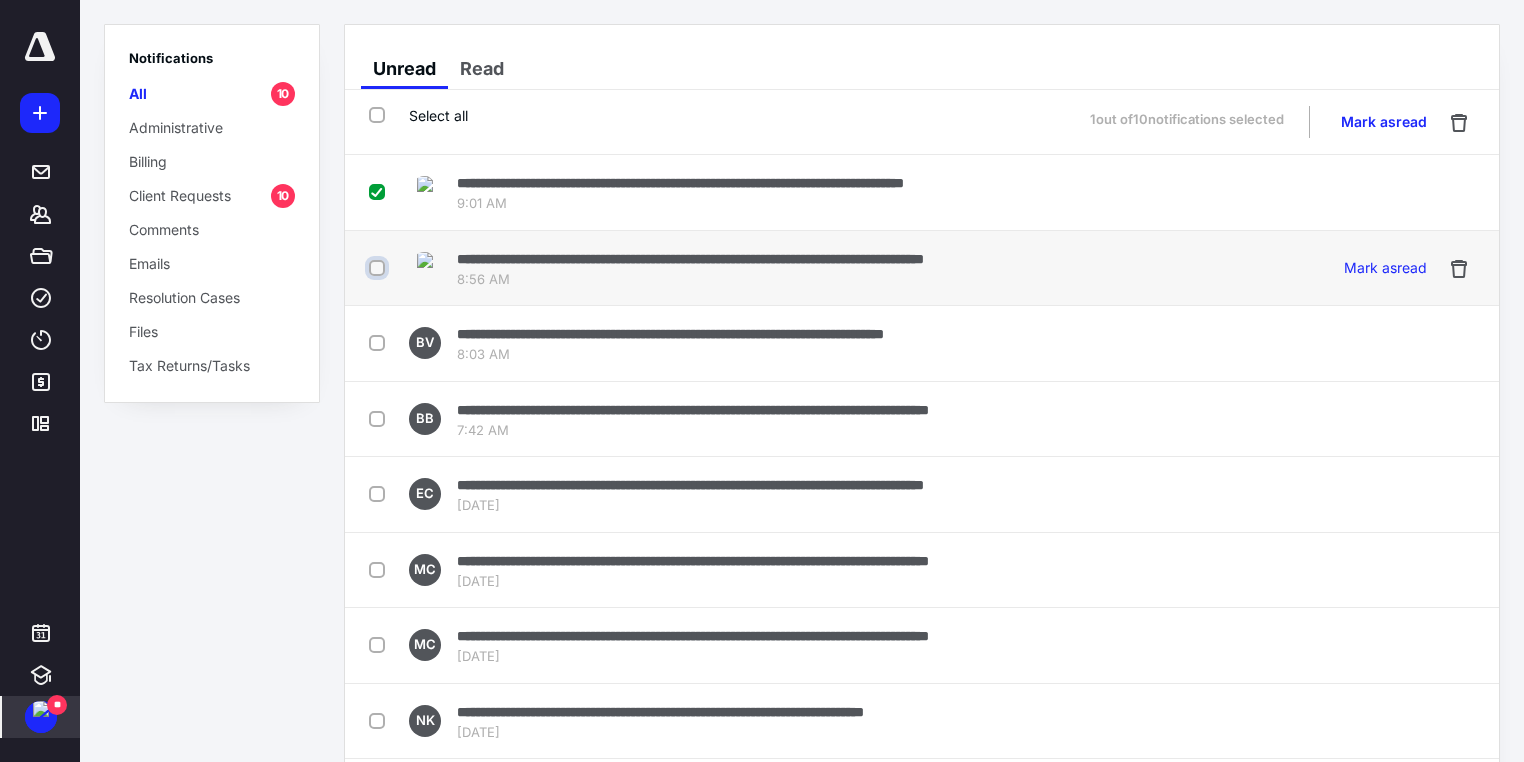 click at bounding box center (379, 268) 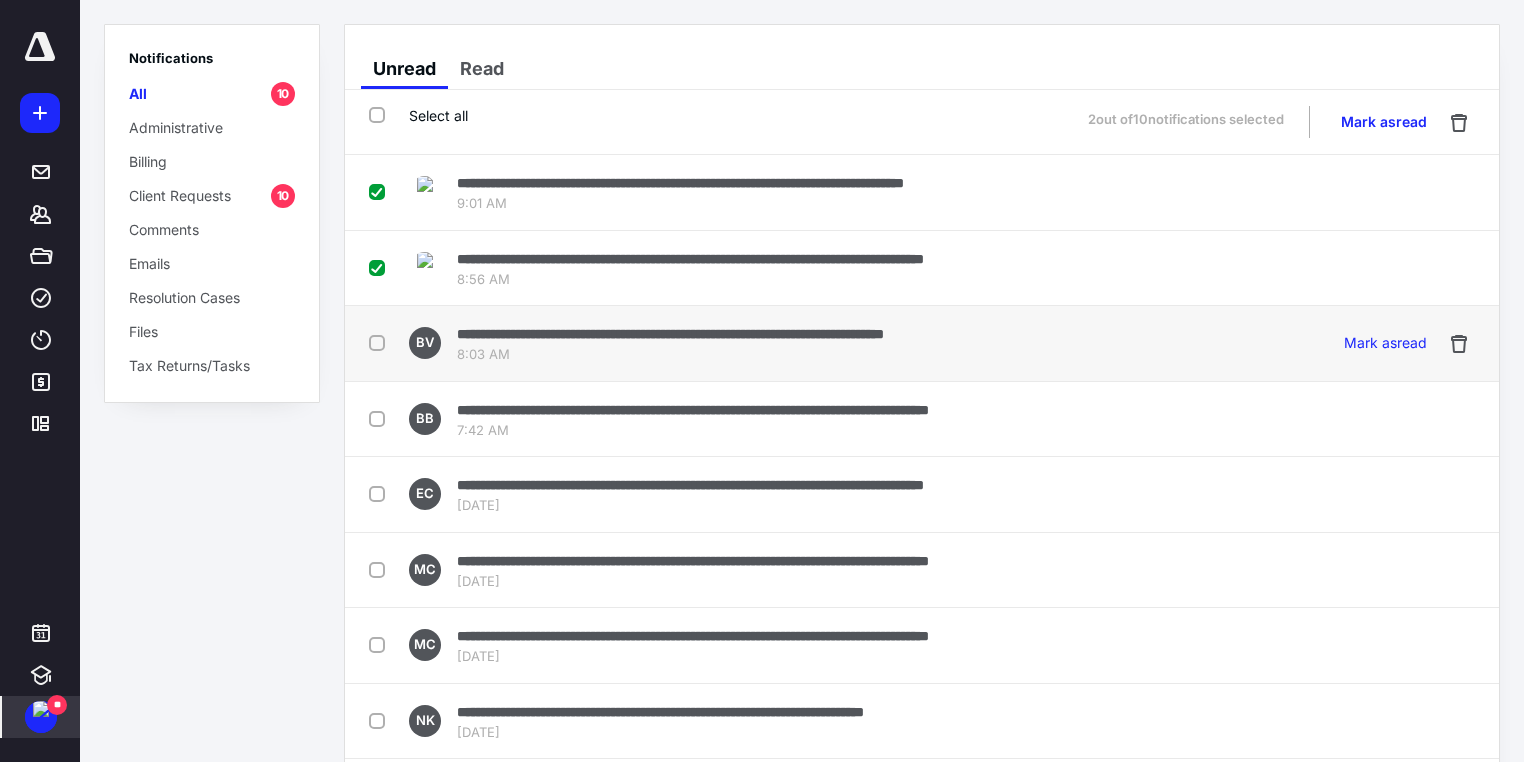 click at bounding box center [381, 342] 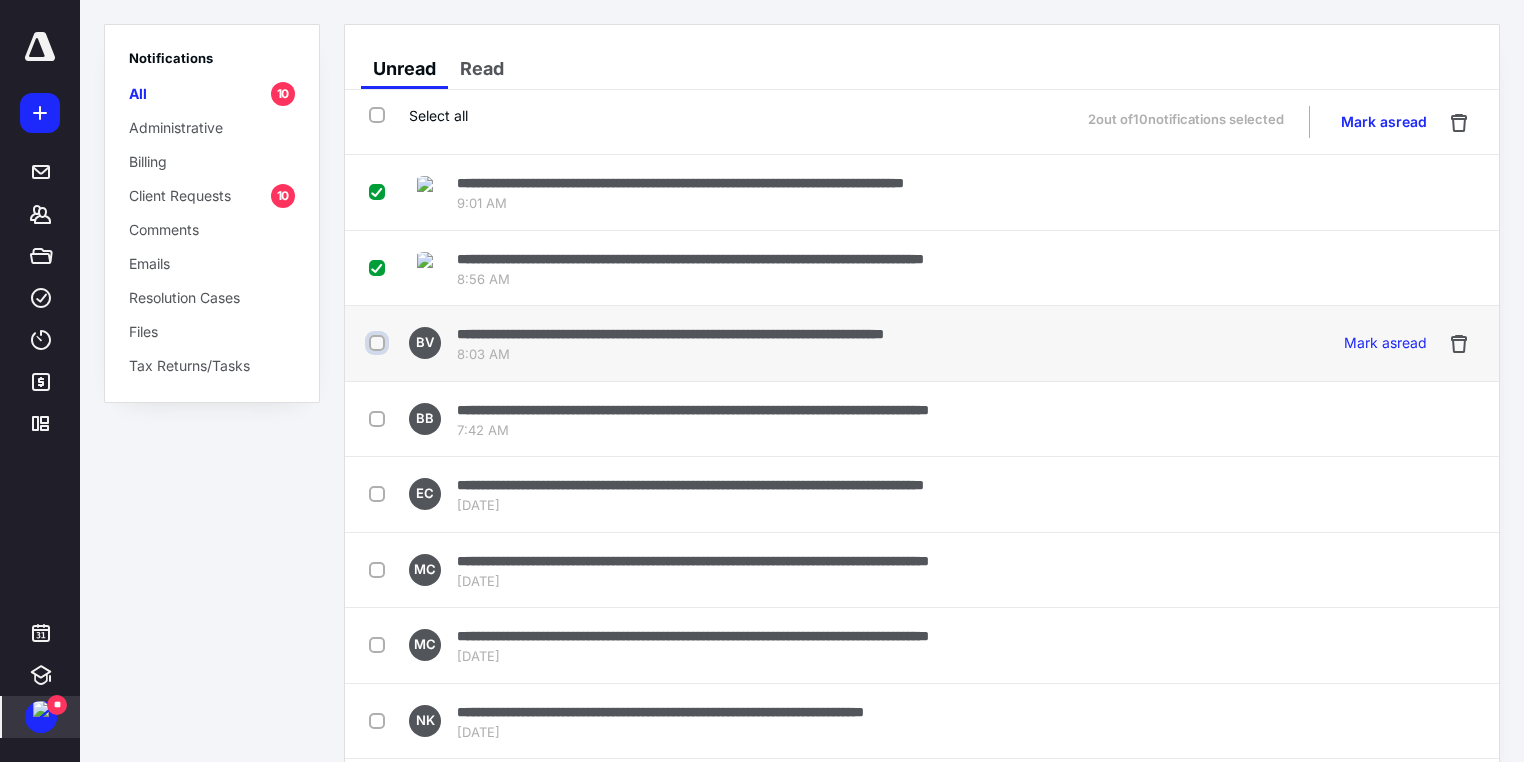 click at bounding box center [379, 343] 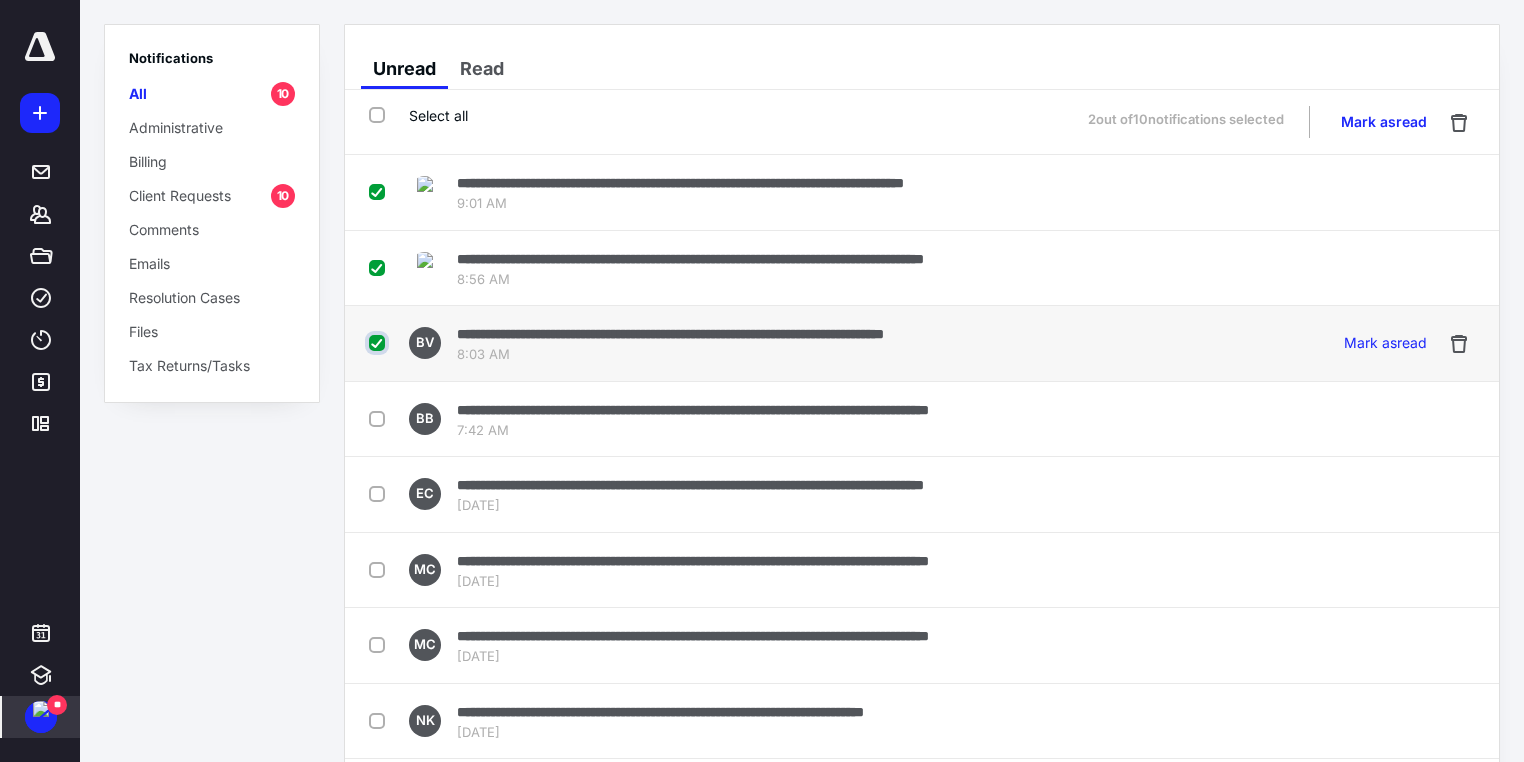 checkbox on "true" 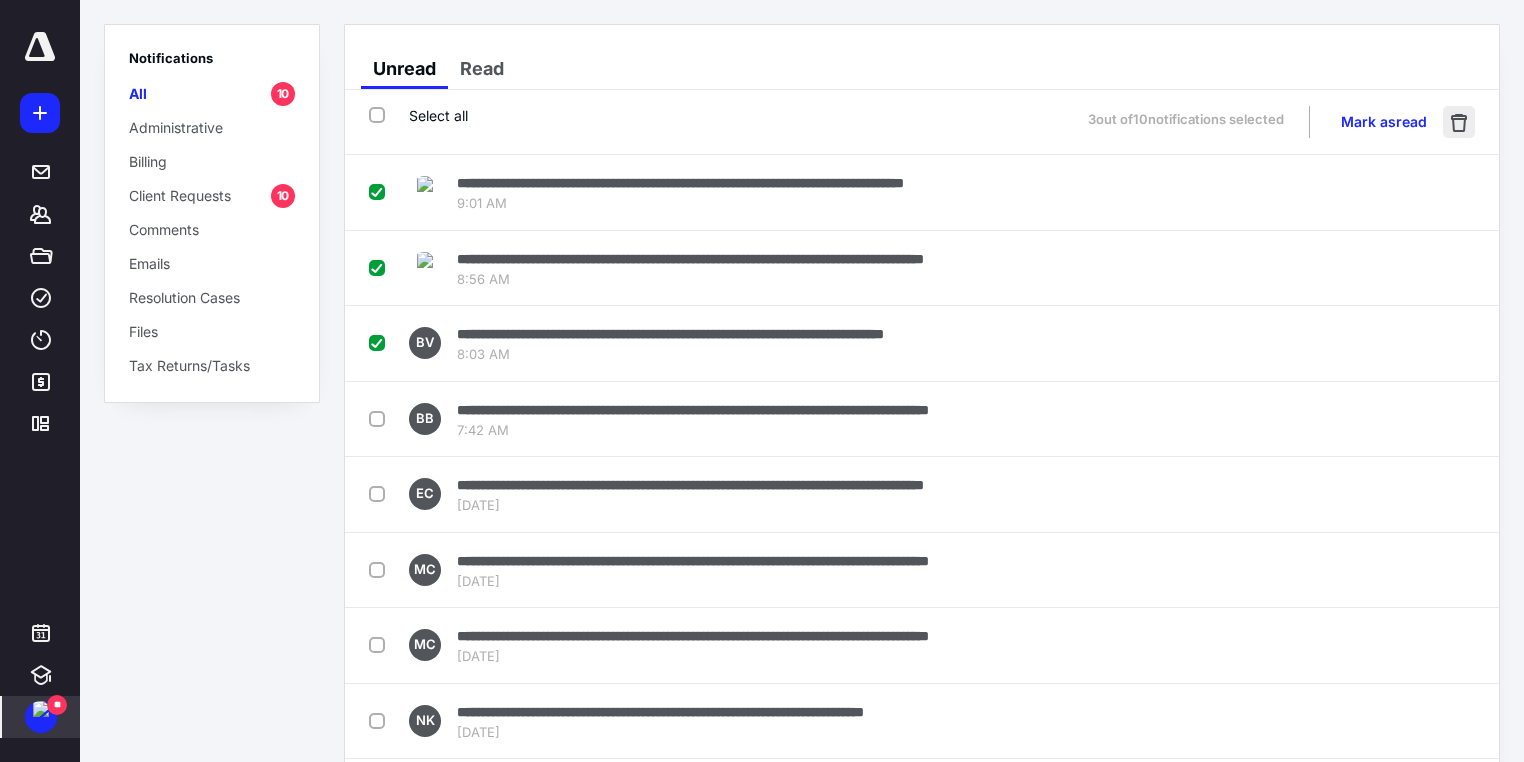 click at bounding box center [1459, 122] 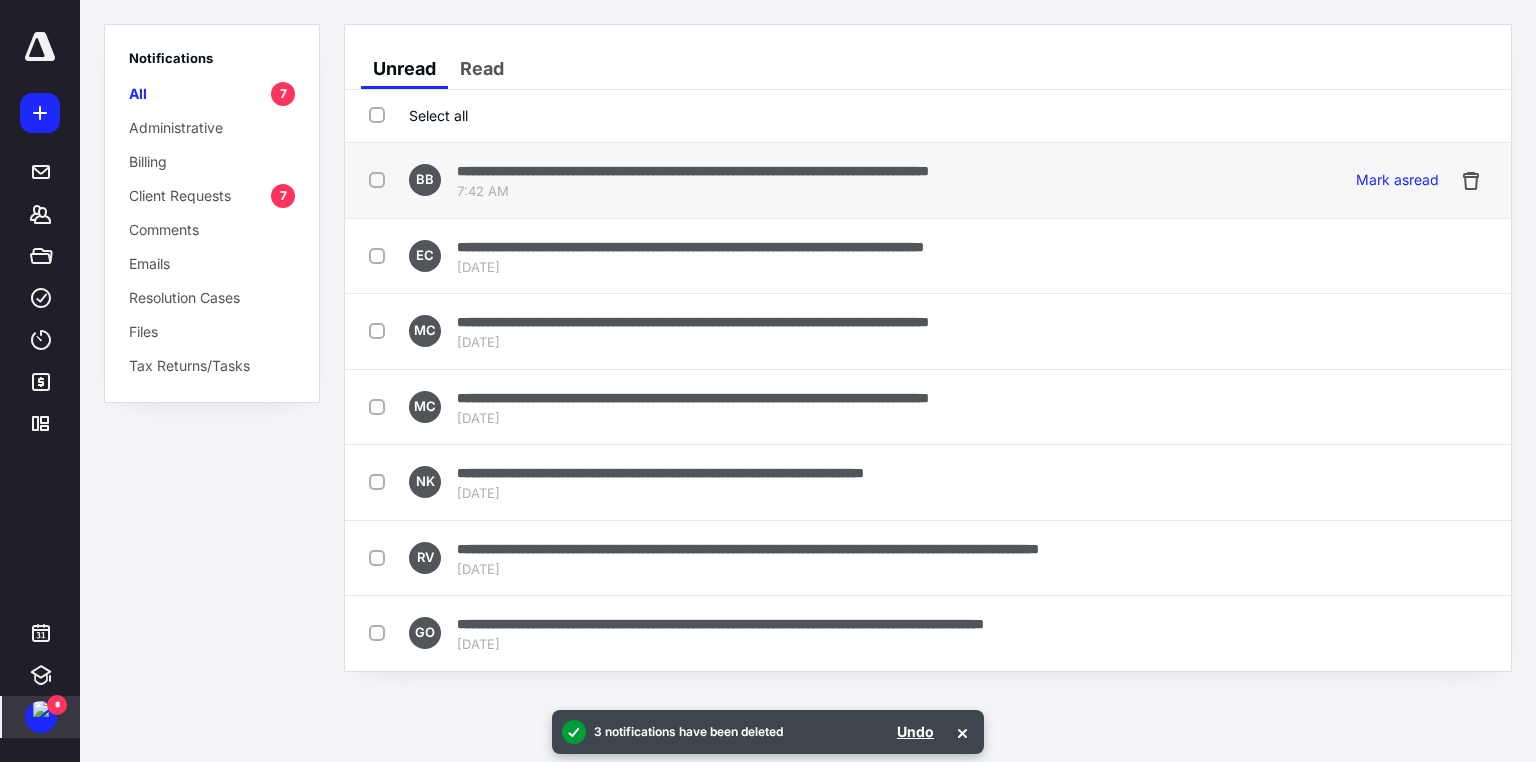 click on "**********" at bounding box center [693, 171] 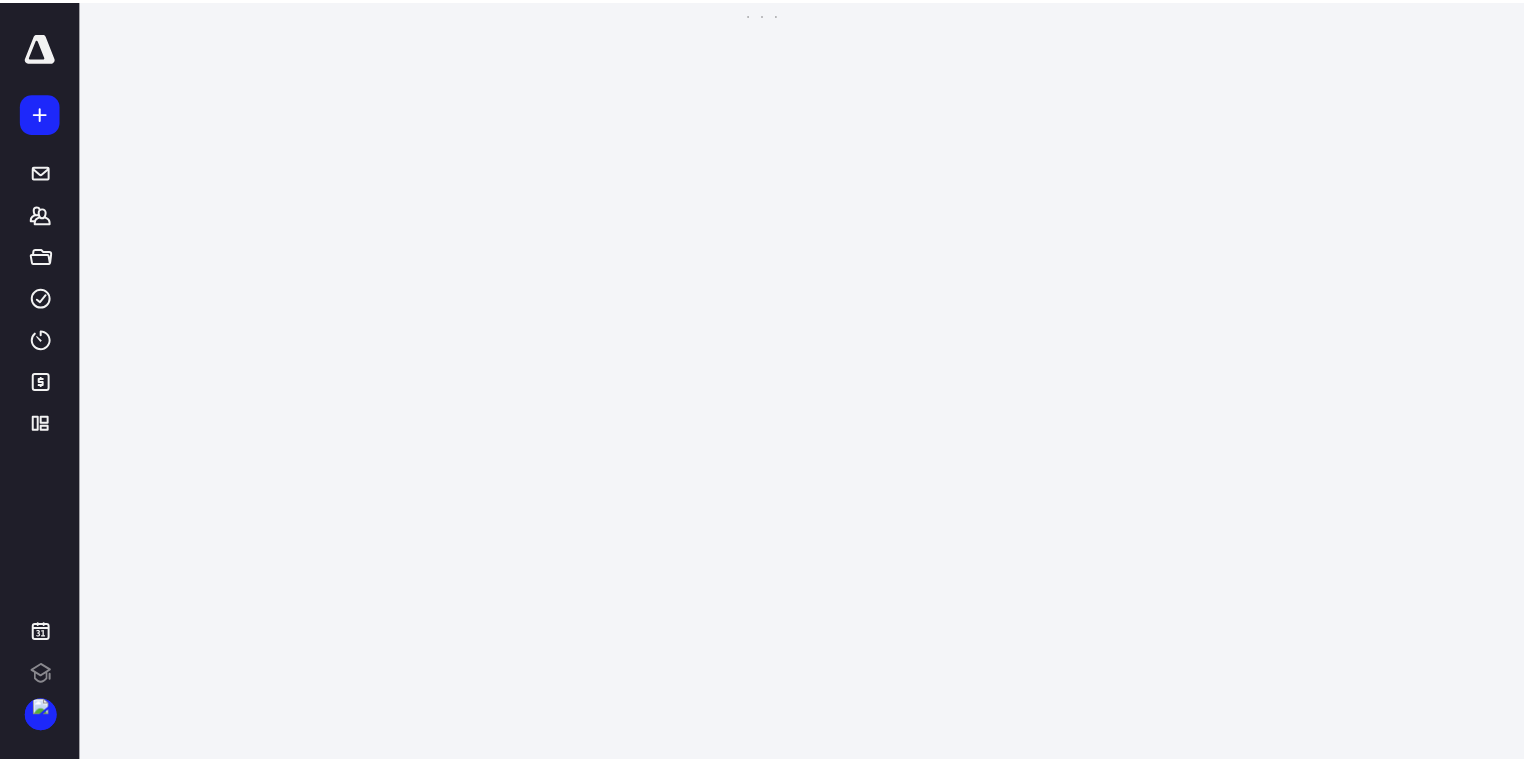 scroll, scrollTop: 0, scrollLeft: 0, axis: both 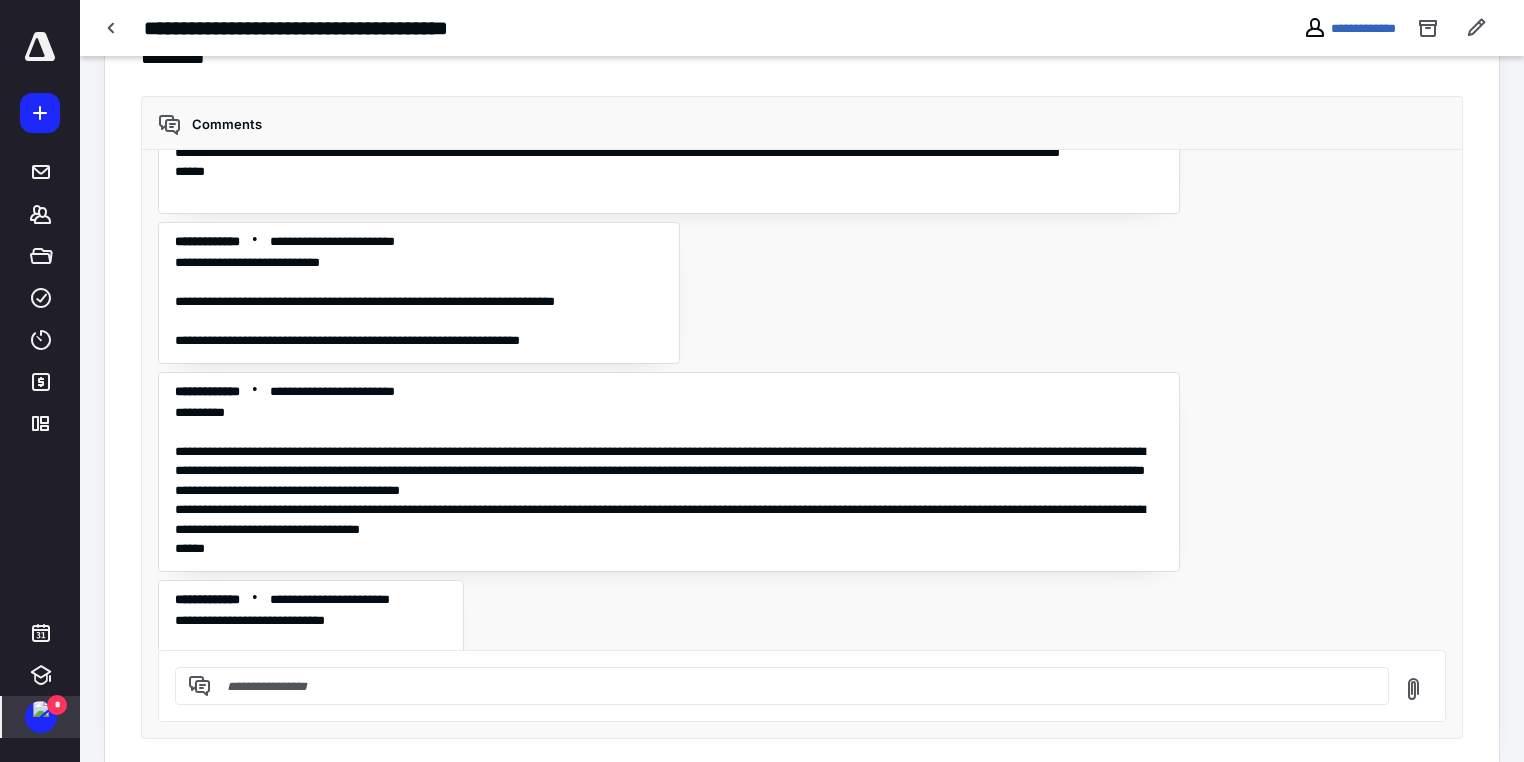 click on "*" at bounding box center (57, 705) 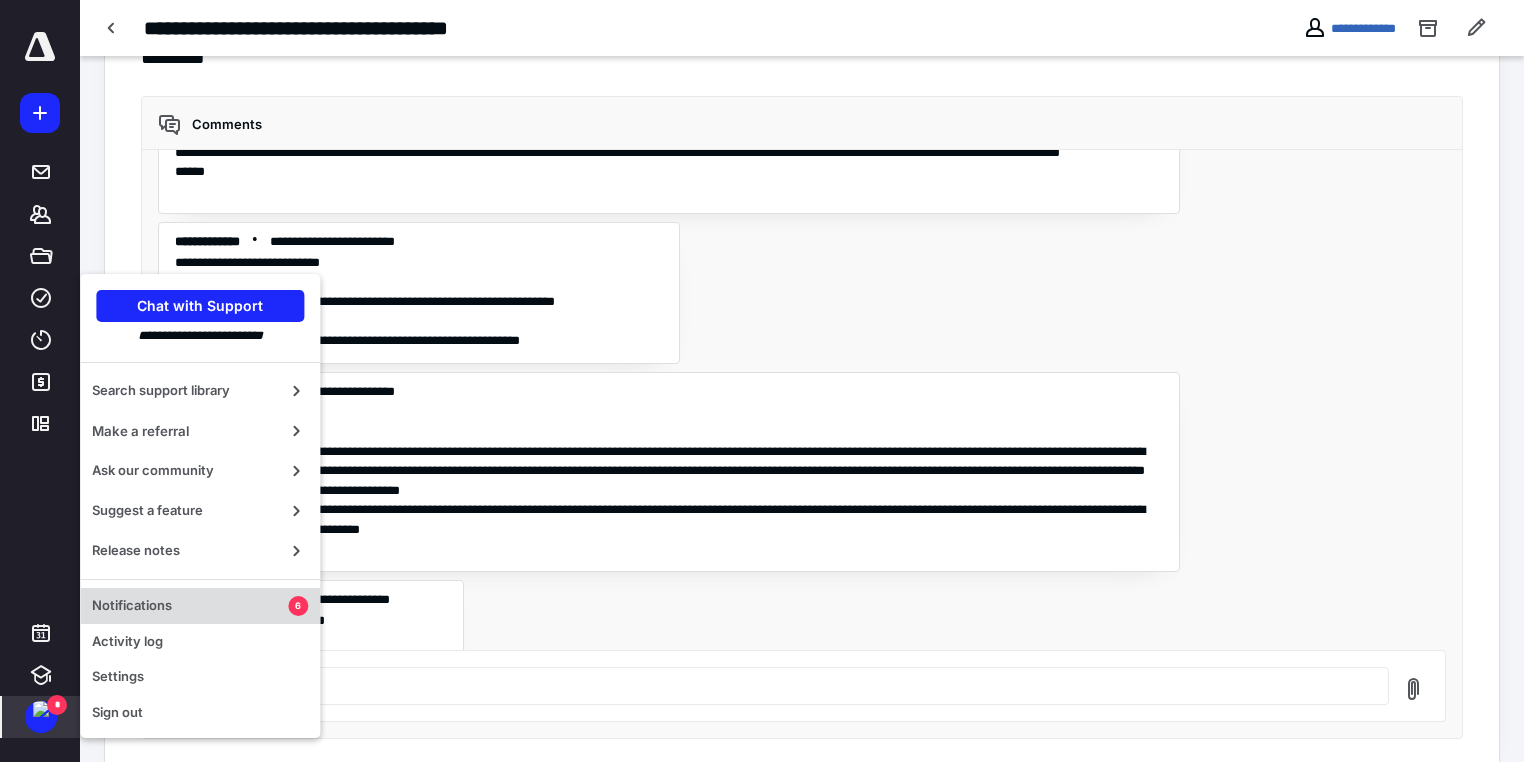click on "Notifications" at bounding box center [190, 606] 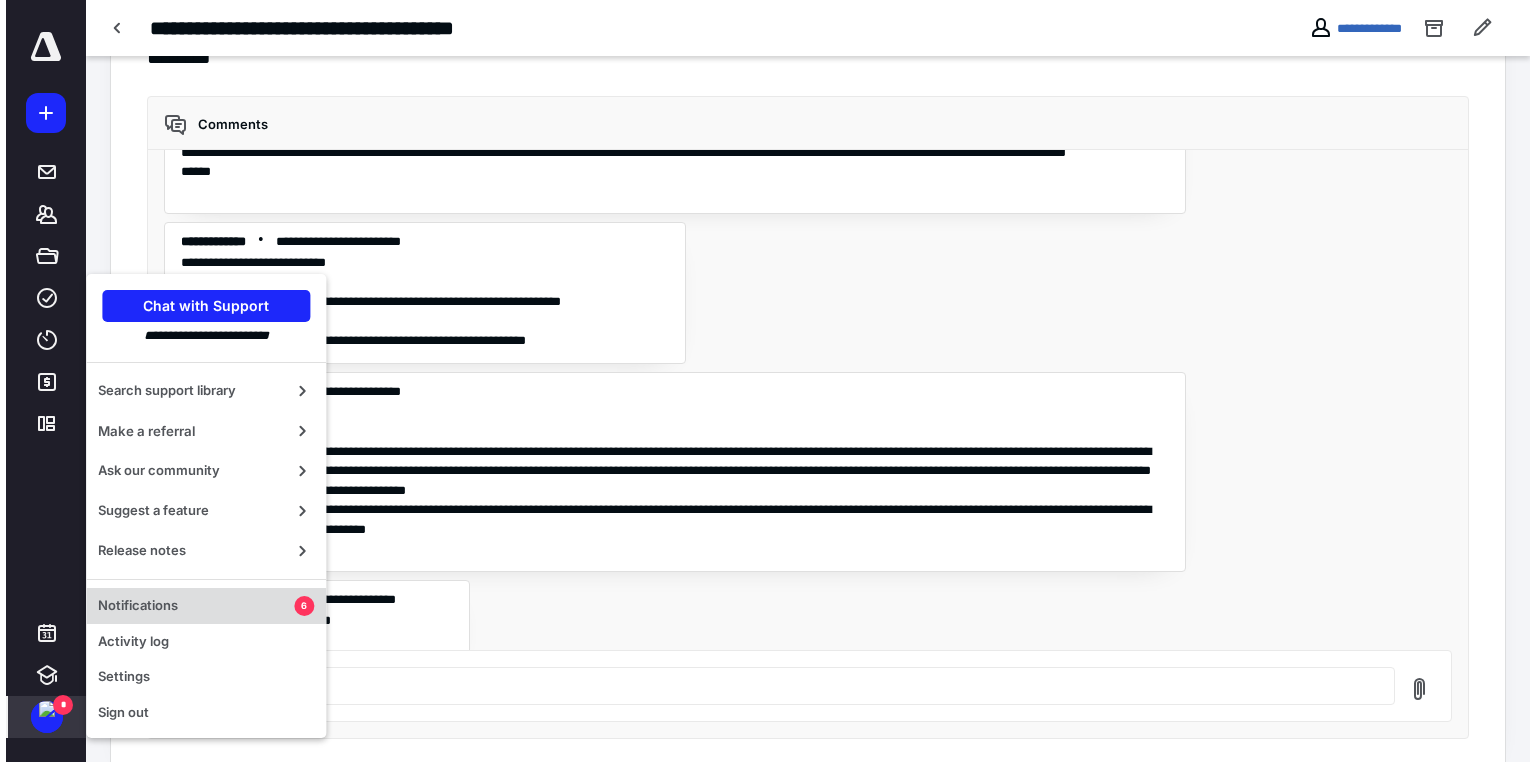 scroll, scrollTop: 0, scrollLeft: 0, axis: both 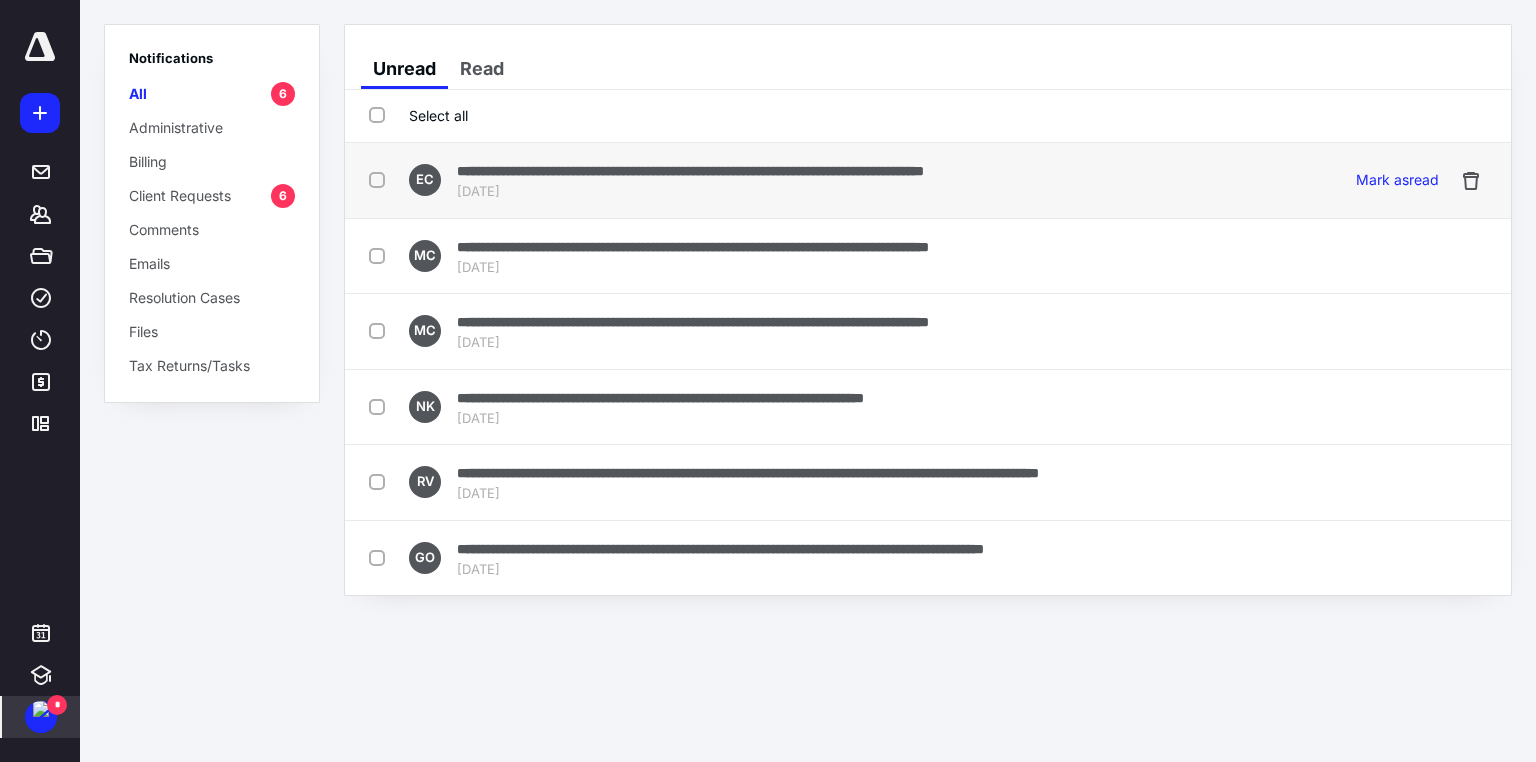 click at bounding box center (381, 179) 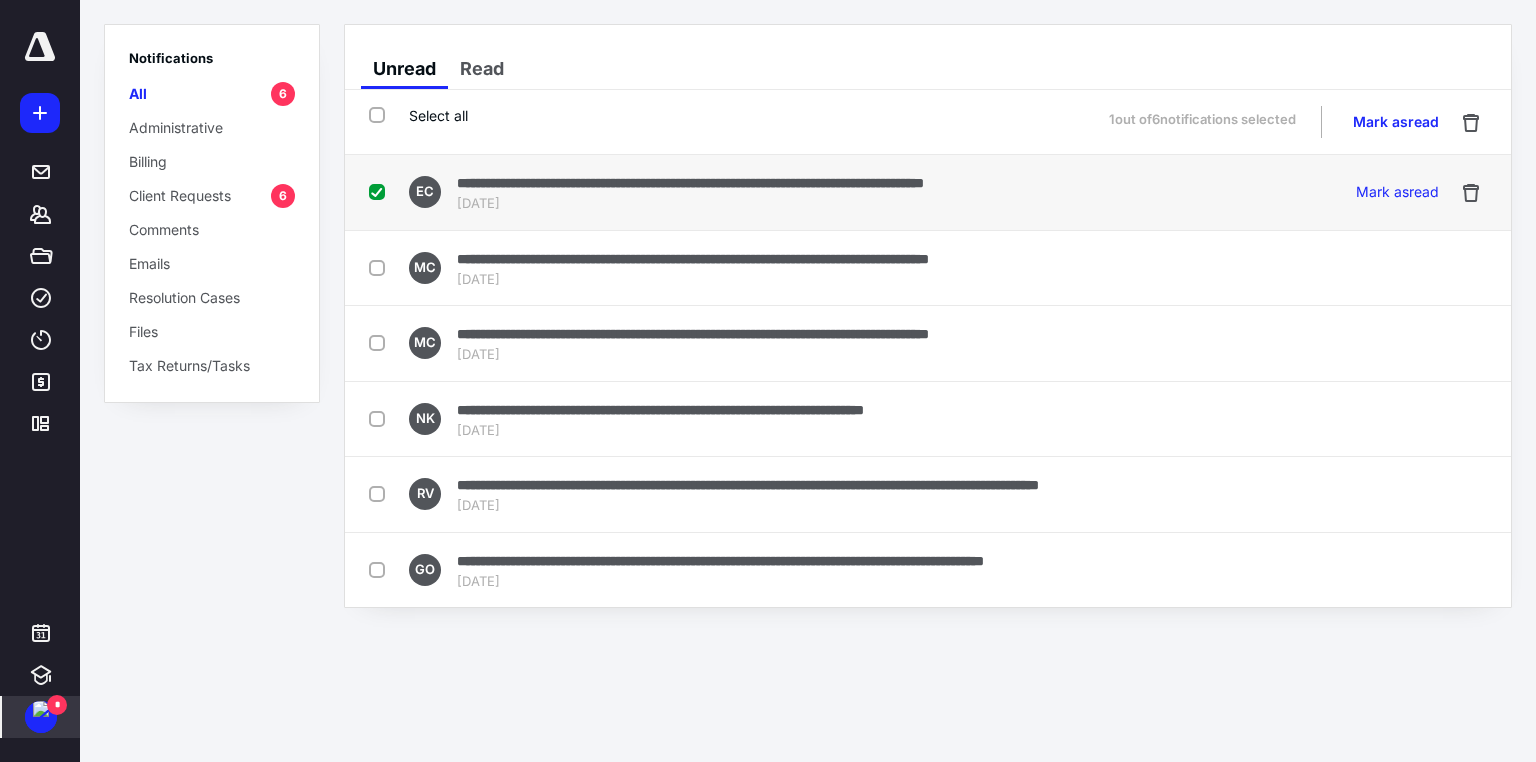 click at bounding box center (381, 191) 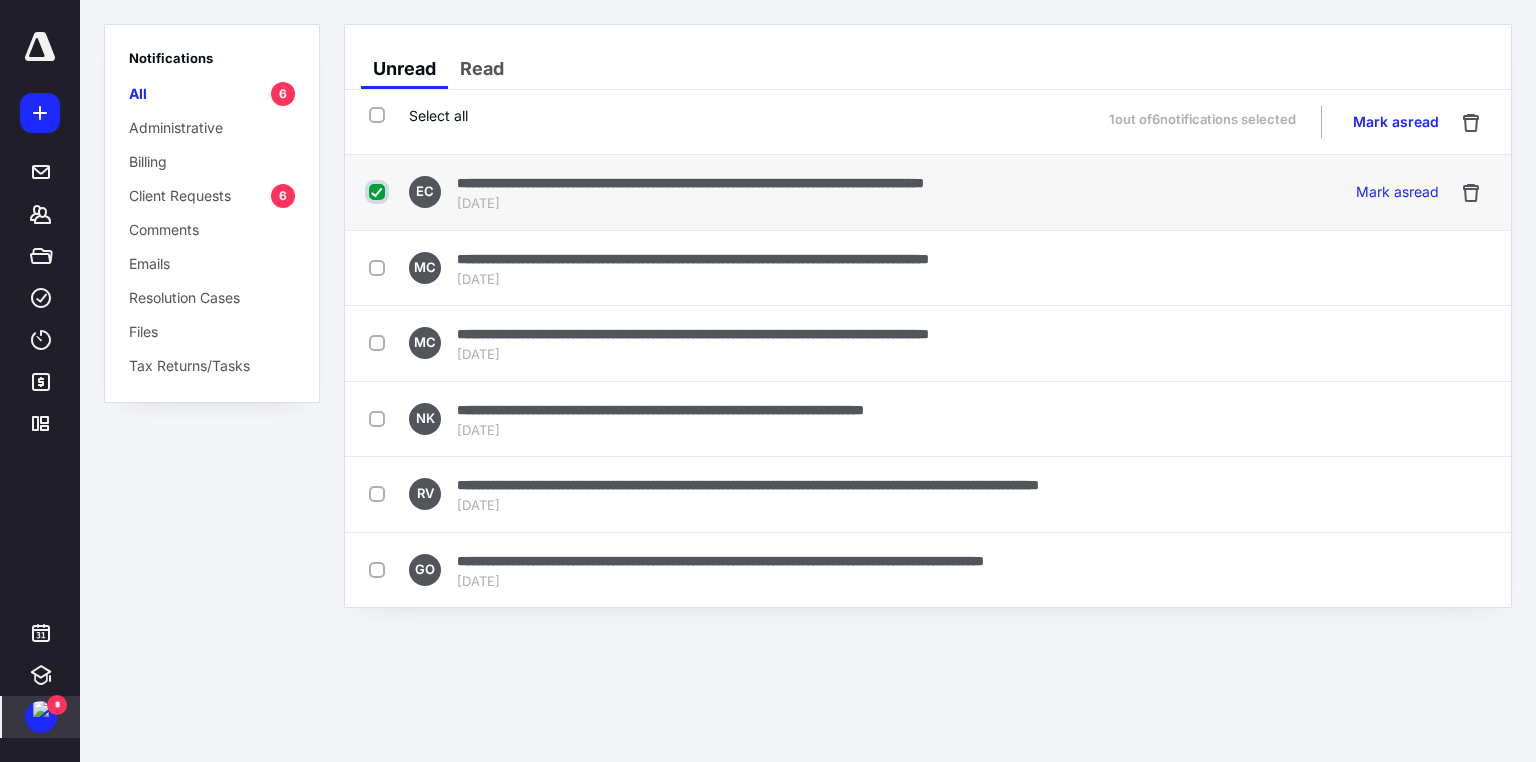 click at bounding box center [379, 192] 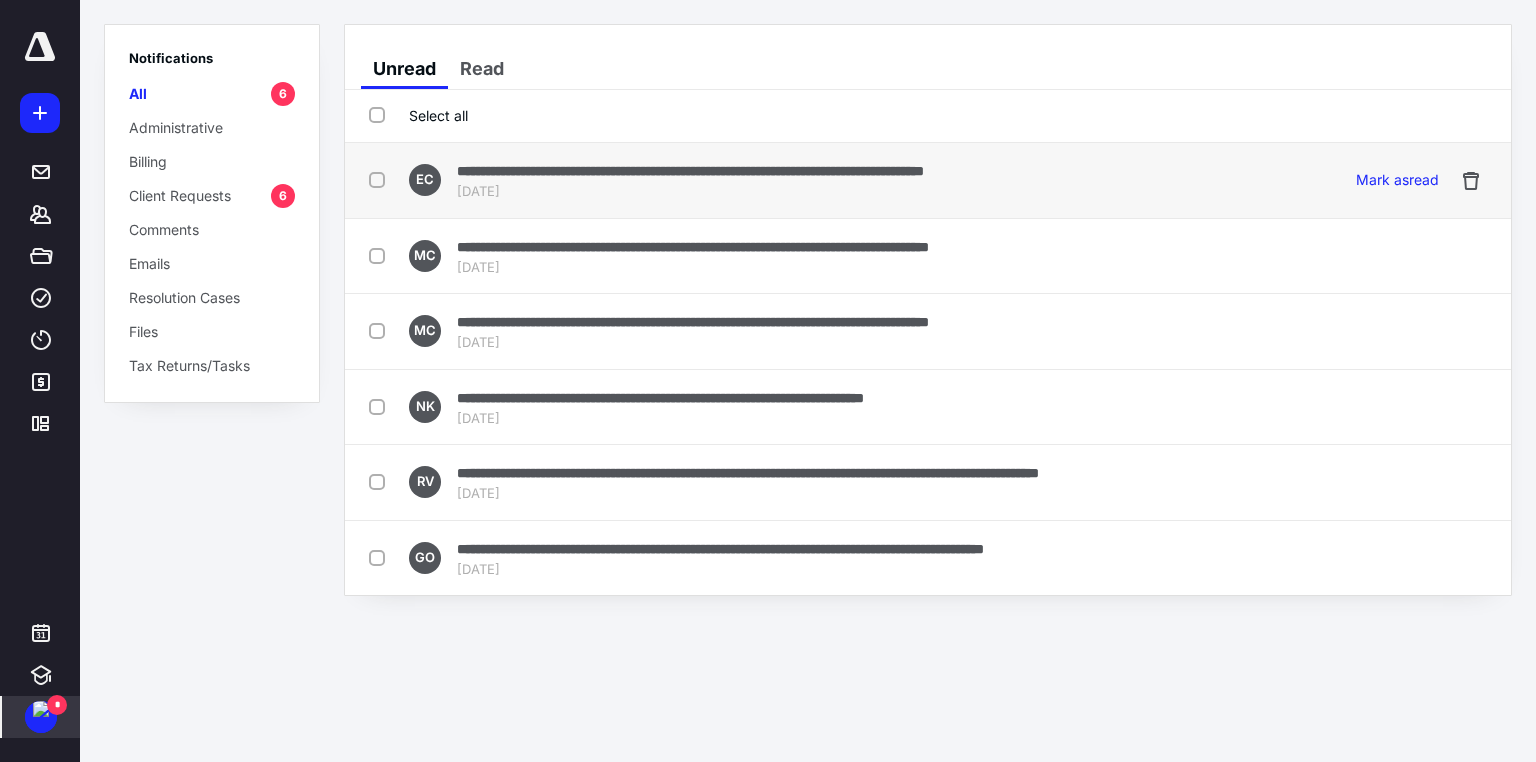 click on "**********" at bounding box center (690, 171) 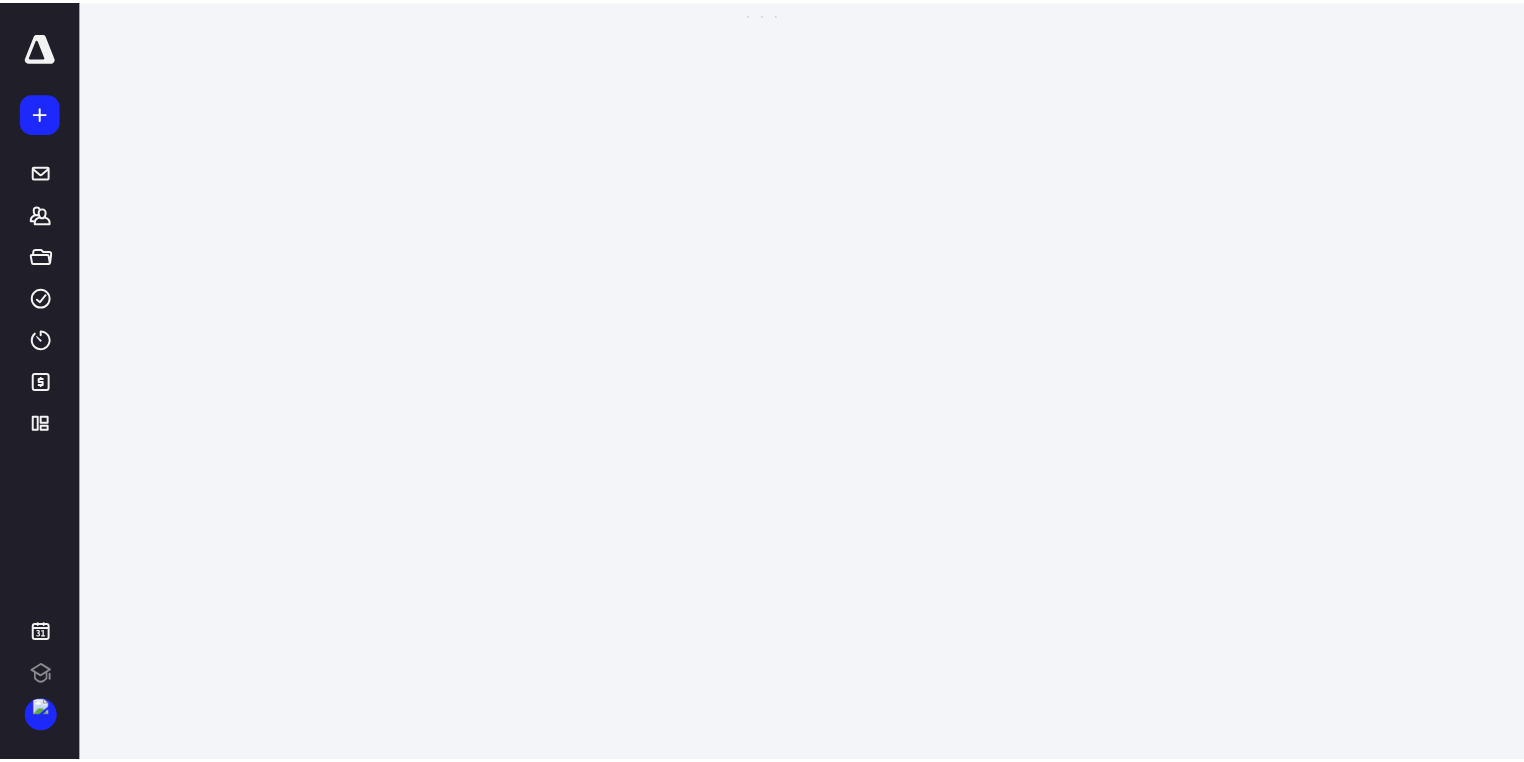 scroll, scrollTop: 0, scrollLeft: 0, axis: both 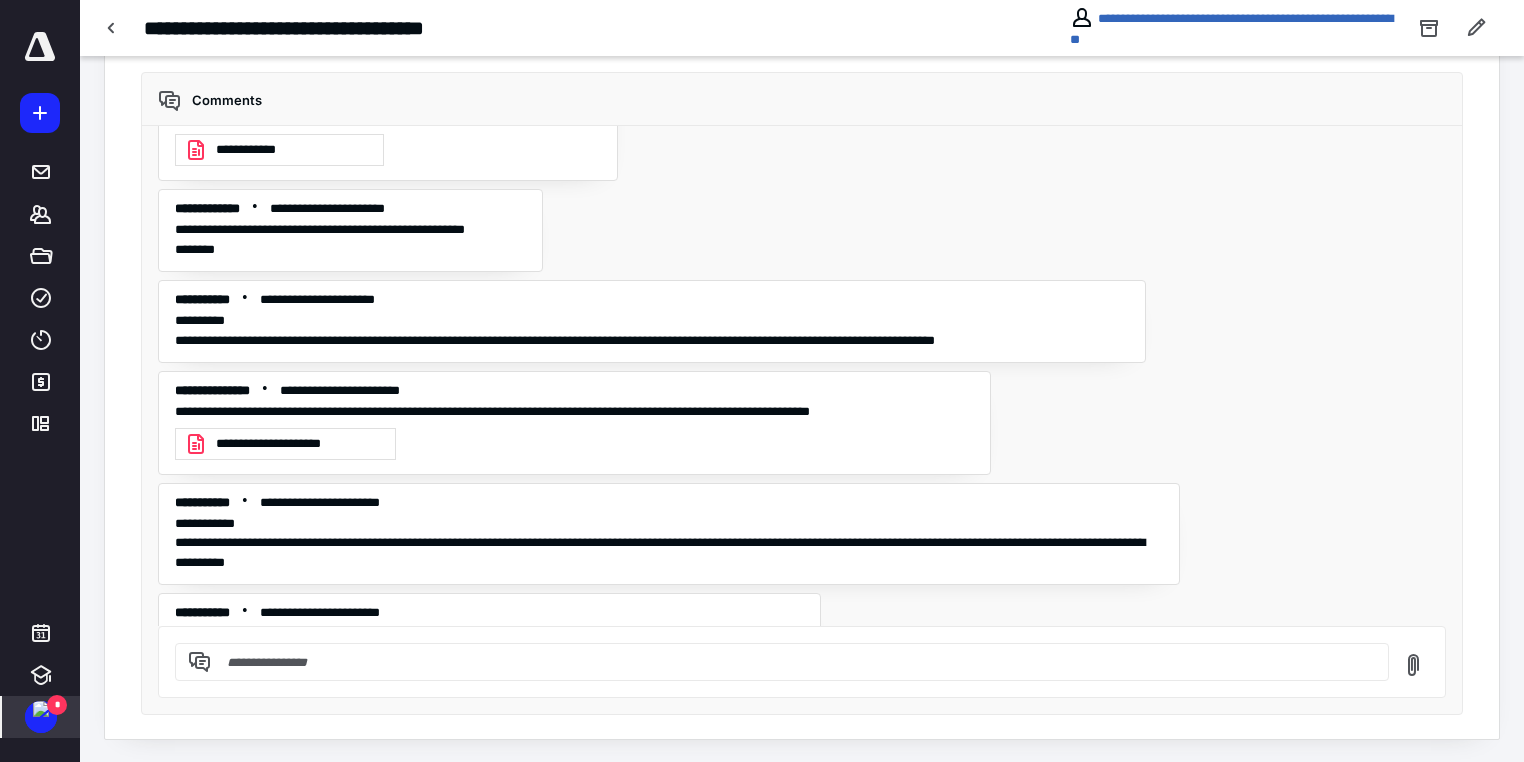 click on "*" at bounding box center [57, 705] 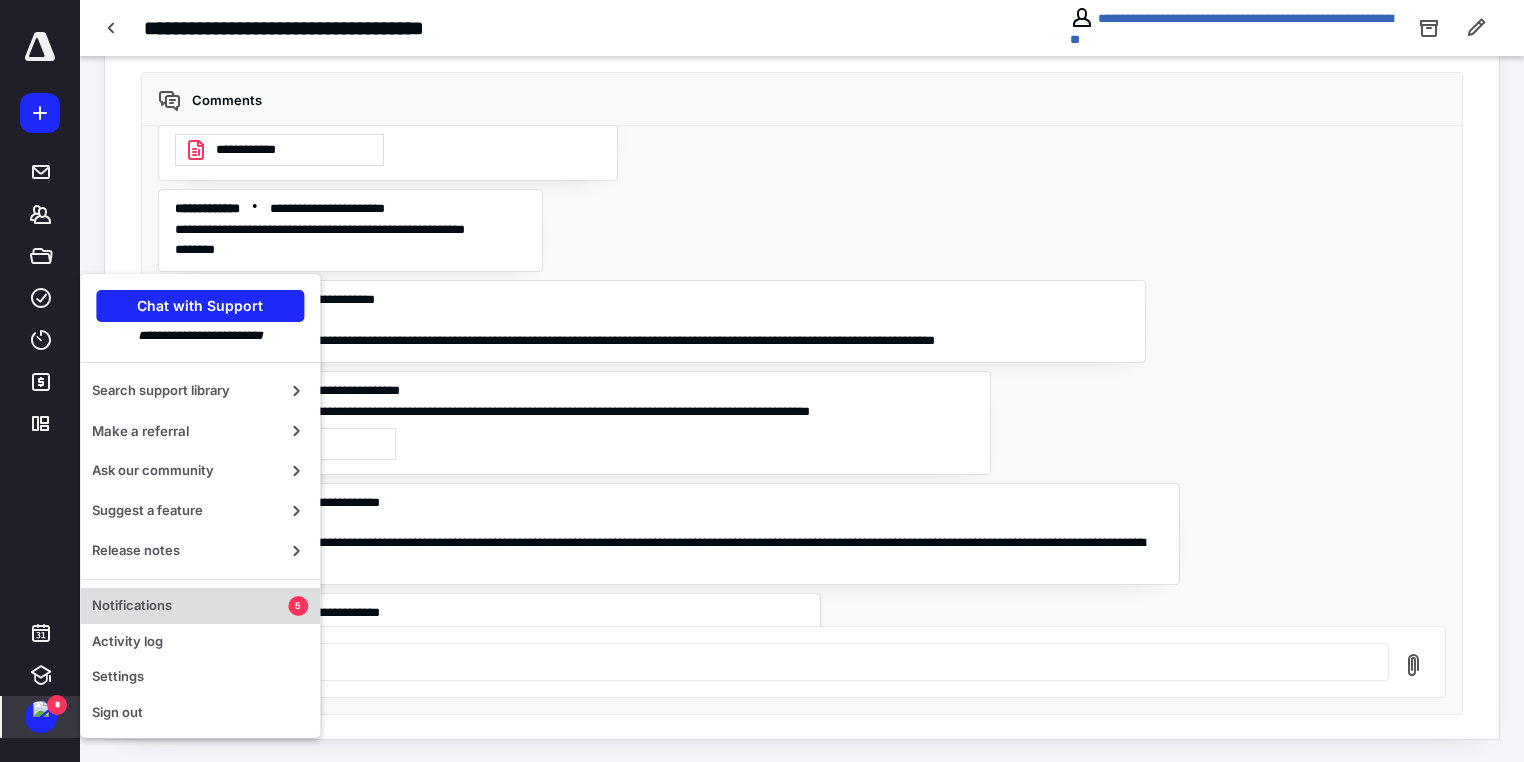 click on "Notifications" at bounding box center (190, 606) 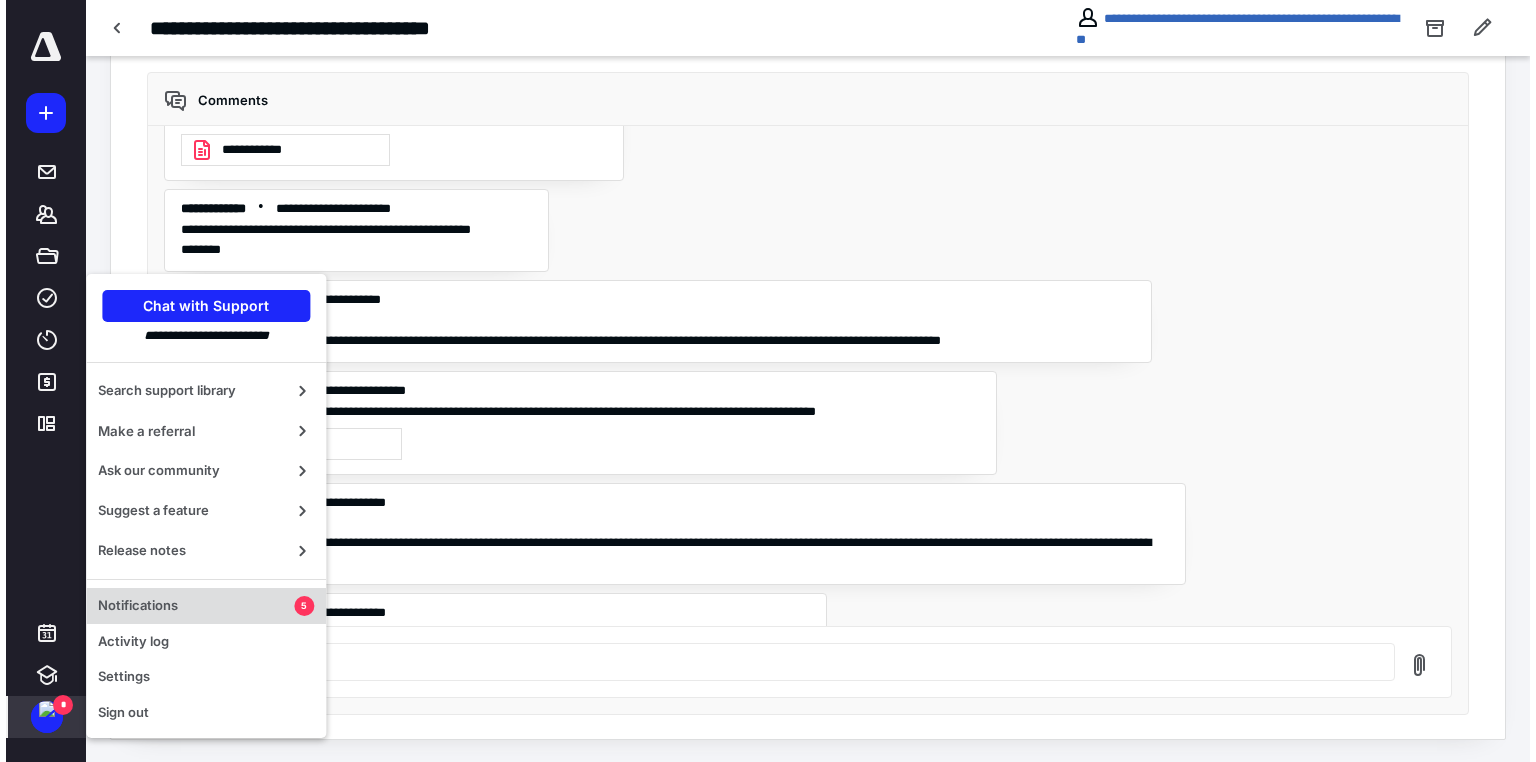 scroll, scrollTop: 0, scrollLeft: 0, axis: both 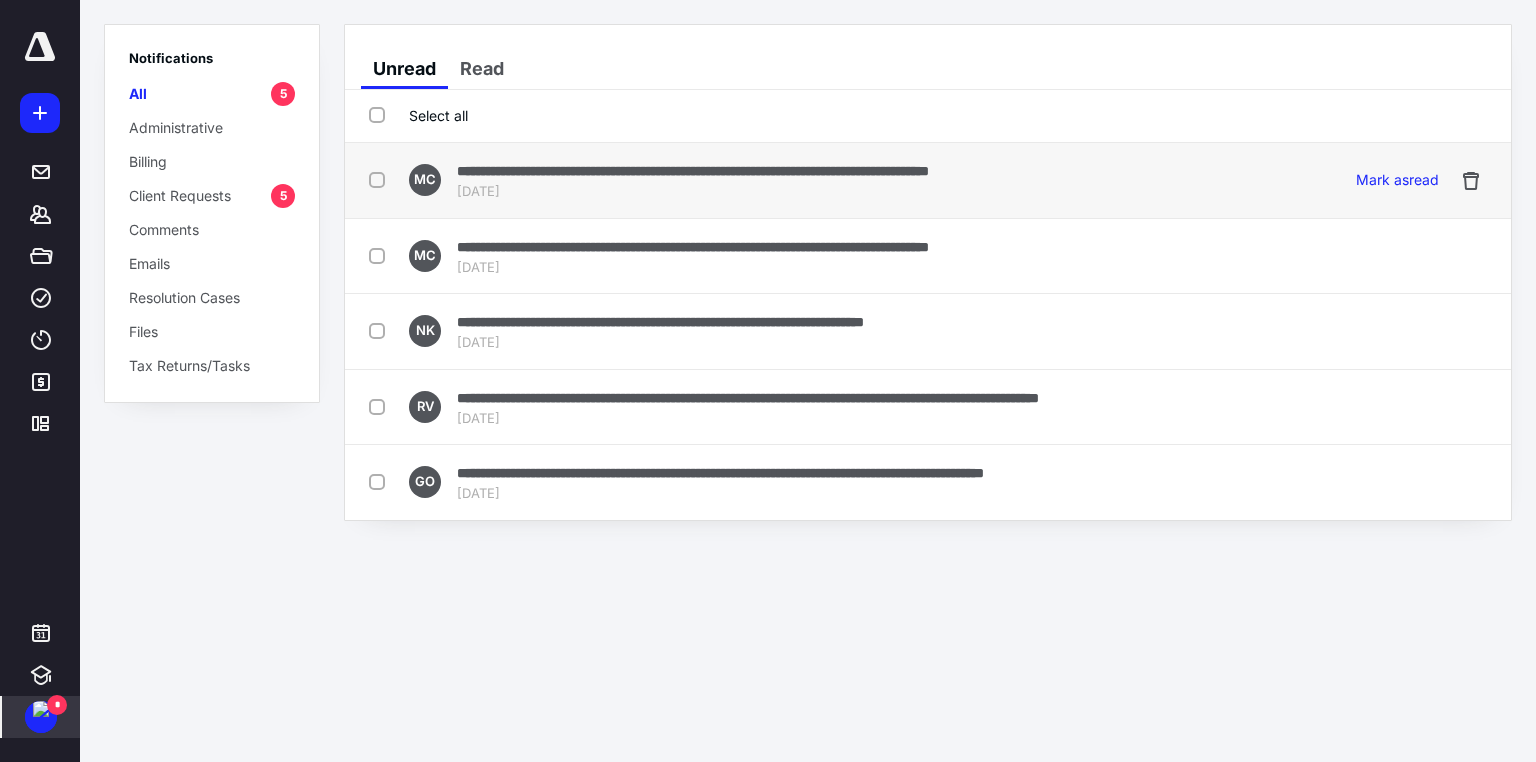 click on "**********" at bounding box center (693, 171) 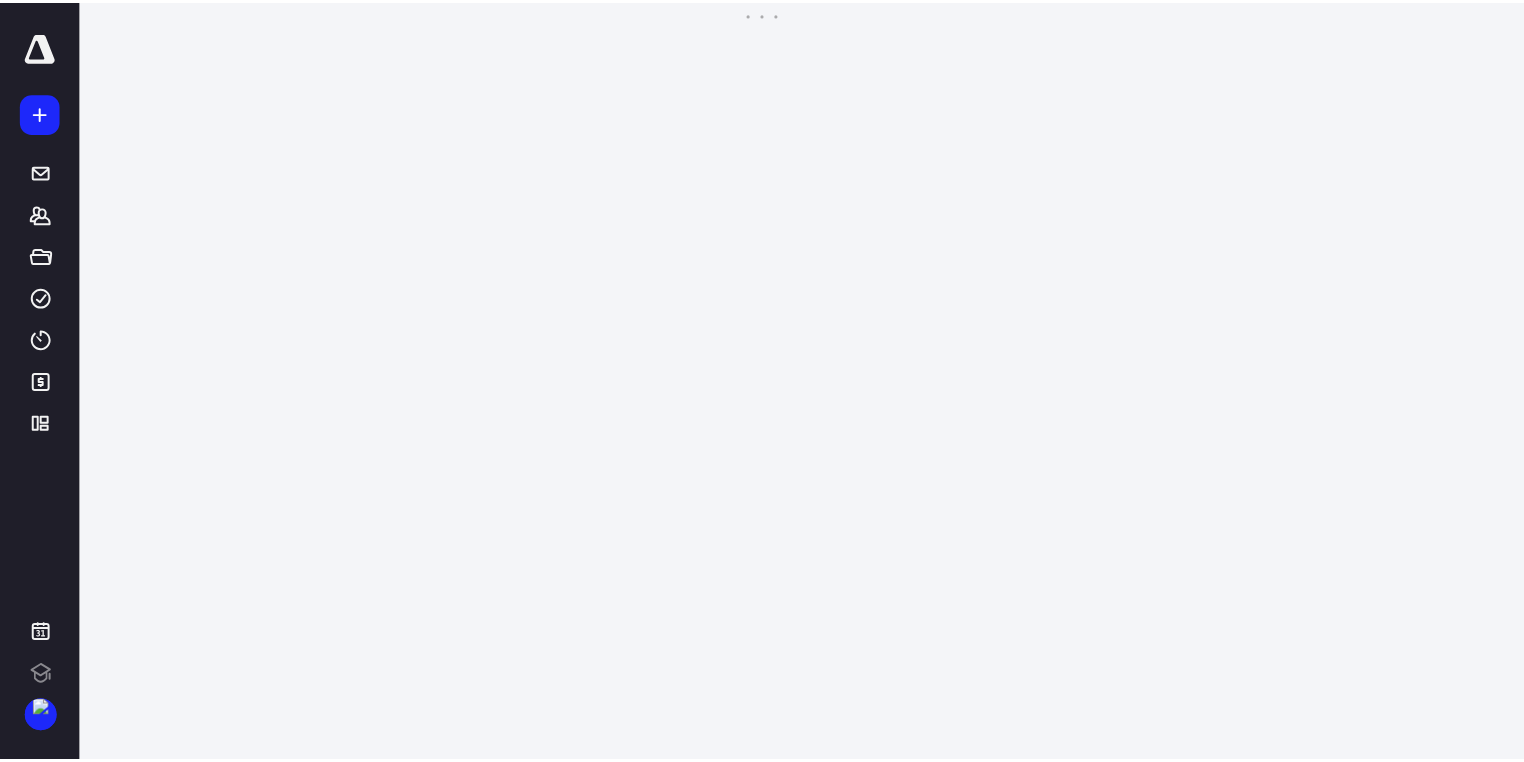 scroll, scrollTop: 0, scrollLeft: 0, axis: both 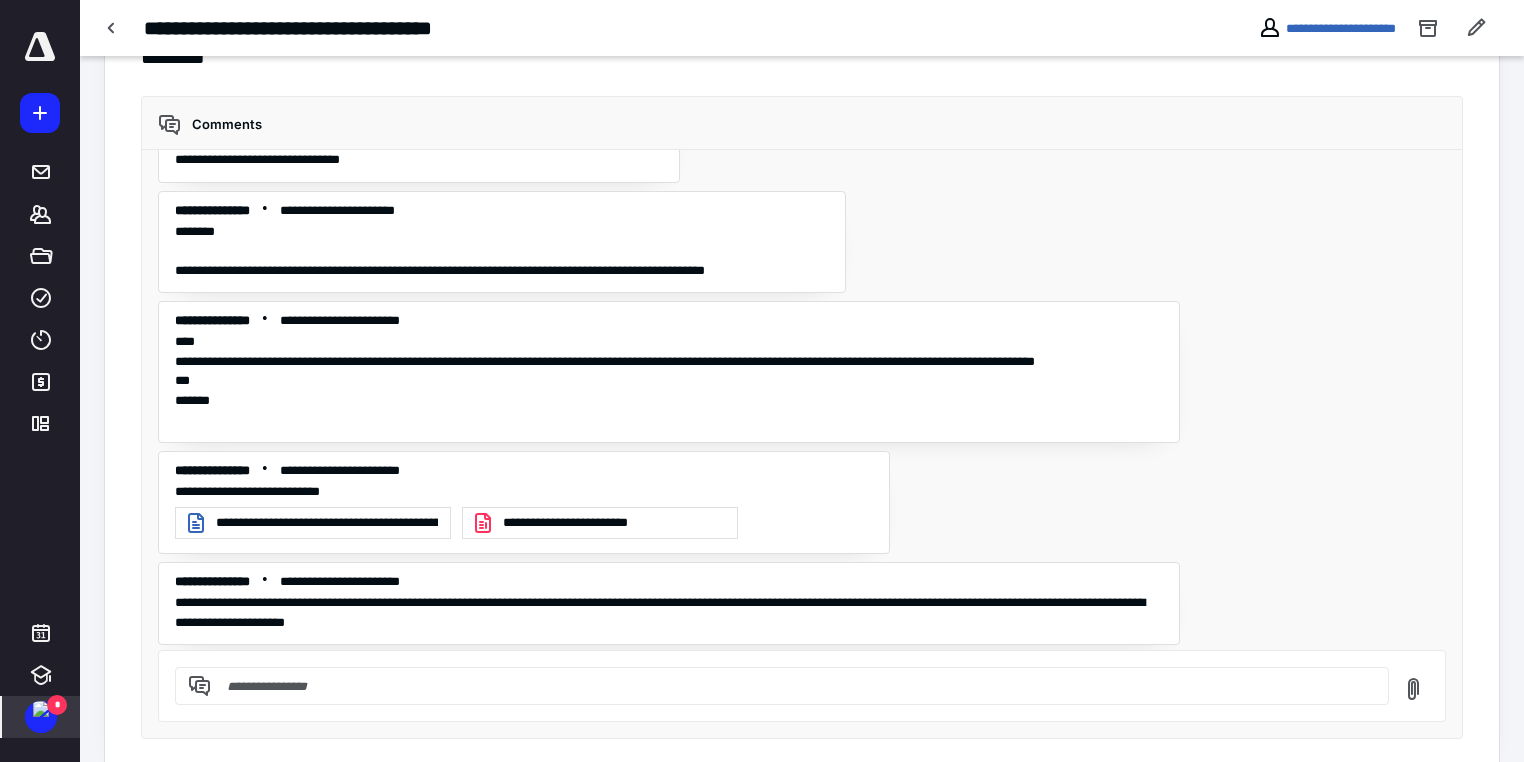 click at bounding box center [41, 709] 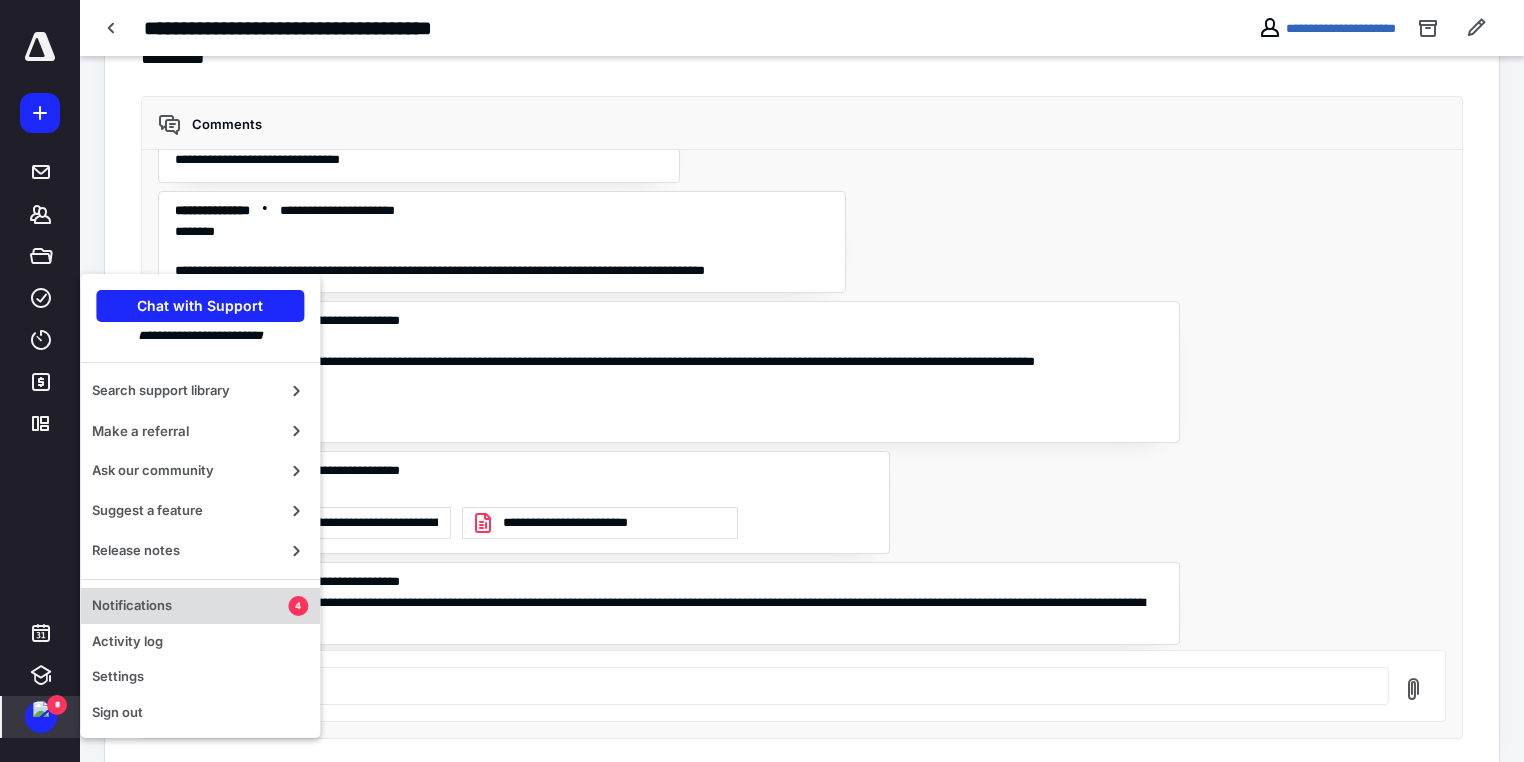click on "Notifications" at bounding box center (190, 606) 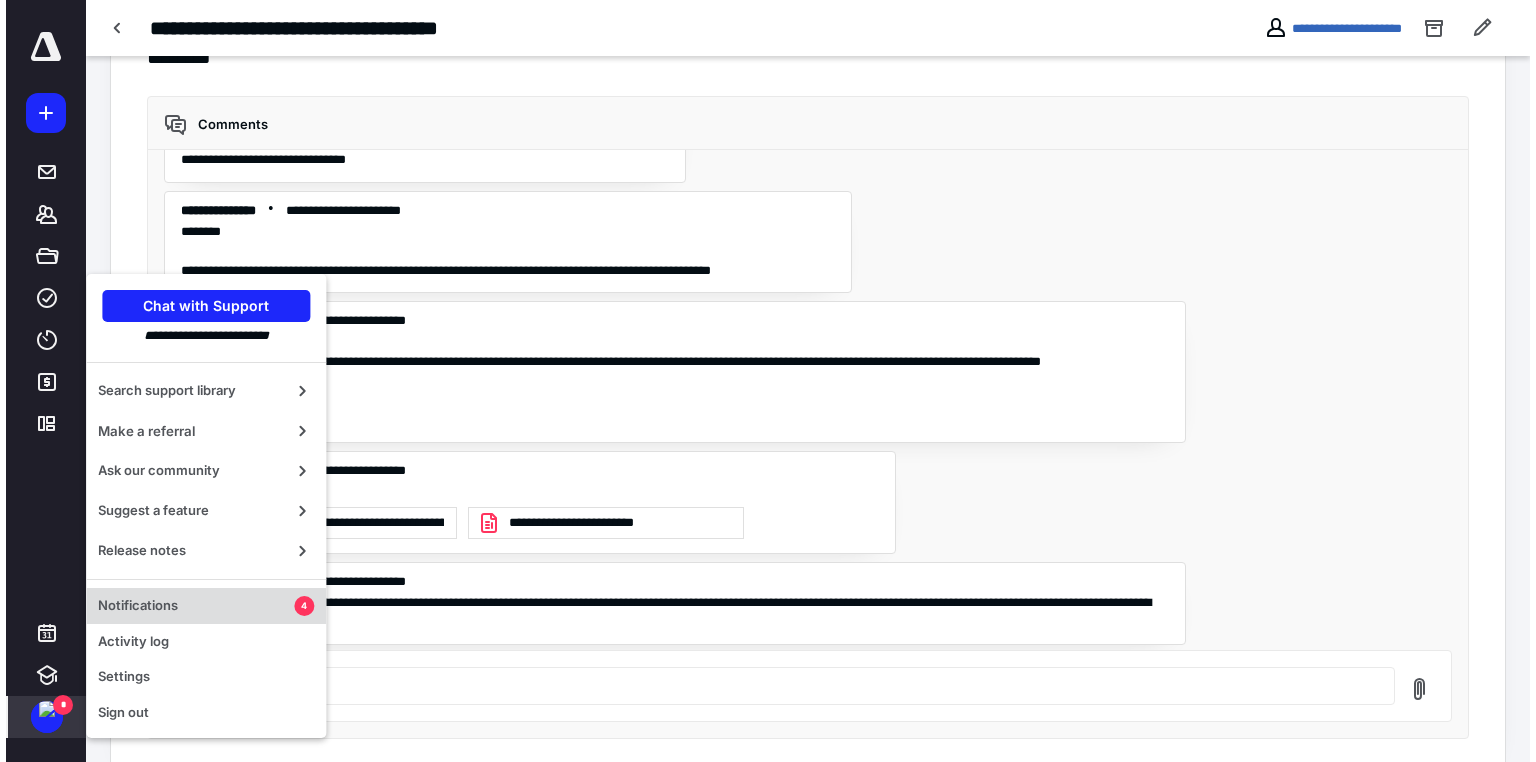 scroll, scrollTop: 0, scrollLeft: 0, axis: both 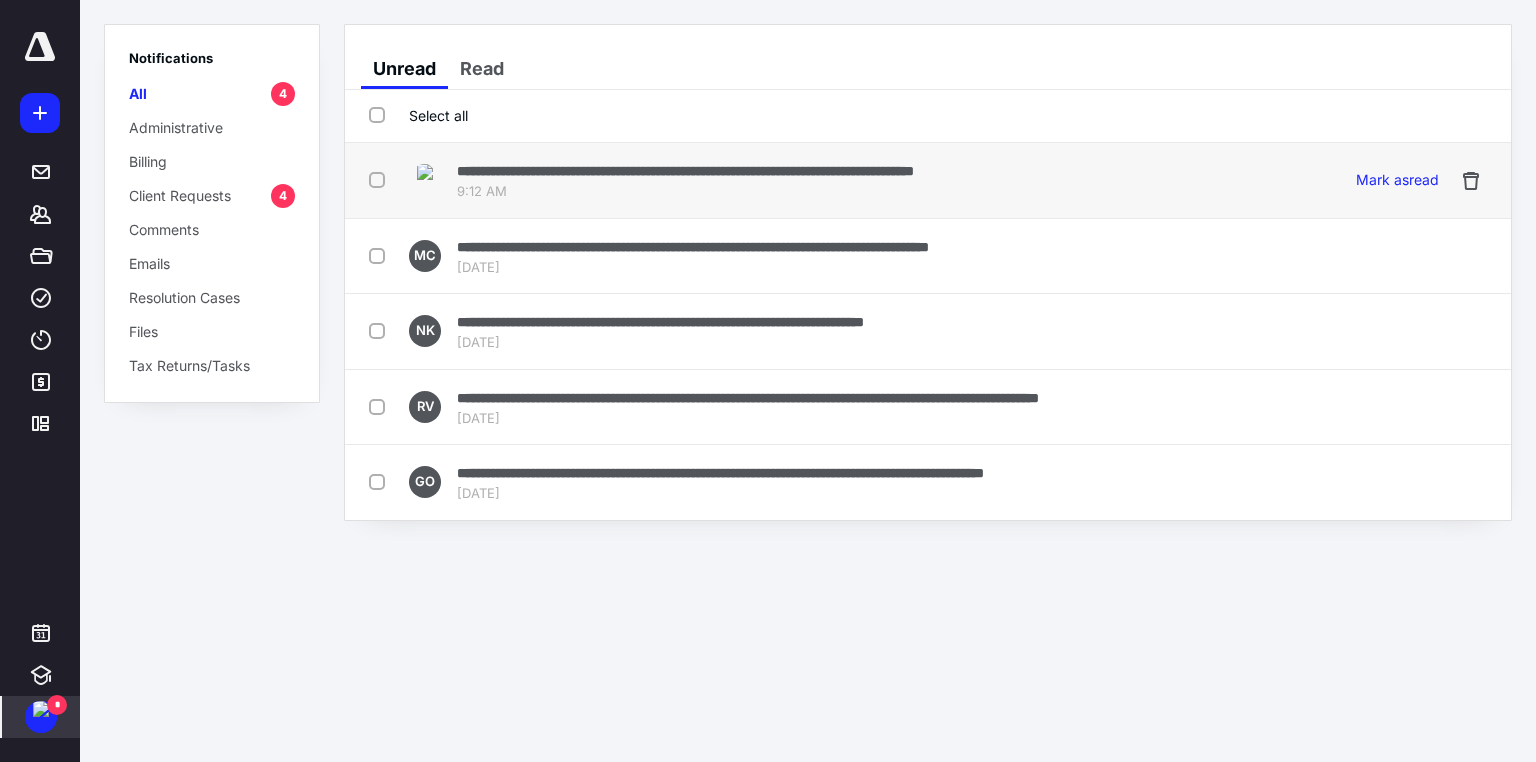 click on "**********" at bounding box center (685, 171) 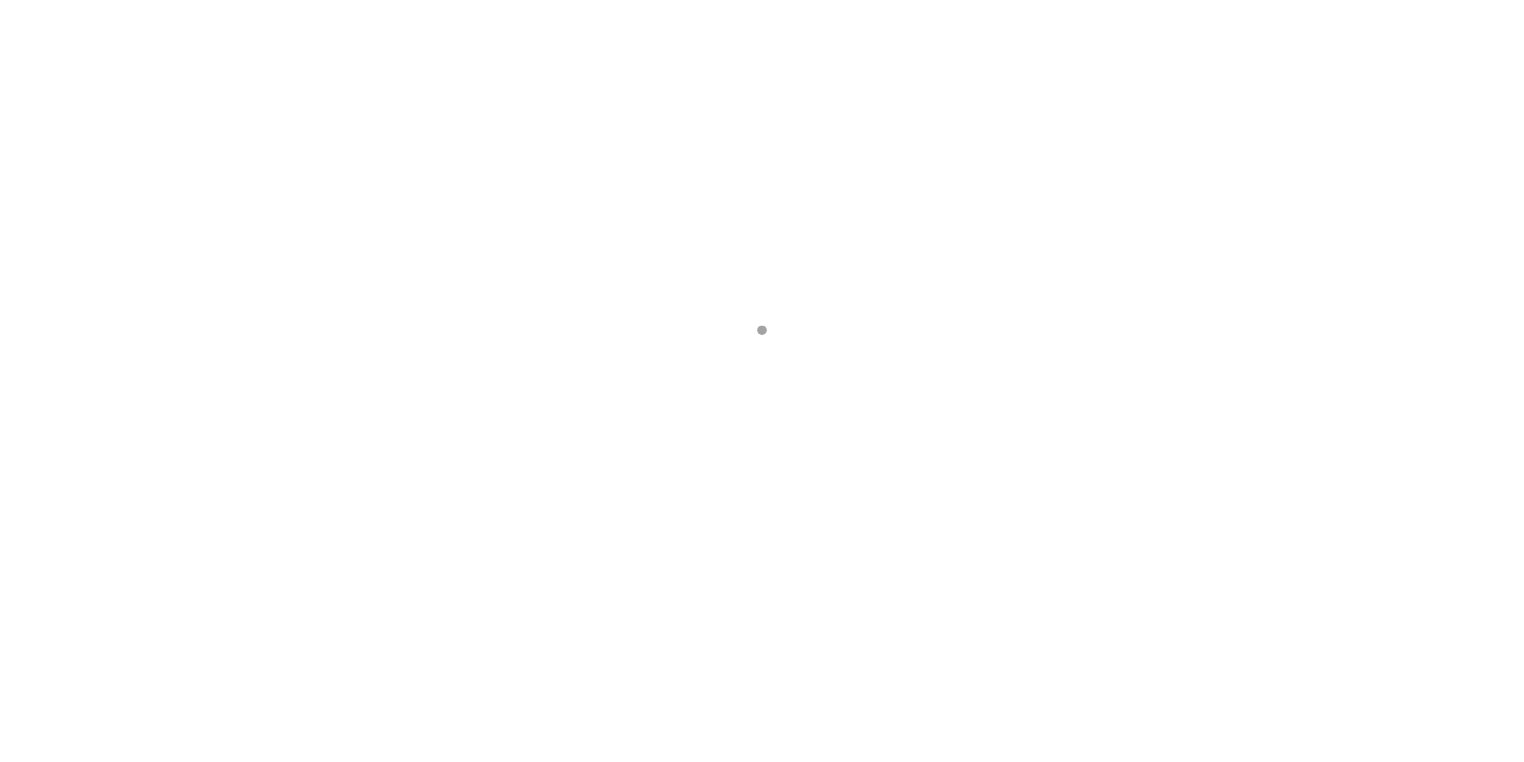 scroll, scrollTop: 0, scrollLeft: 0, axis: both 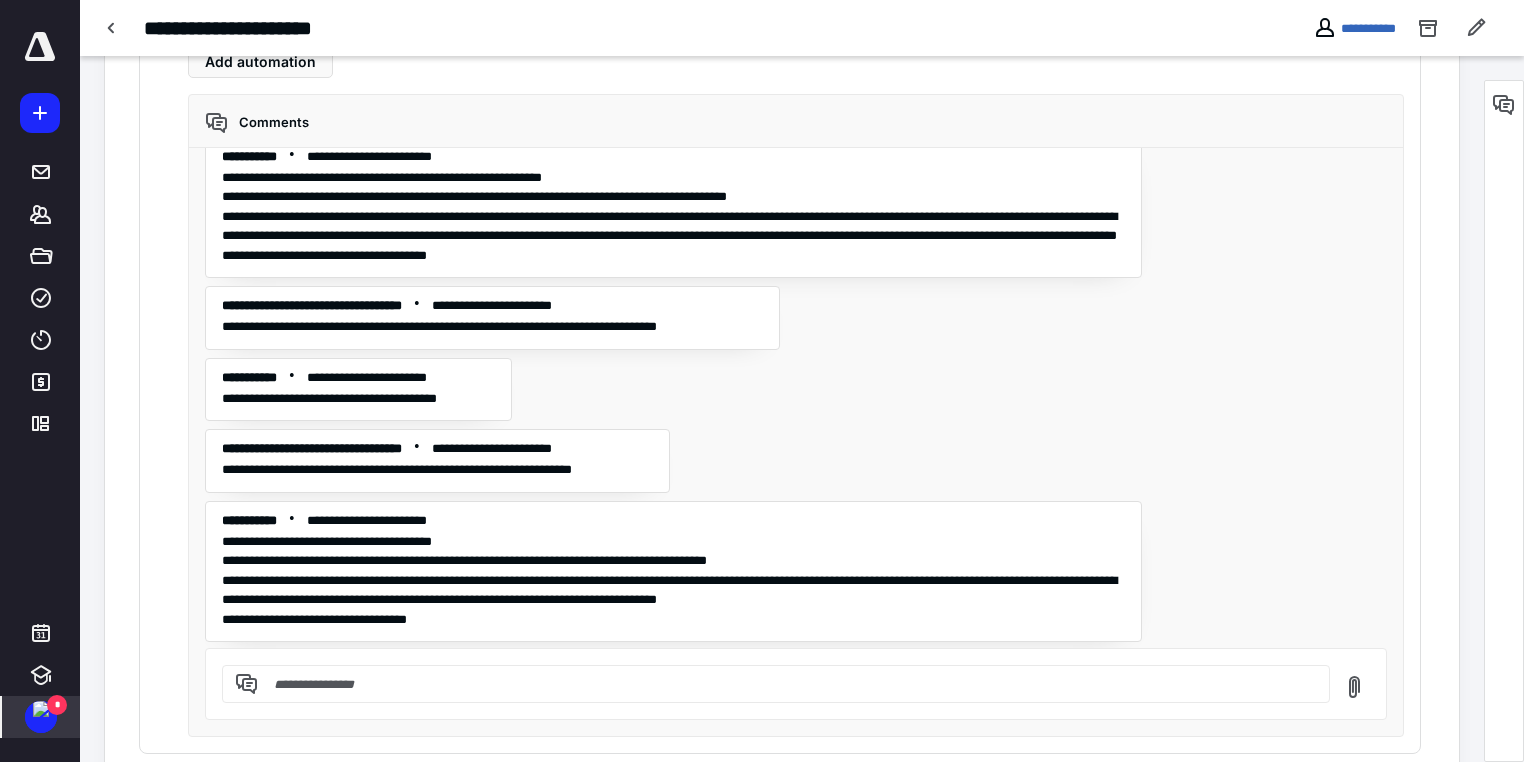 click at bounding box center [41, 709] 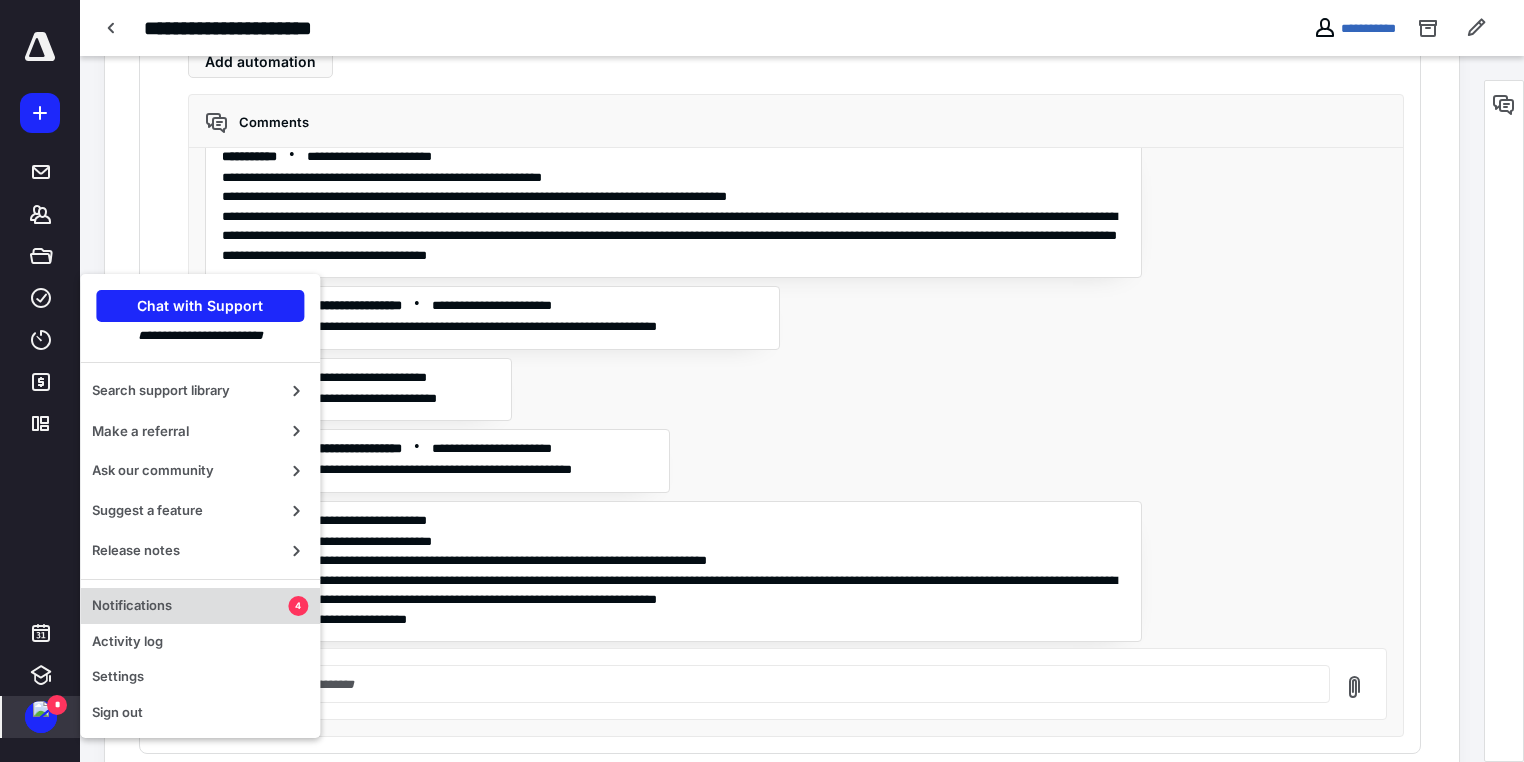 click on "Notifications" at bounding box center (190, 606) 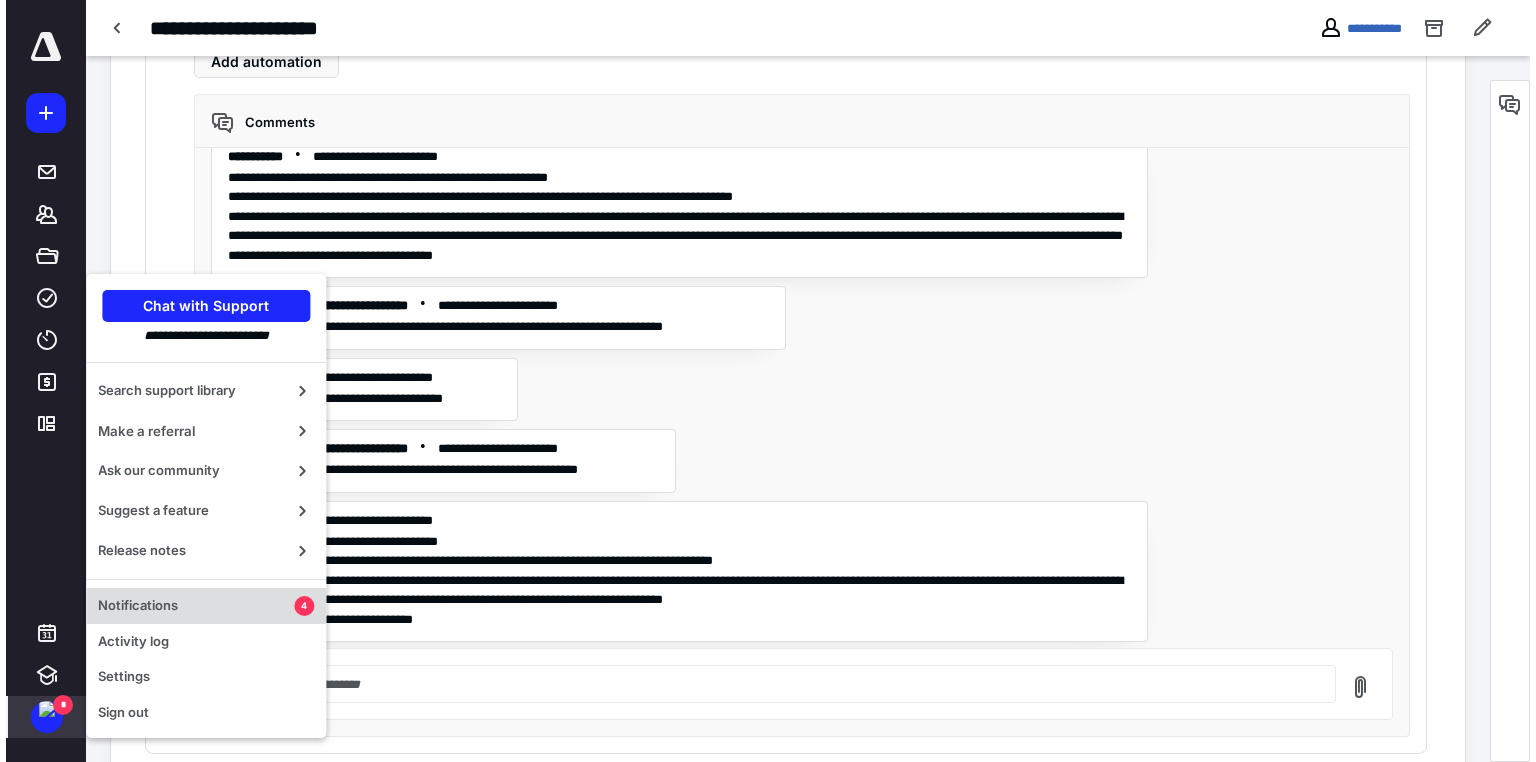 scroll, scrollTop: 0, scrollLeft: 0, axis: both 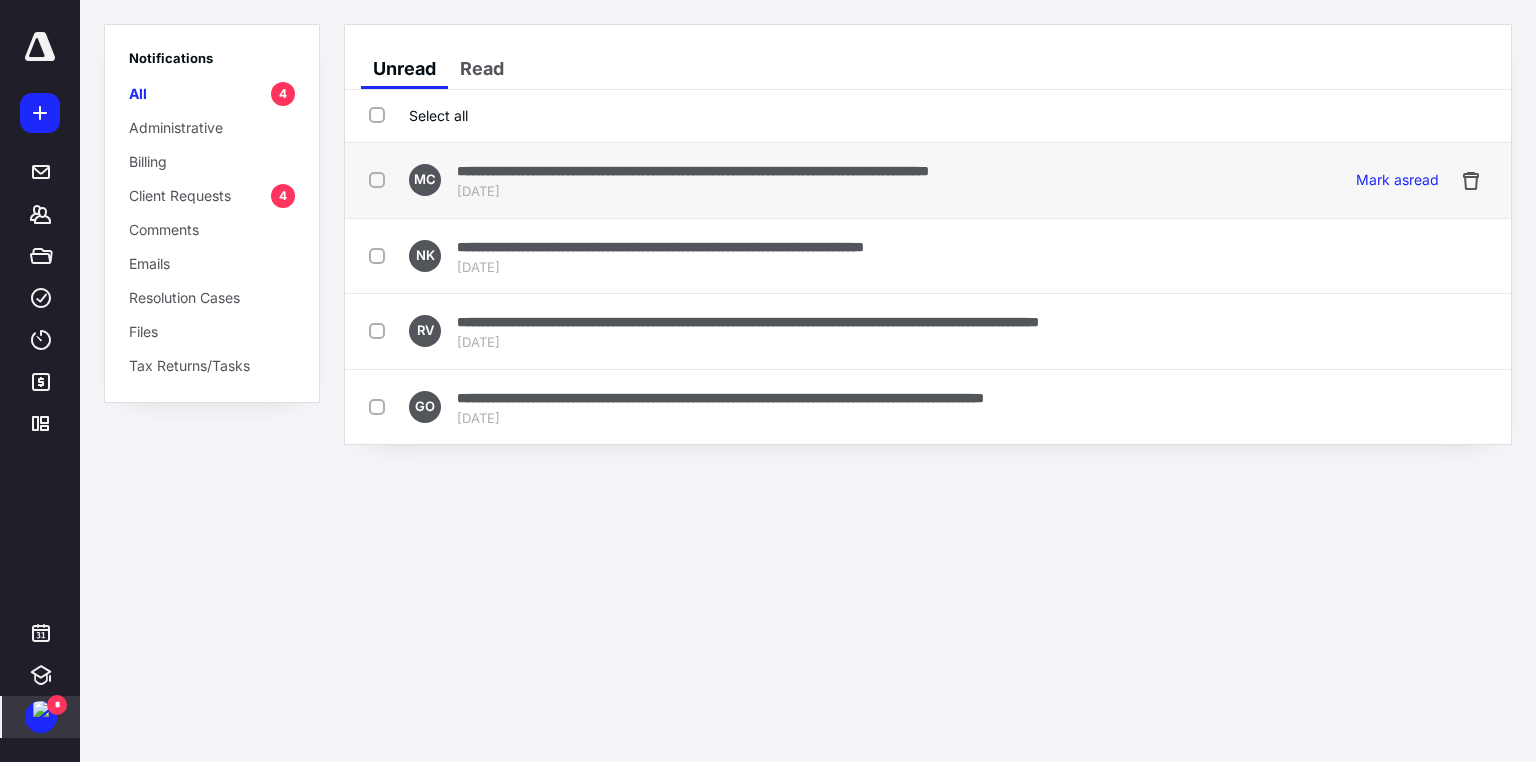 click at bounding box center [381, 179] 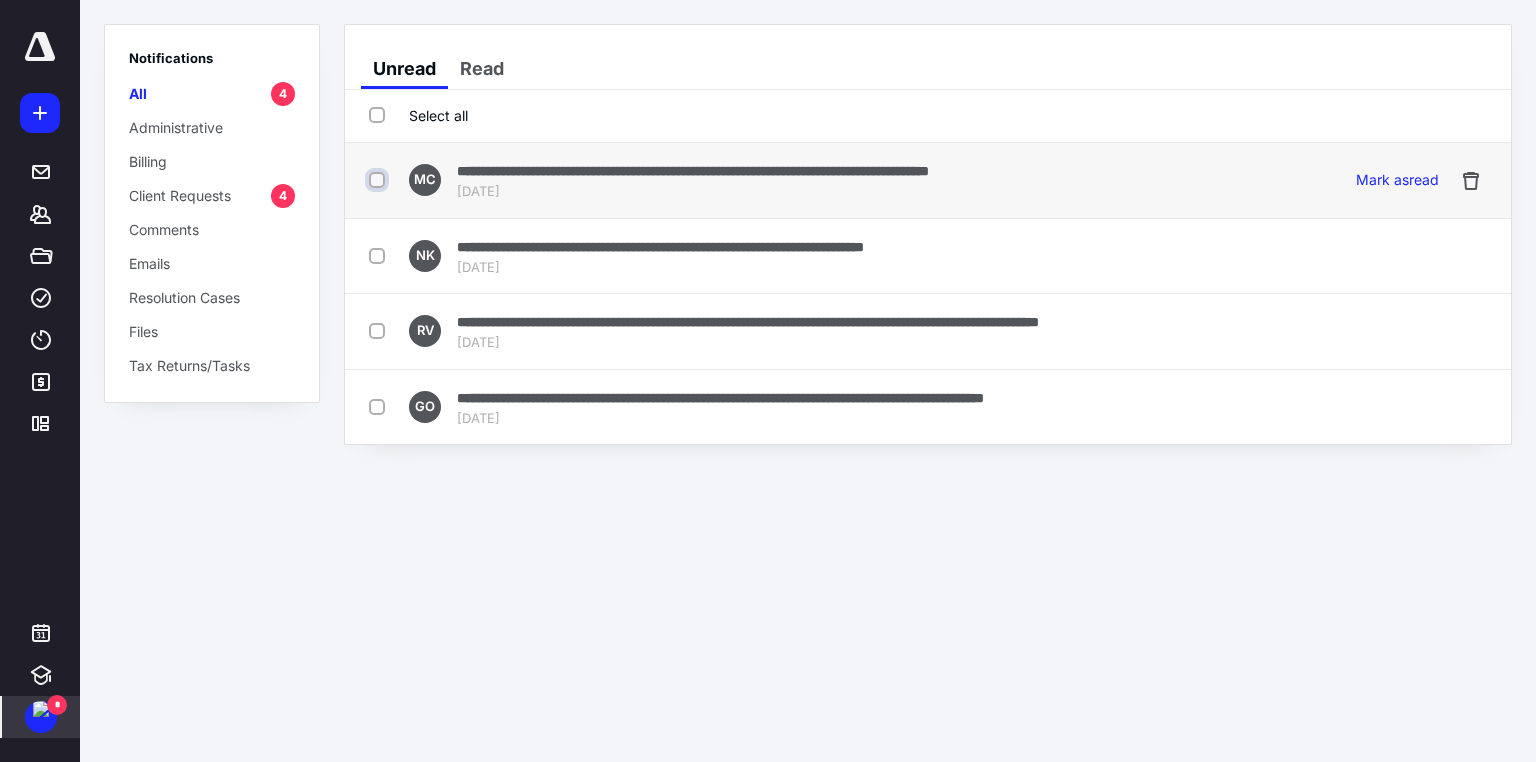 checkbox on "true" 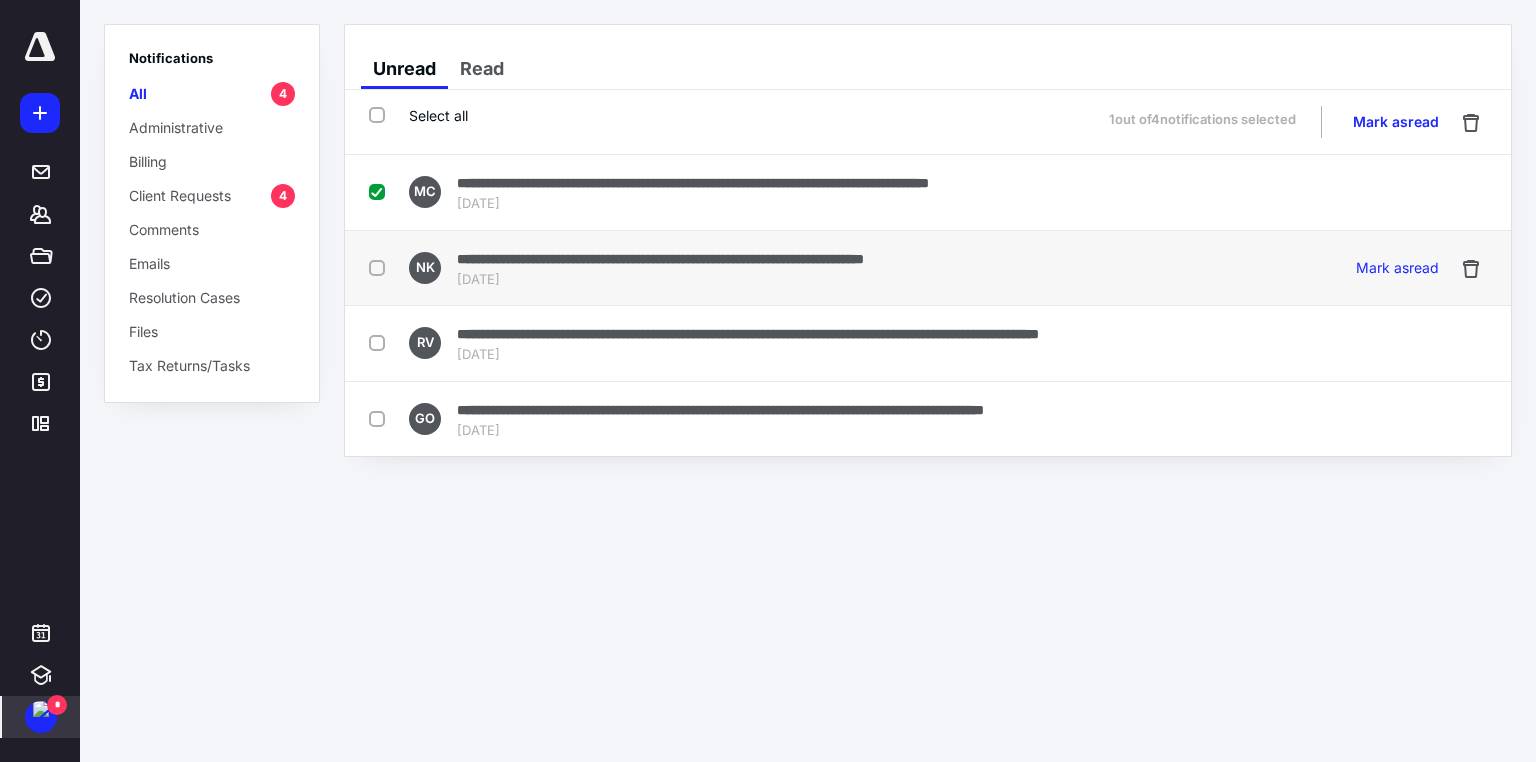 click at bounding box center [381, 267] 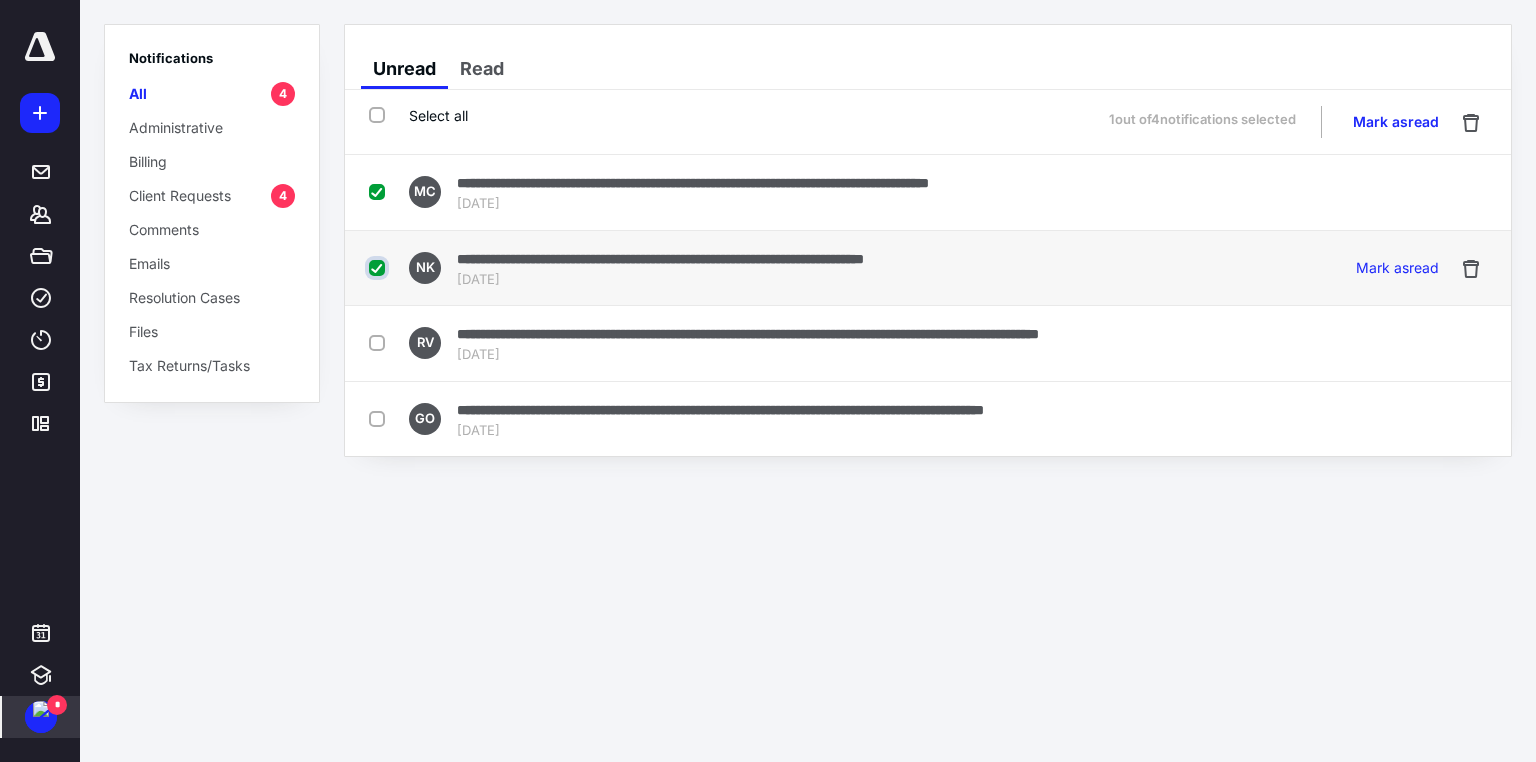 checkbox on "true" 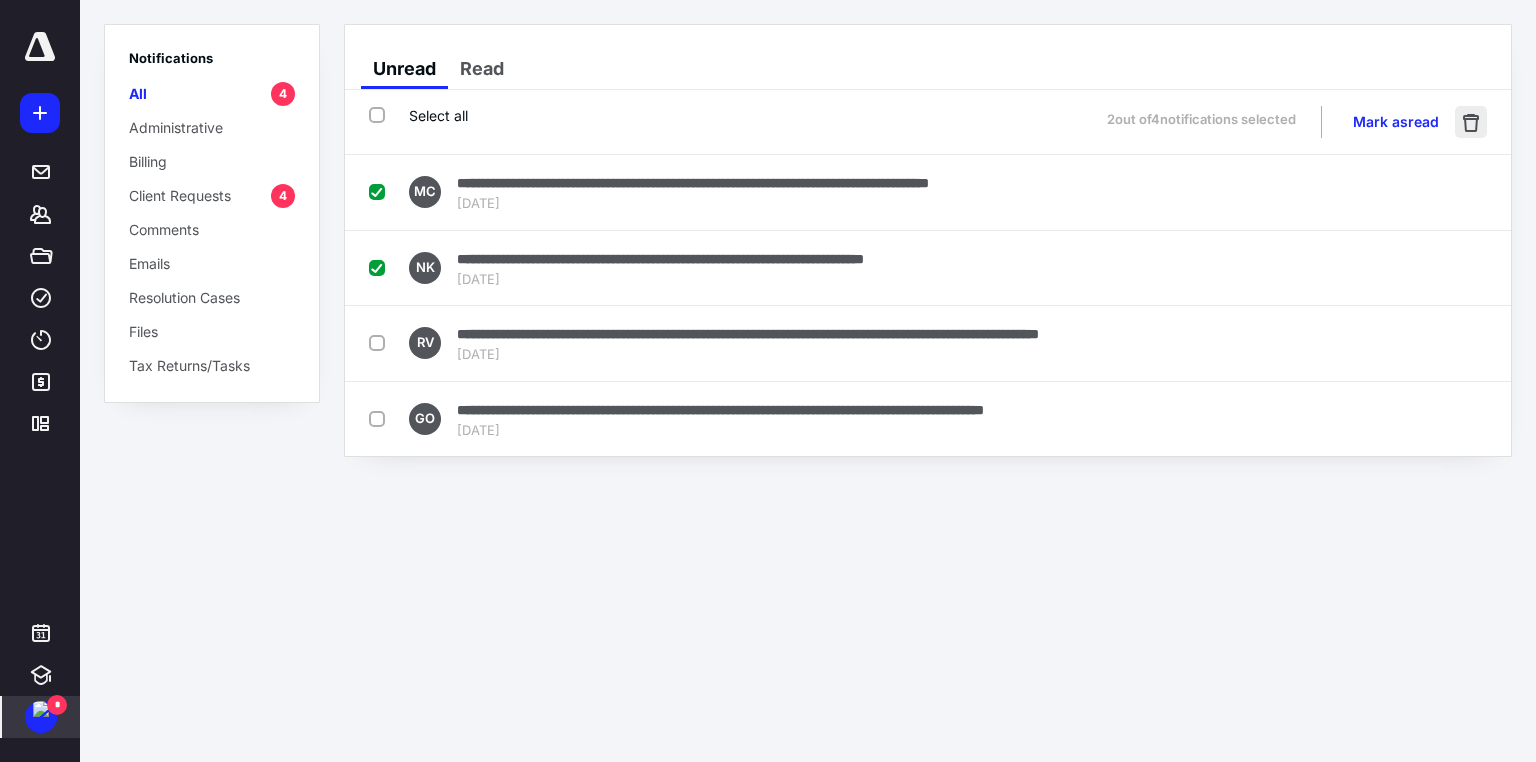 click at bounding box center (1471, 122) 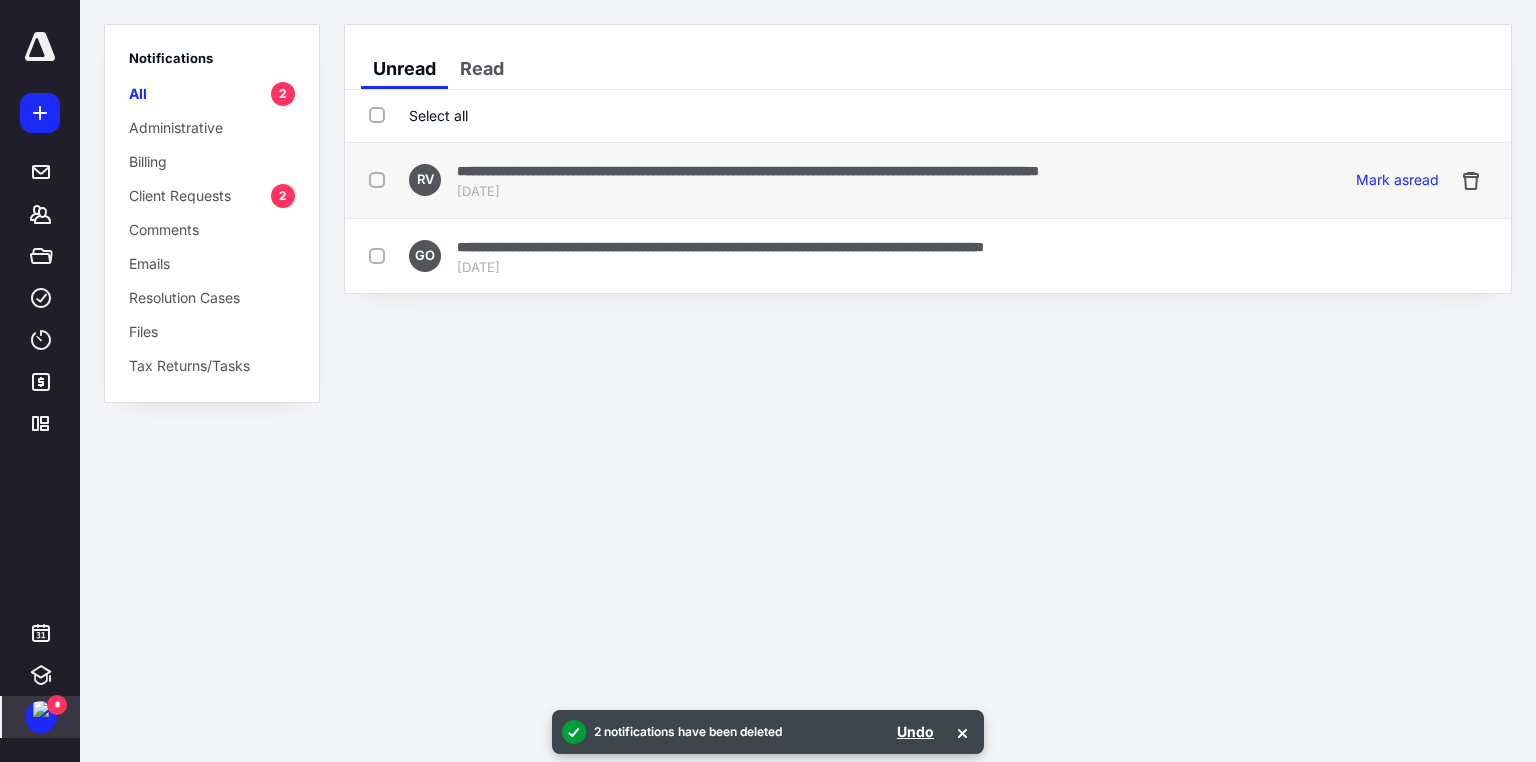 click on "**********" at bounding box center [748, 171] 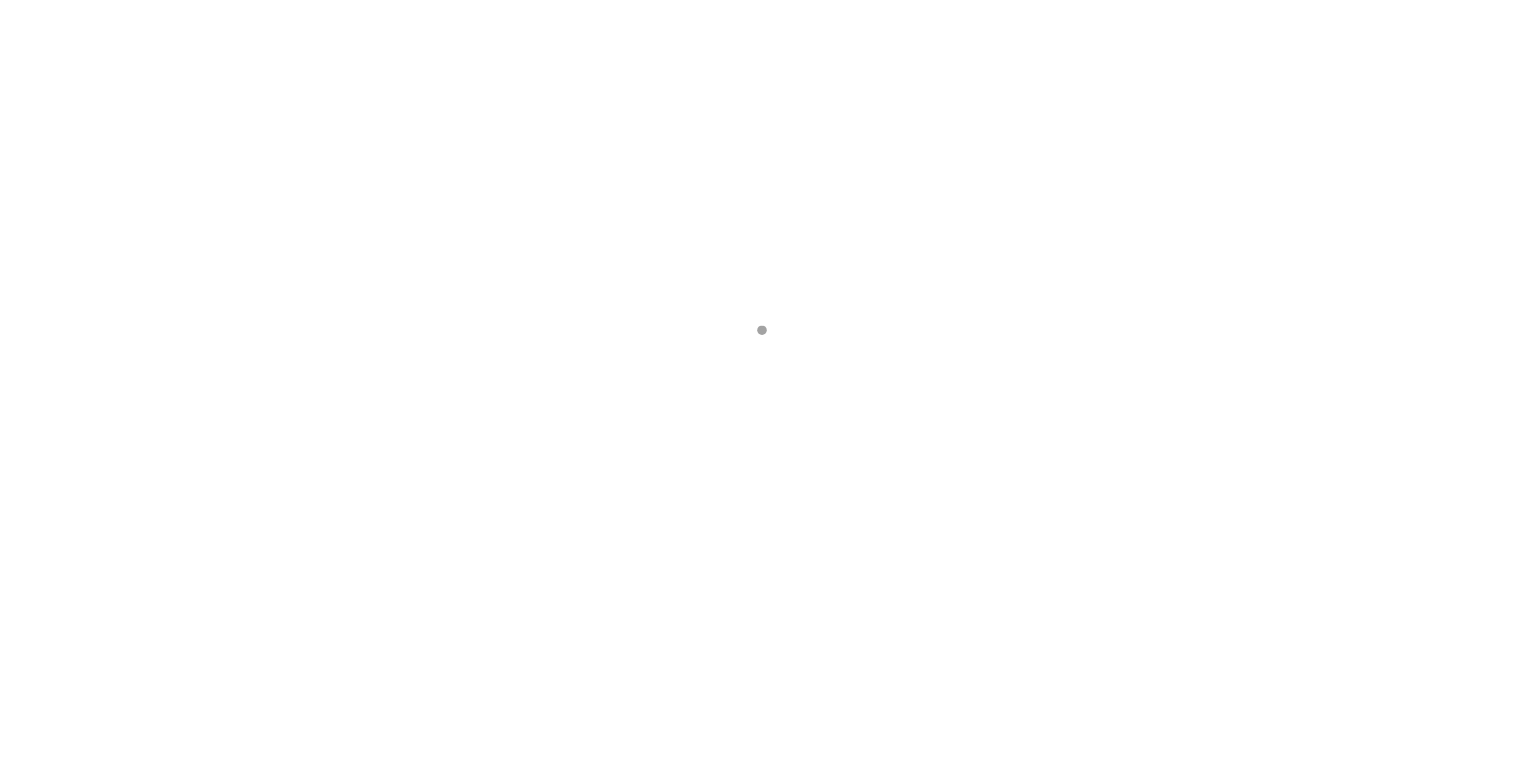 scroll, scrollTop: 0, scrollLeft: 0, axis: both 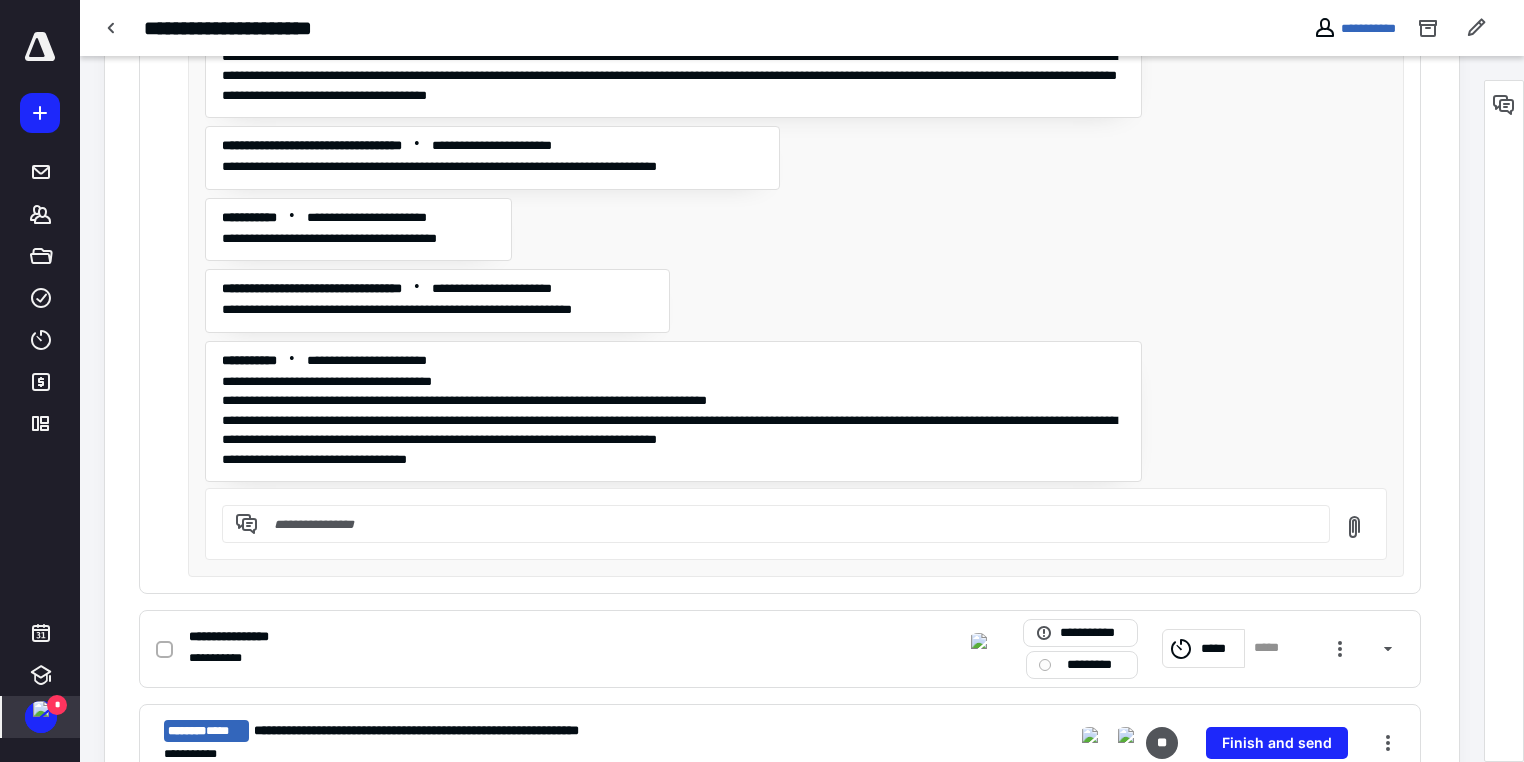 click on "*" at bounding box center (57, 705) 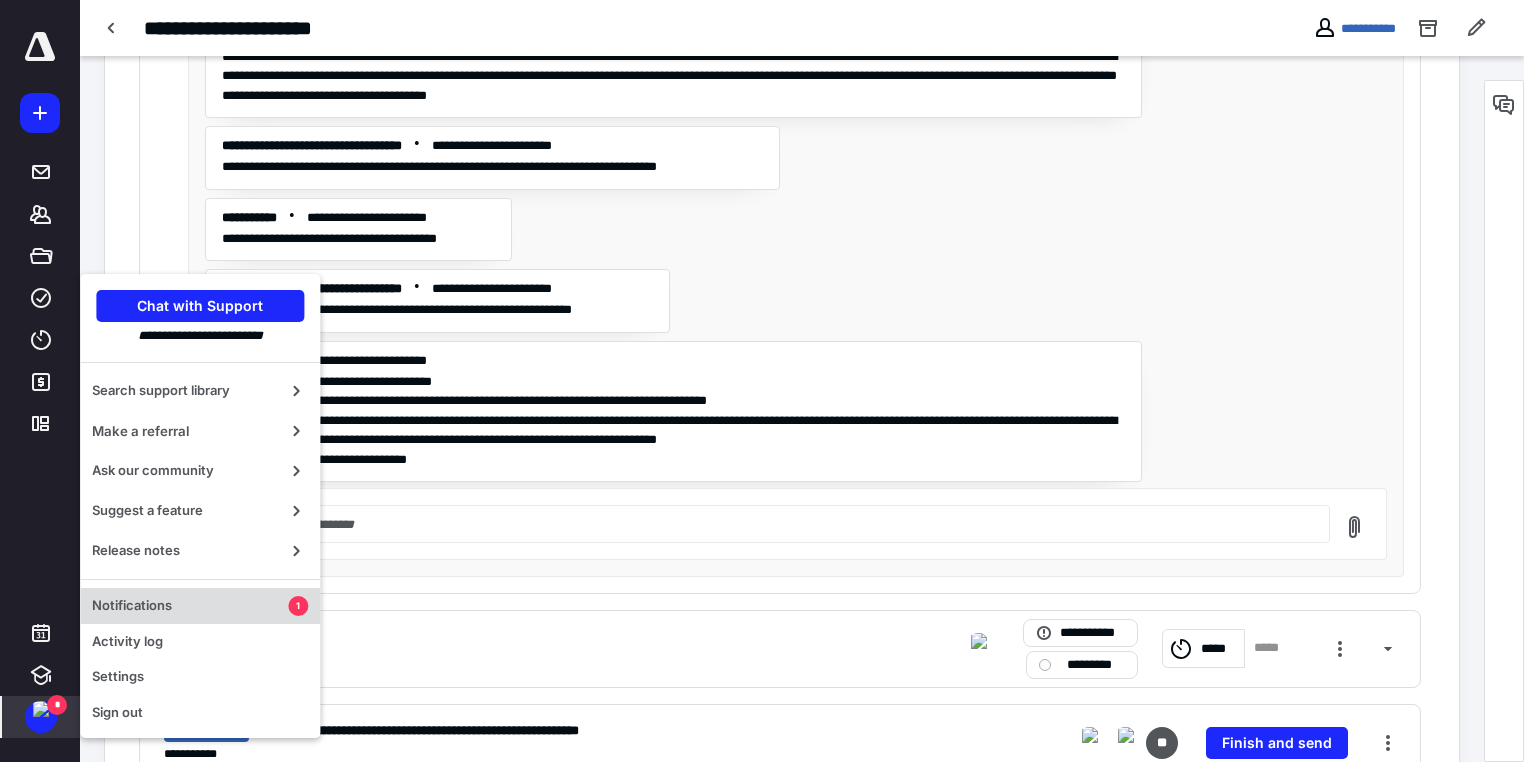 click on "Notifications" at bounding box center (190, 606) 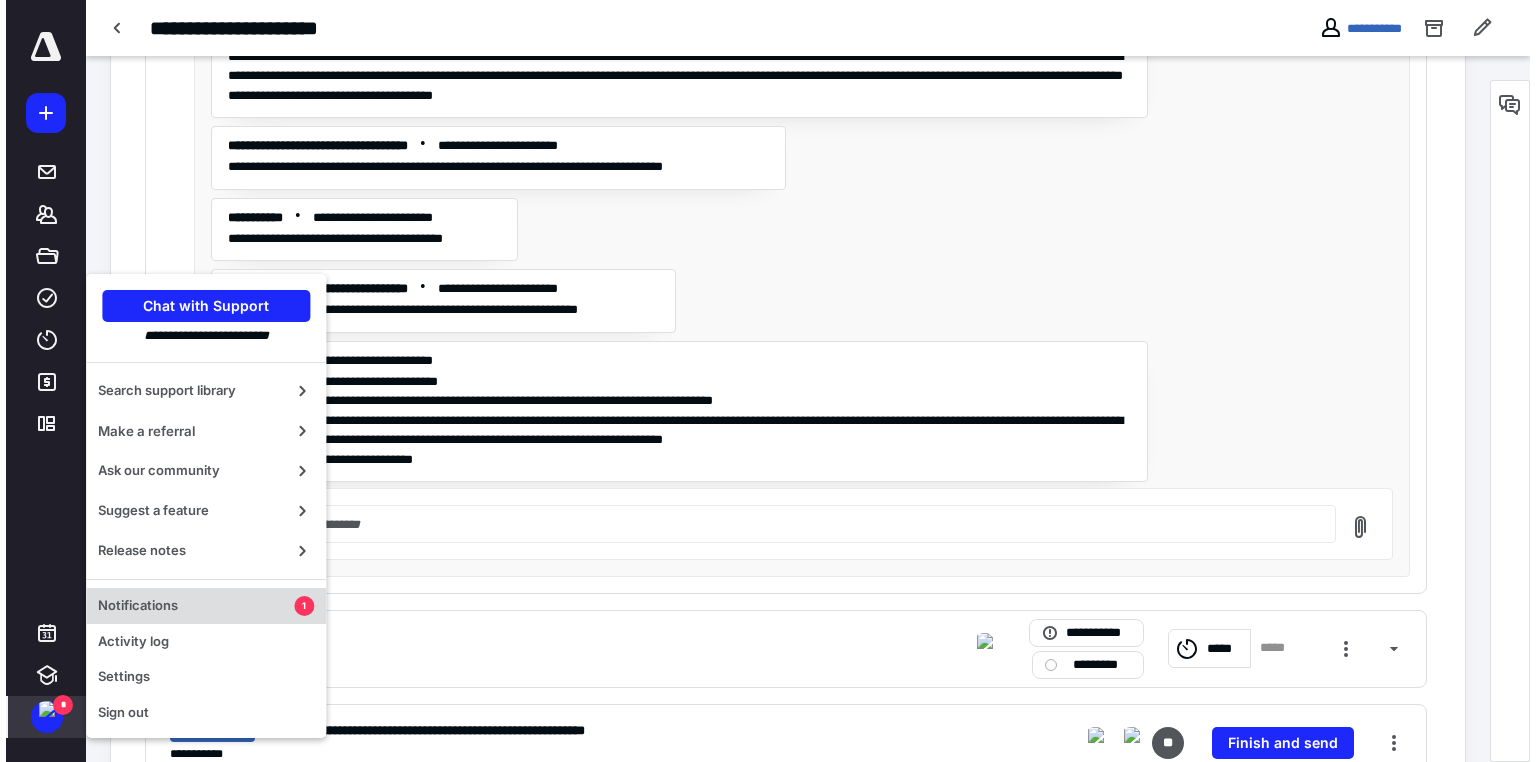 scroll, scrollTop: 0, scrollLeft: 0, axis: both 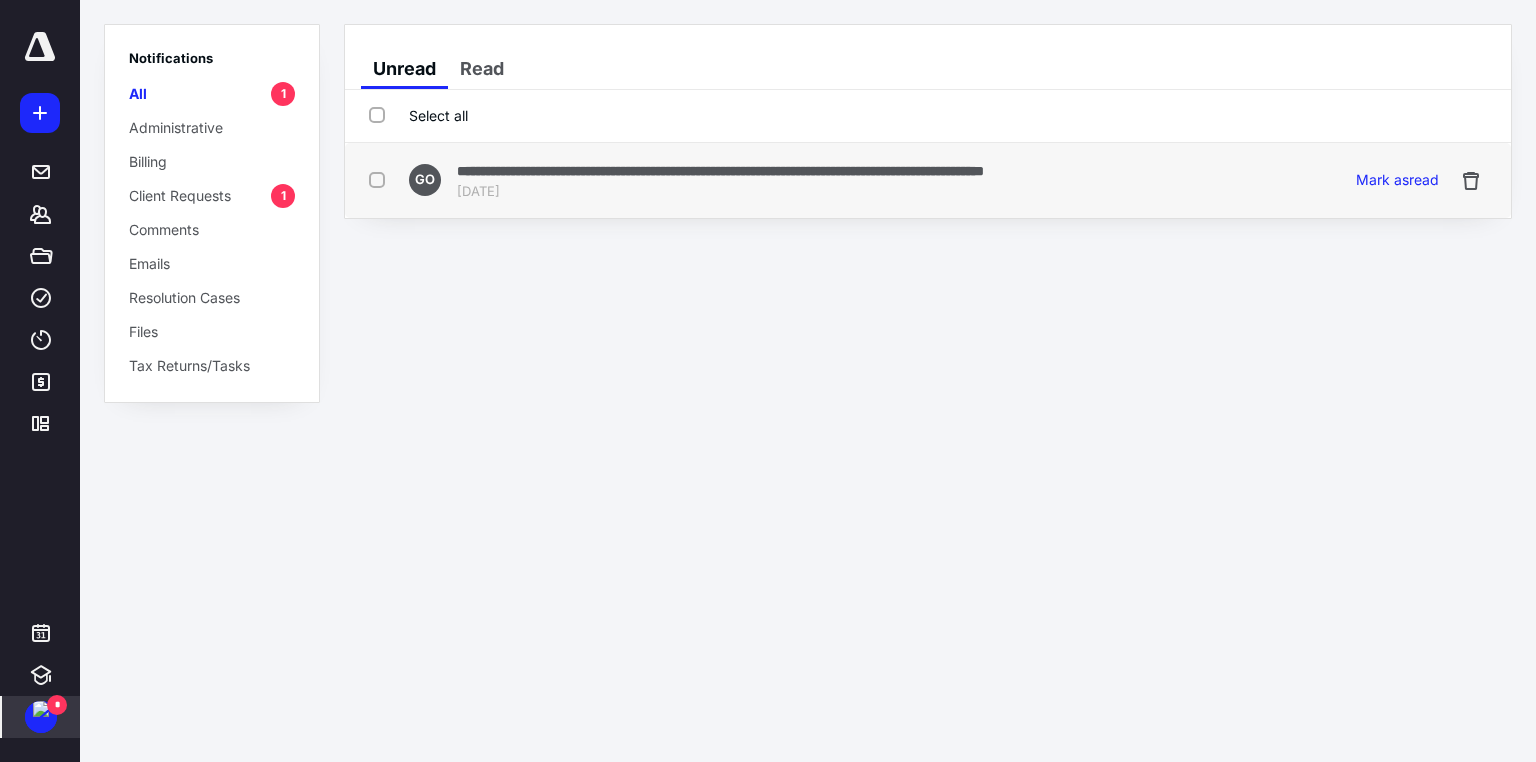 click on "**********" at bounding box center (720, 171) 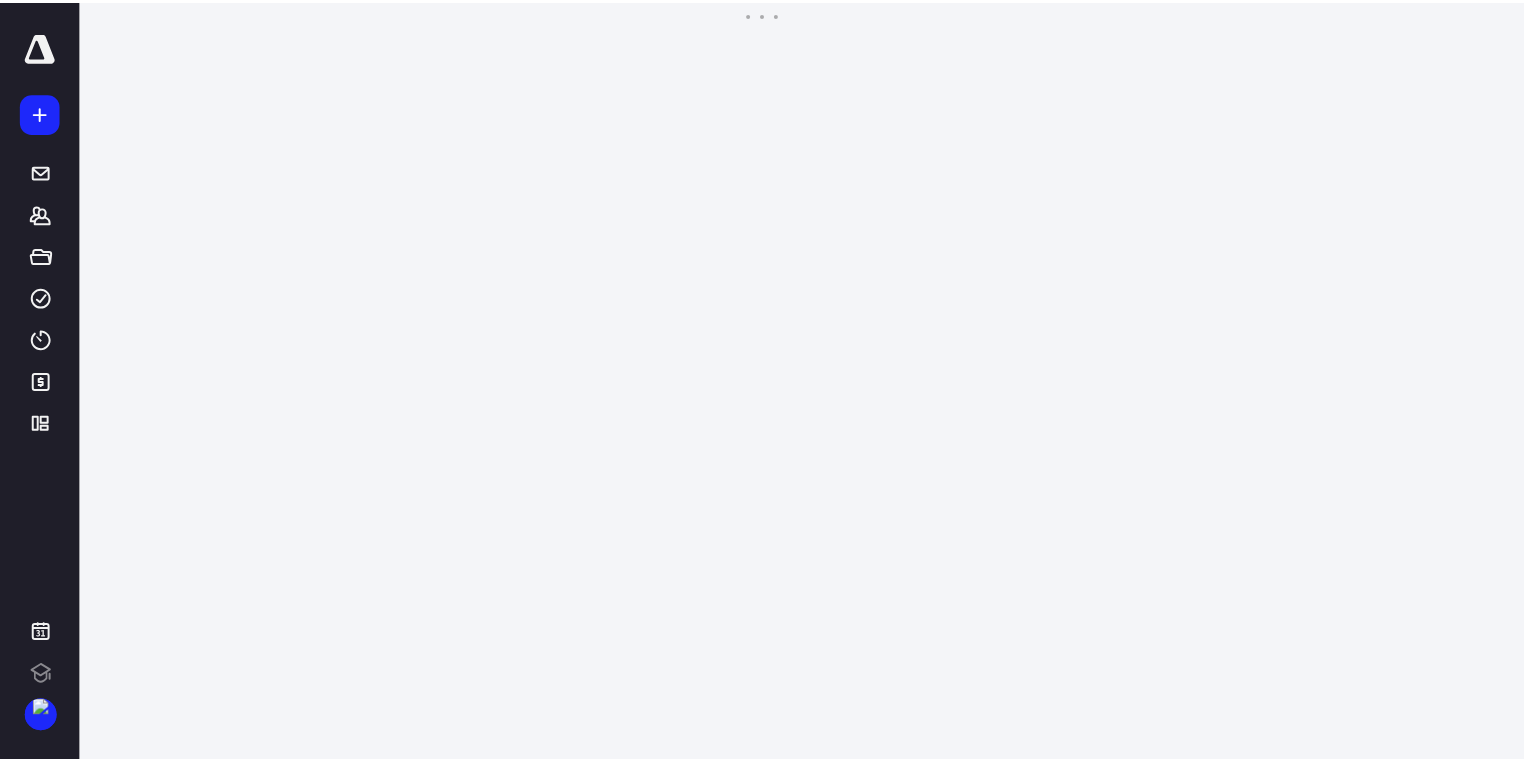 scroll, scrollTop: 0, scrollLeft: 0, axis: both 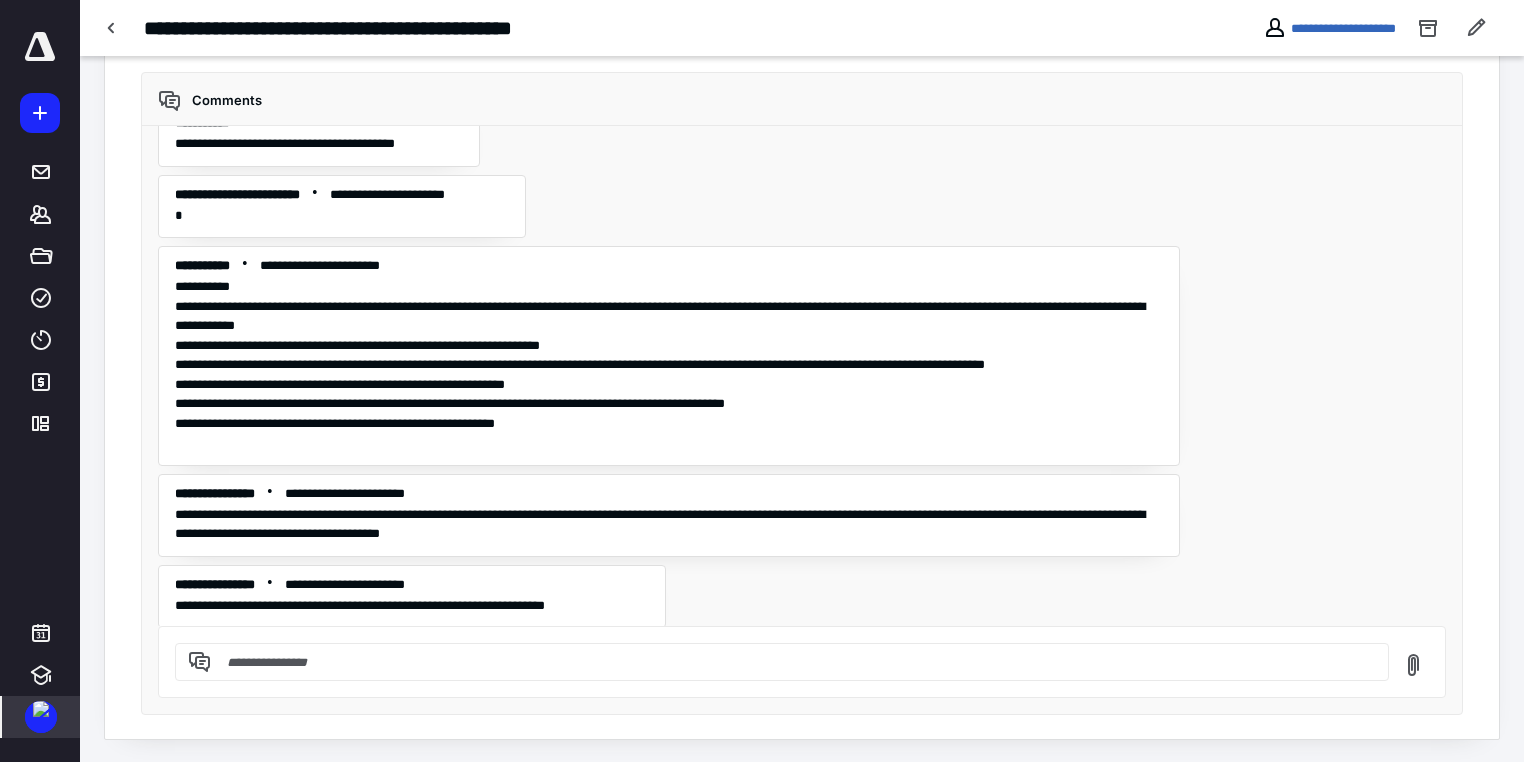 click at bounding box center [41, 709] 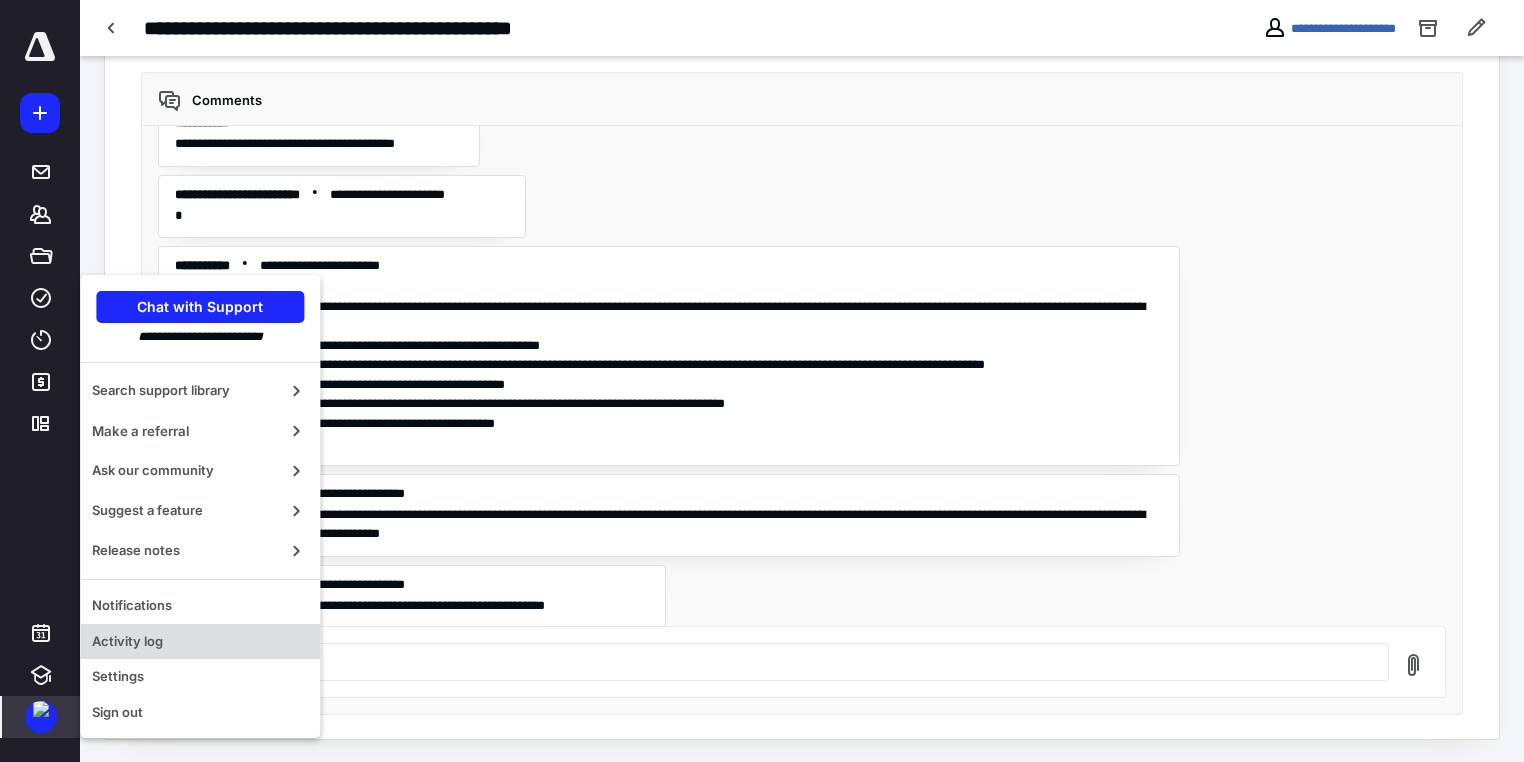 click on "Activity log" at bounding box center (200, 642) 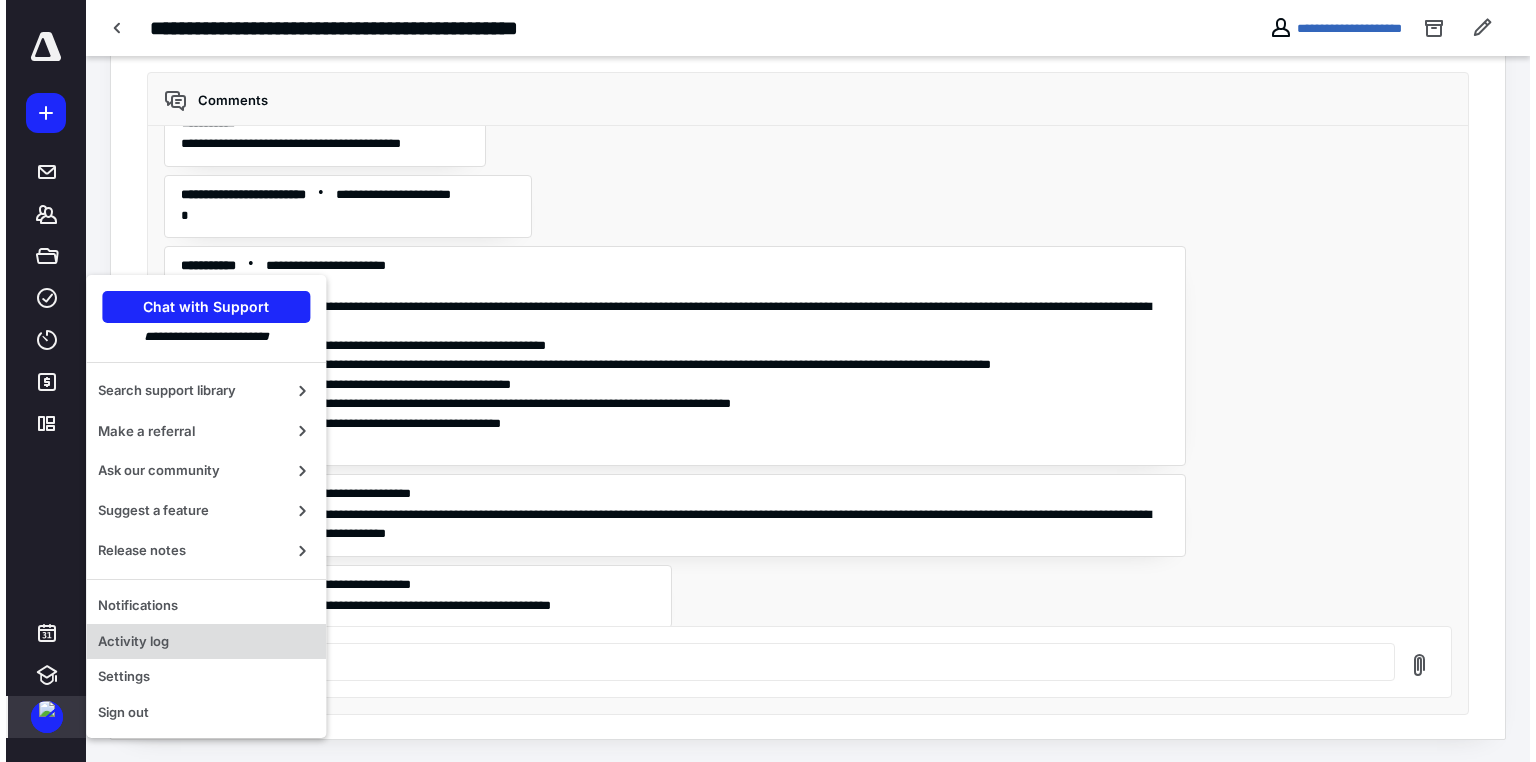 scroll, scrollTop: 0, scrollLeft: 0, axis: both 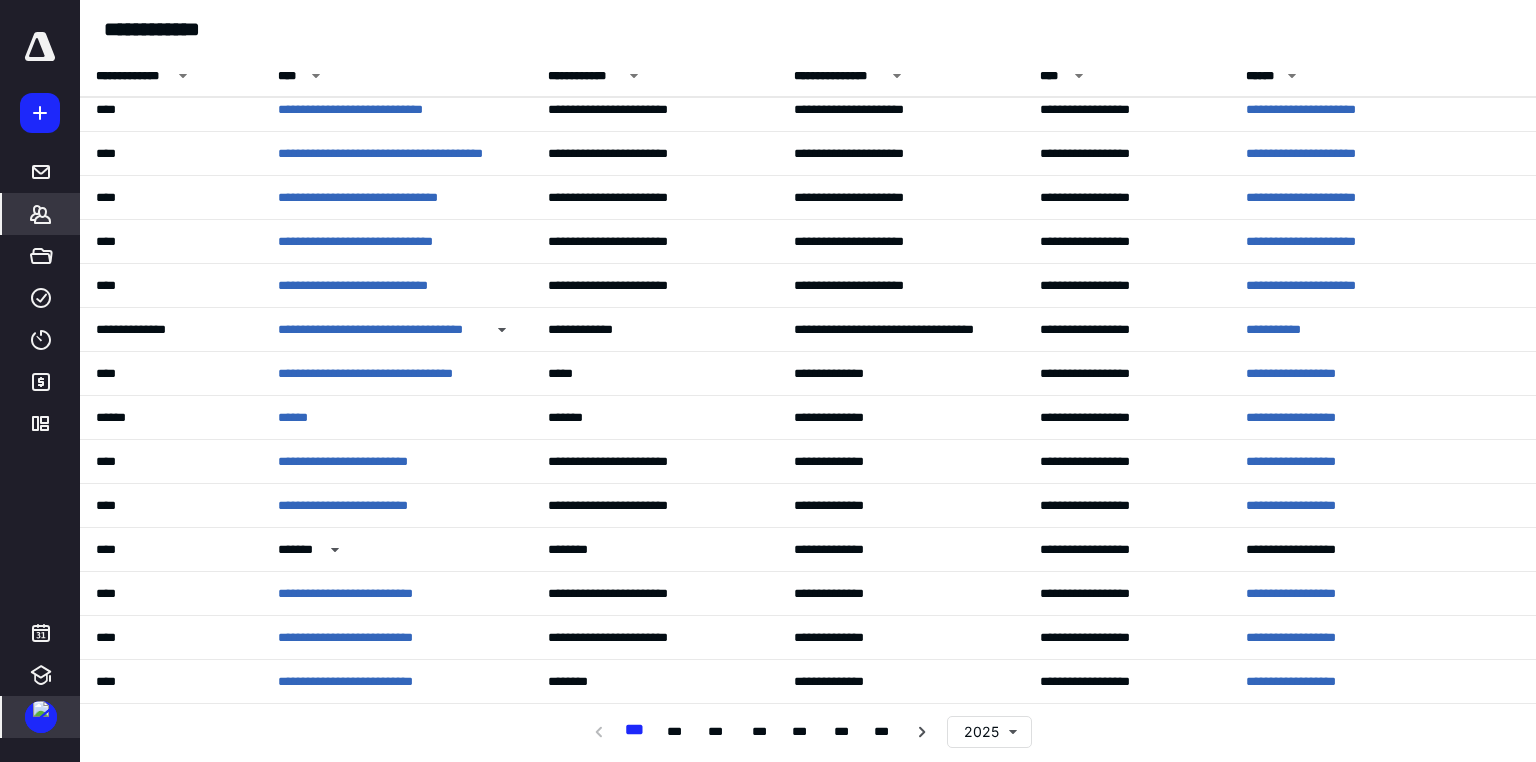 click 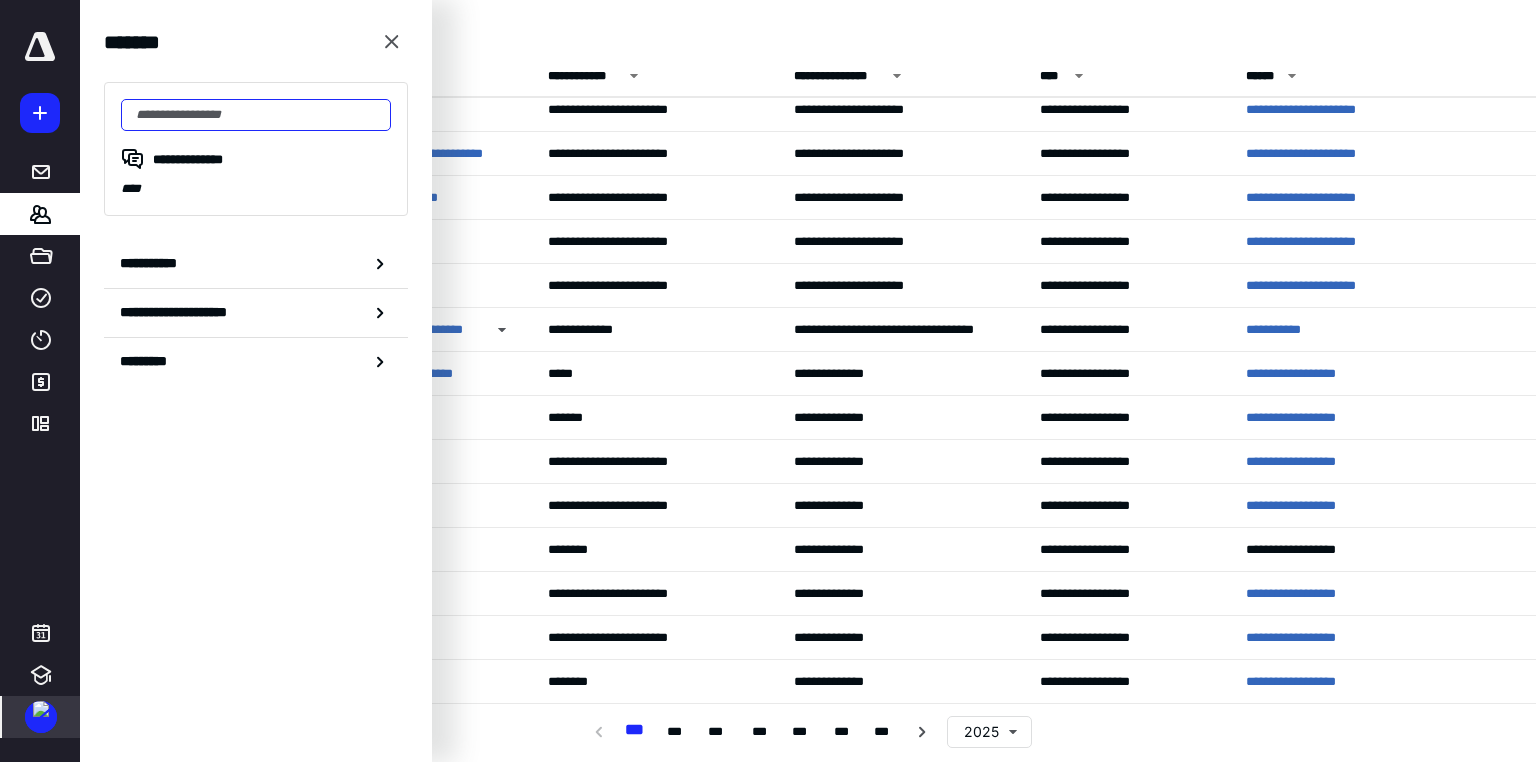 click at bounding box center [256, 115] 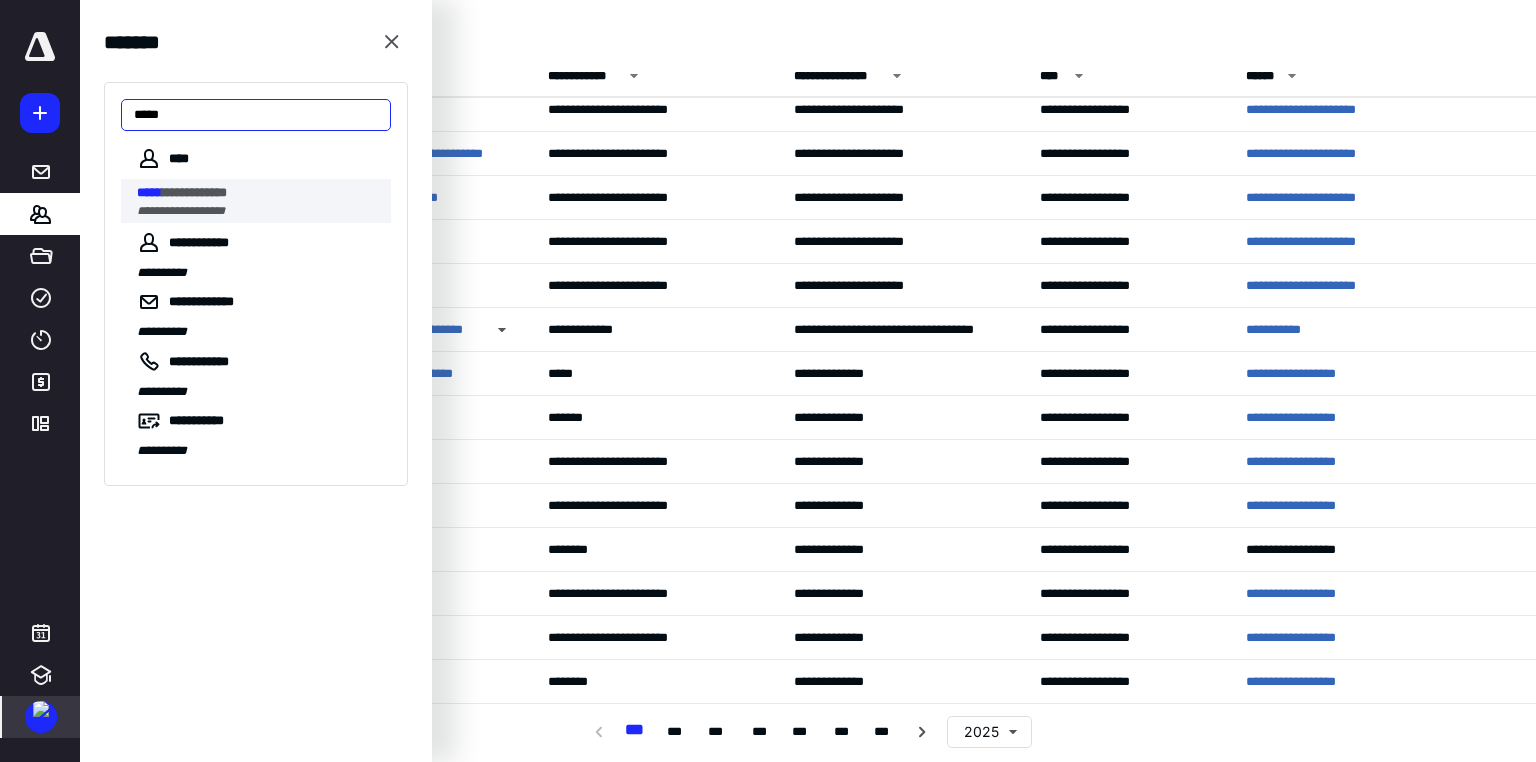 type on "*****" 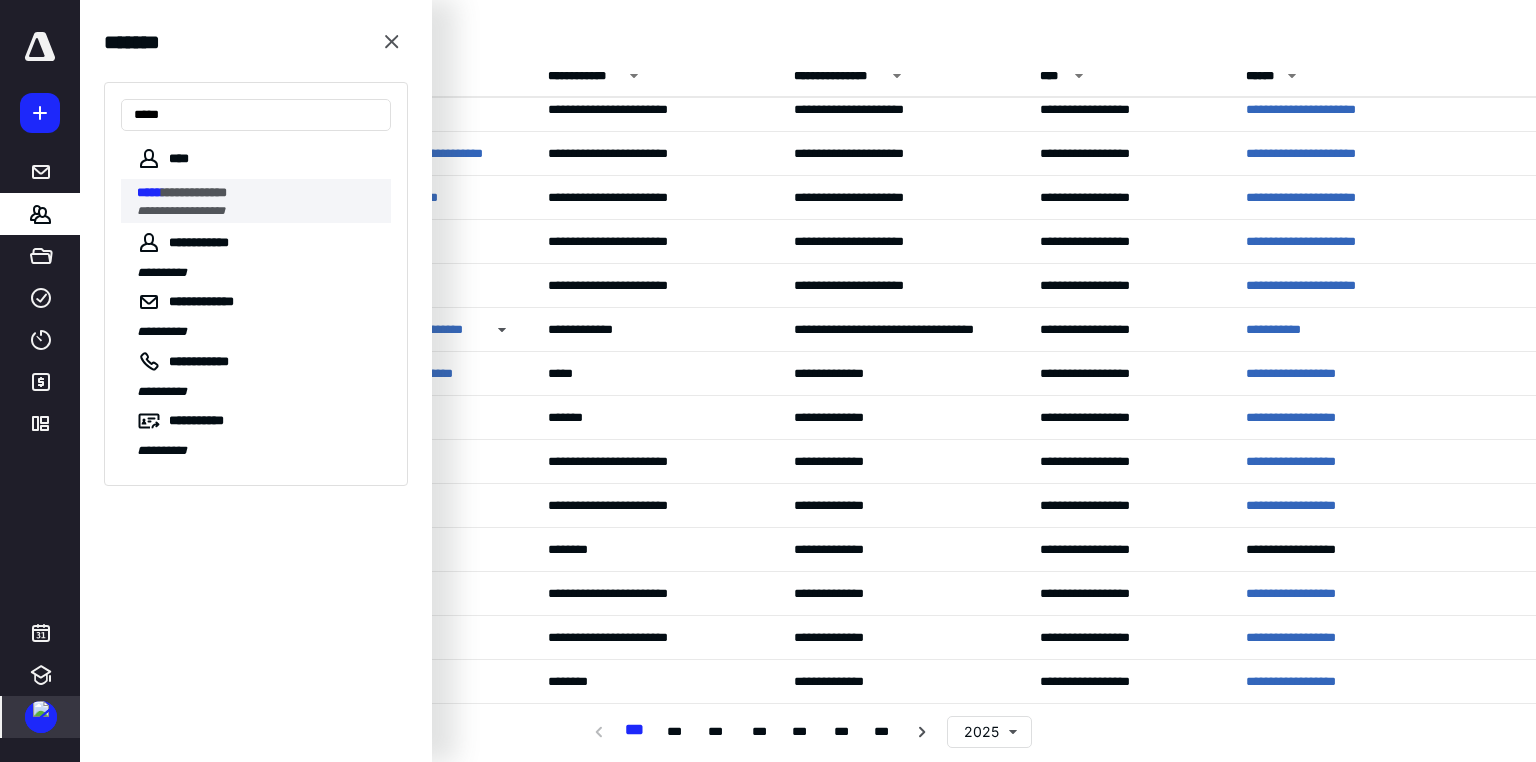 click on "**********" at bounding box center (194, 192) 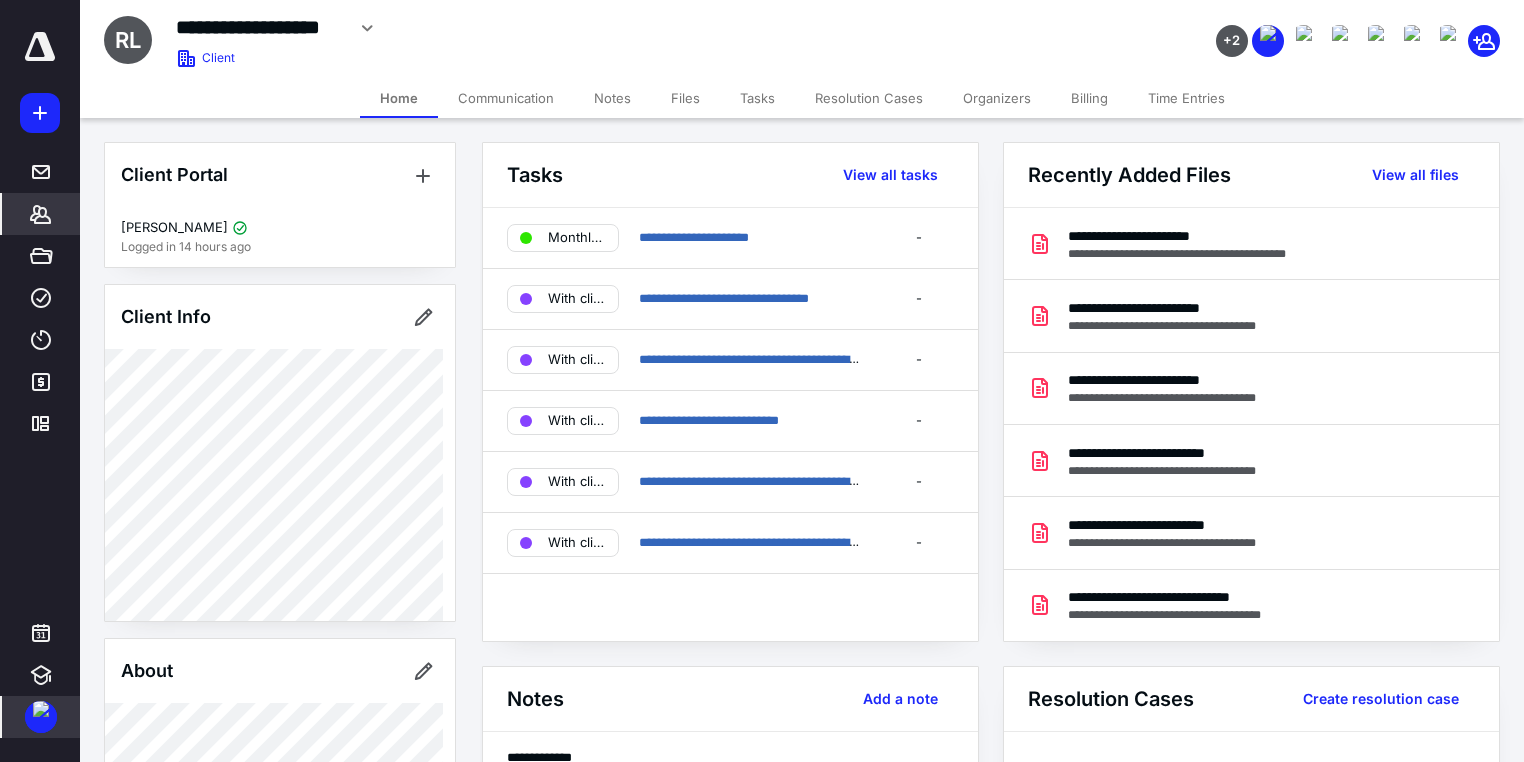 click on "Files" at bounding box center [685, 98] 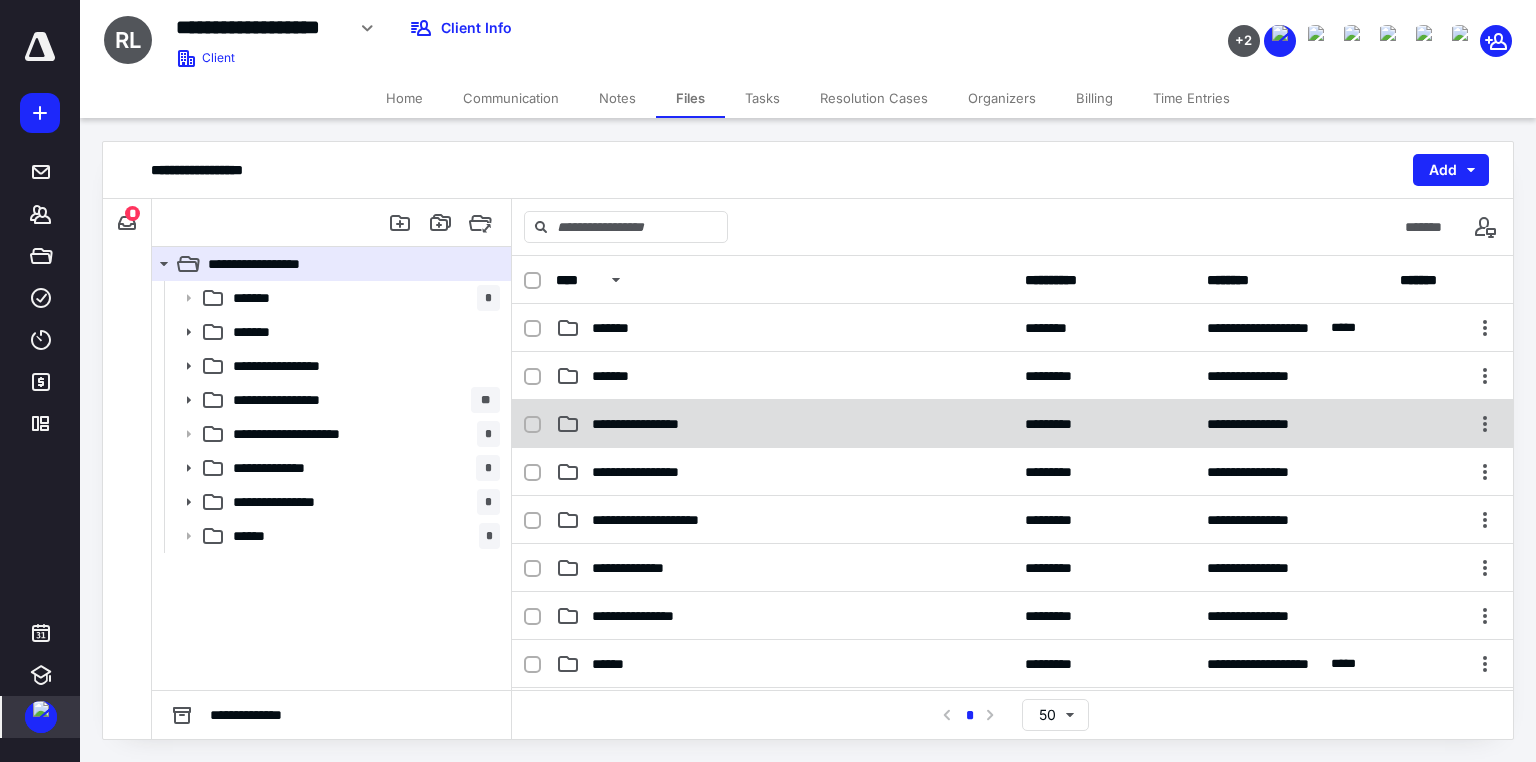 click on "**********" at bounding box center (784, 424) 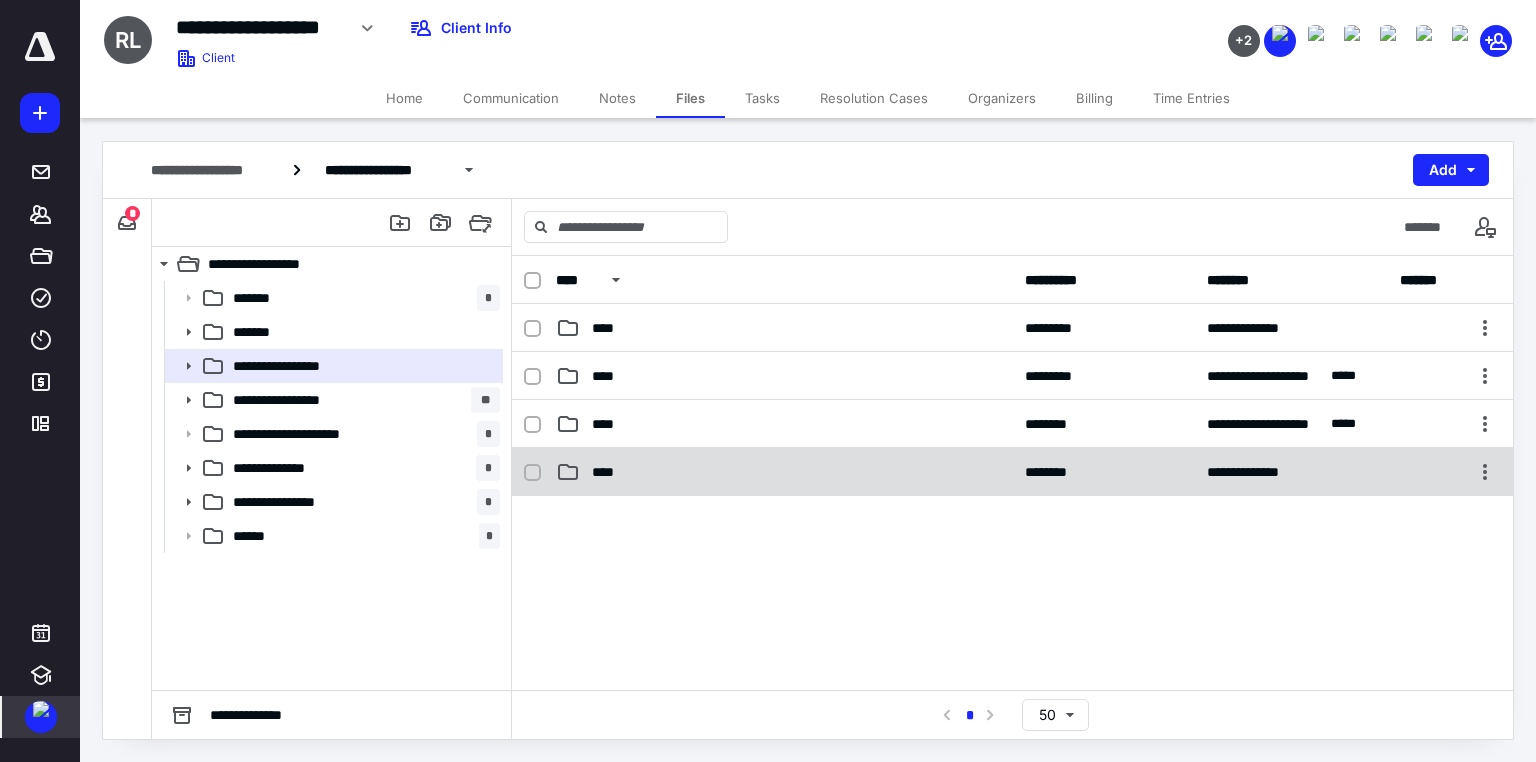 click on "****" at bounding box center (784, 472) 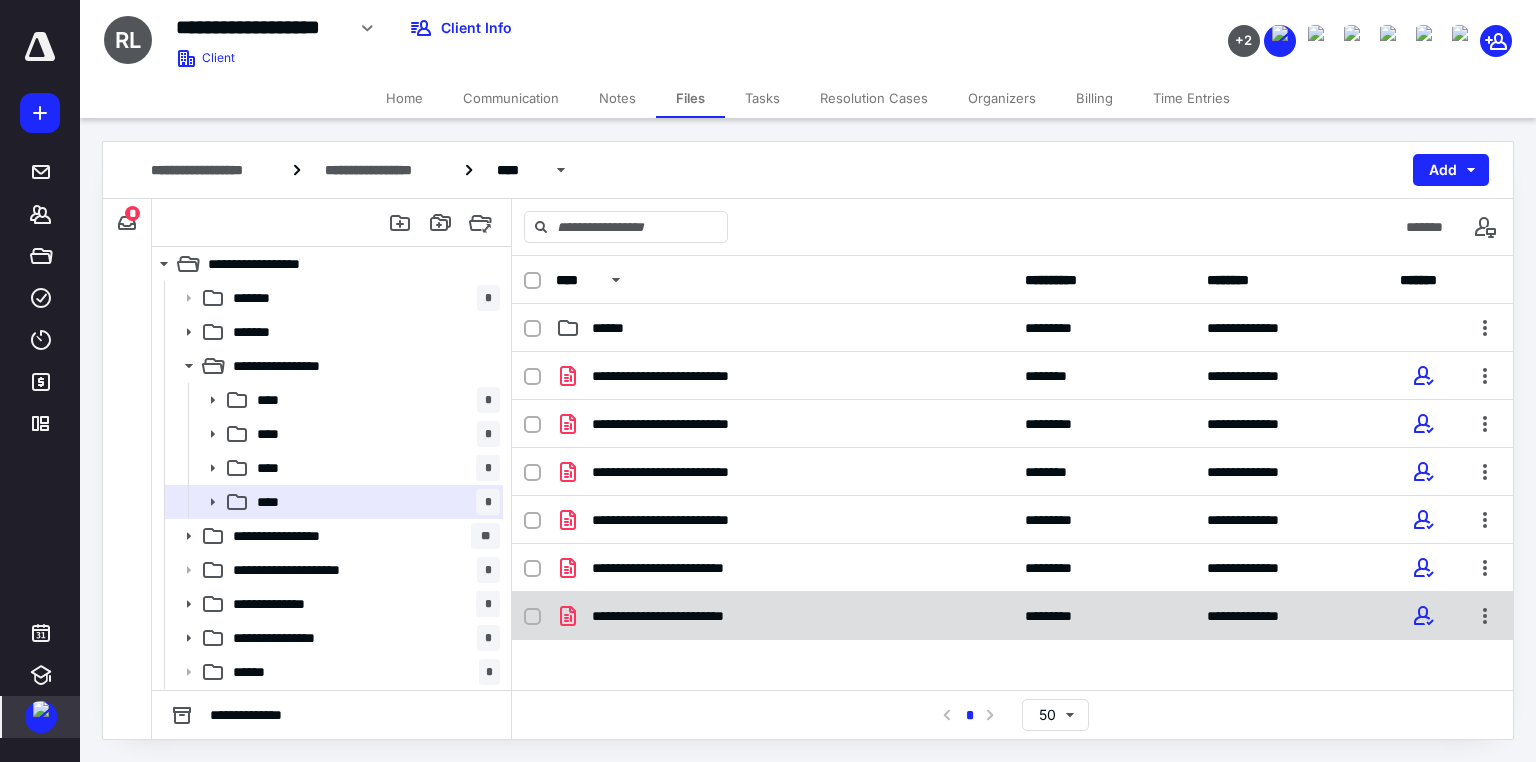 click on "**********" at bounding box center [784, 616] 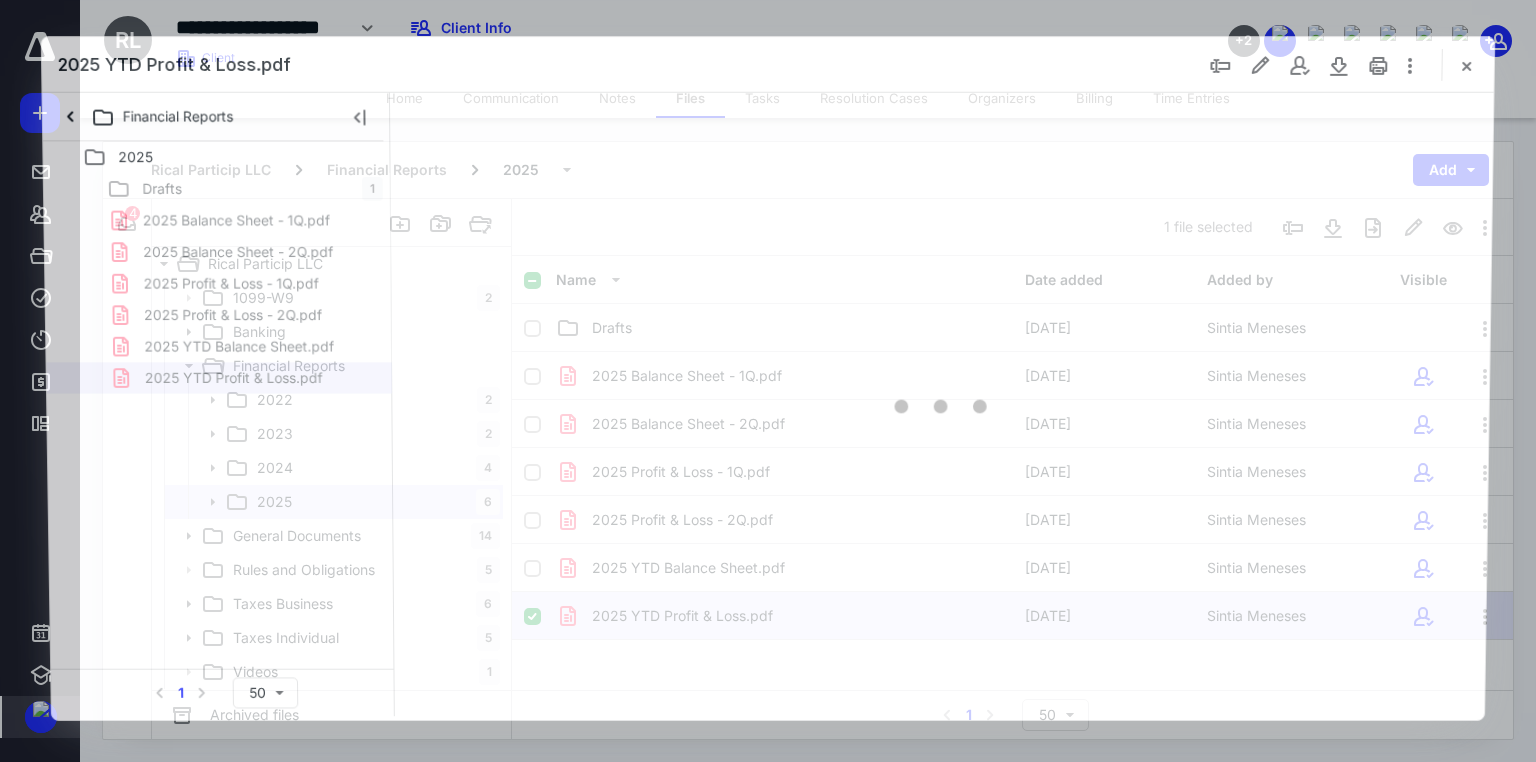 scroll, scrollTop: 0, scrollLeft: 0, axis: both 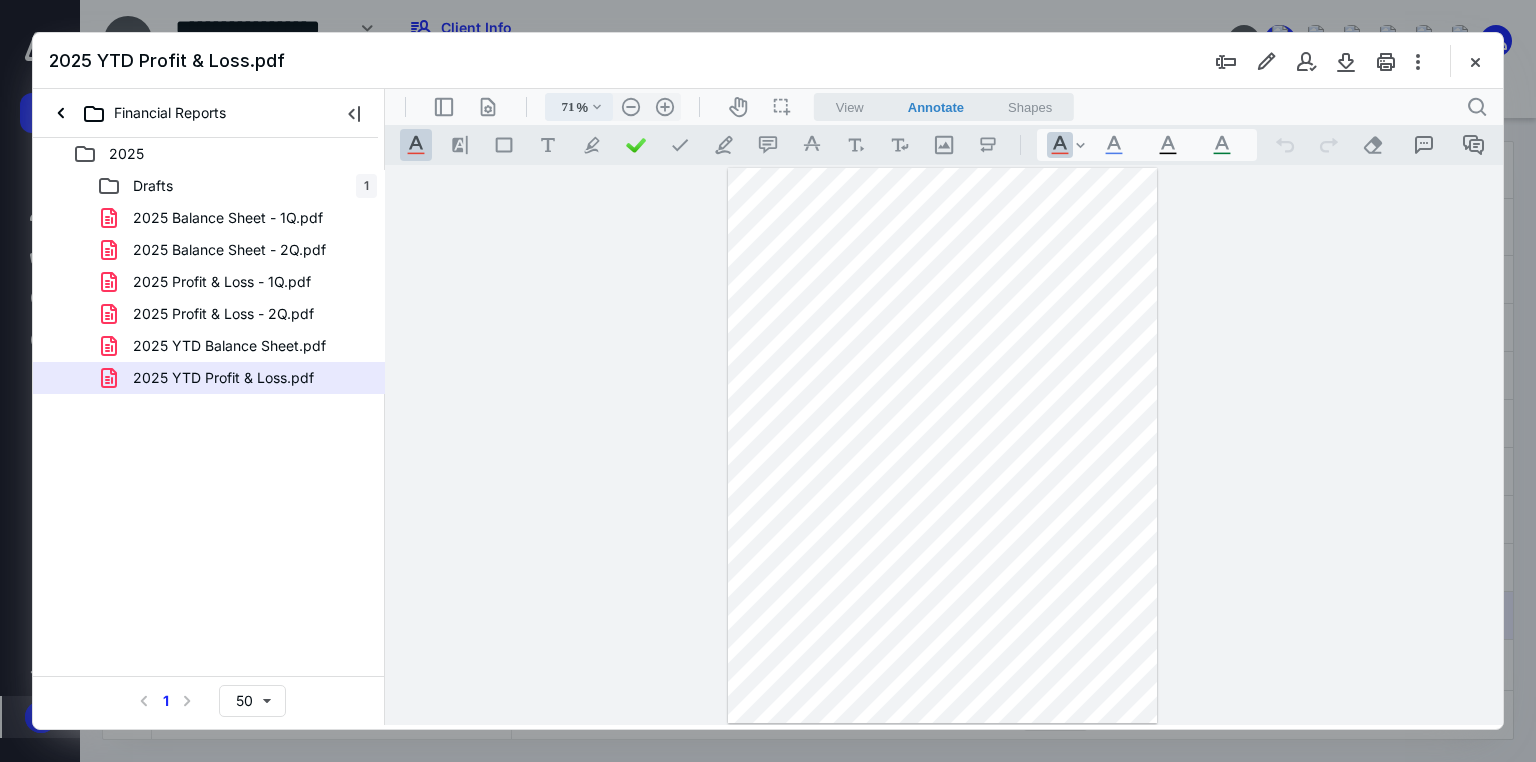 click on ".cls-1{fill:#abb0c4;} icon - chevron - down" at bounding box center (597, 107) 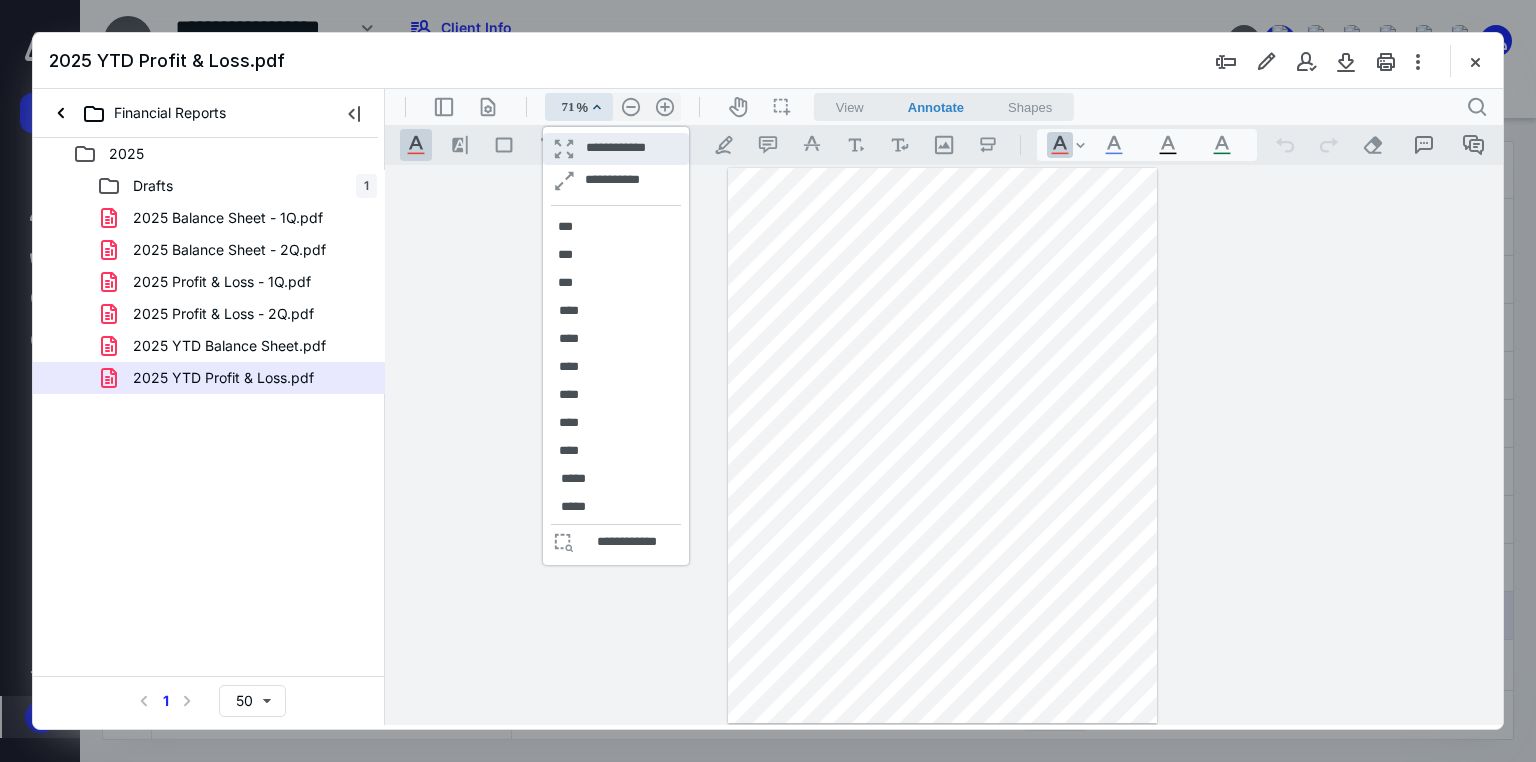 click on "**********" at bounding box center [616, 149] 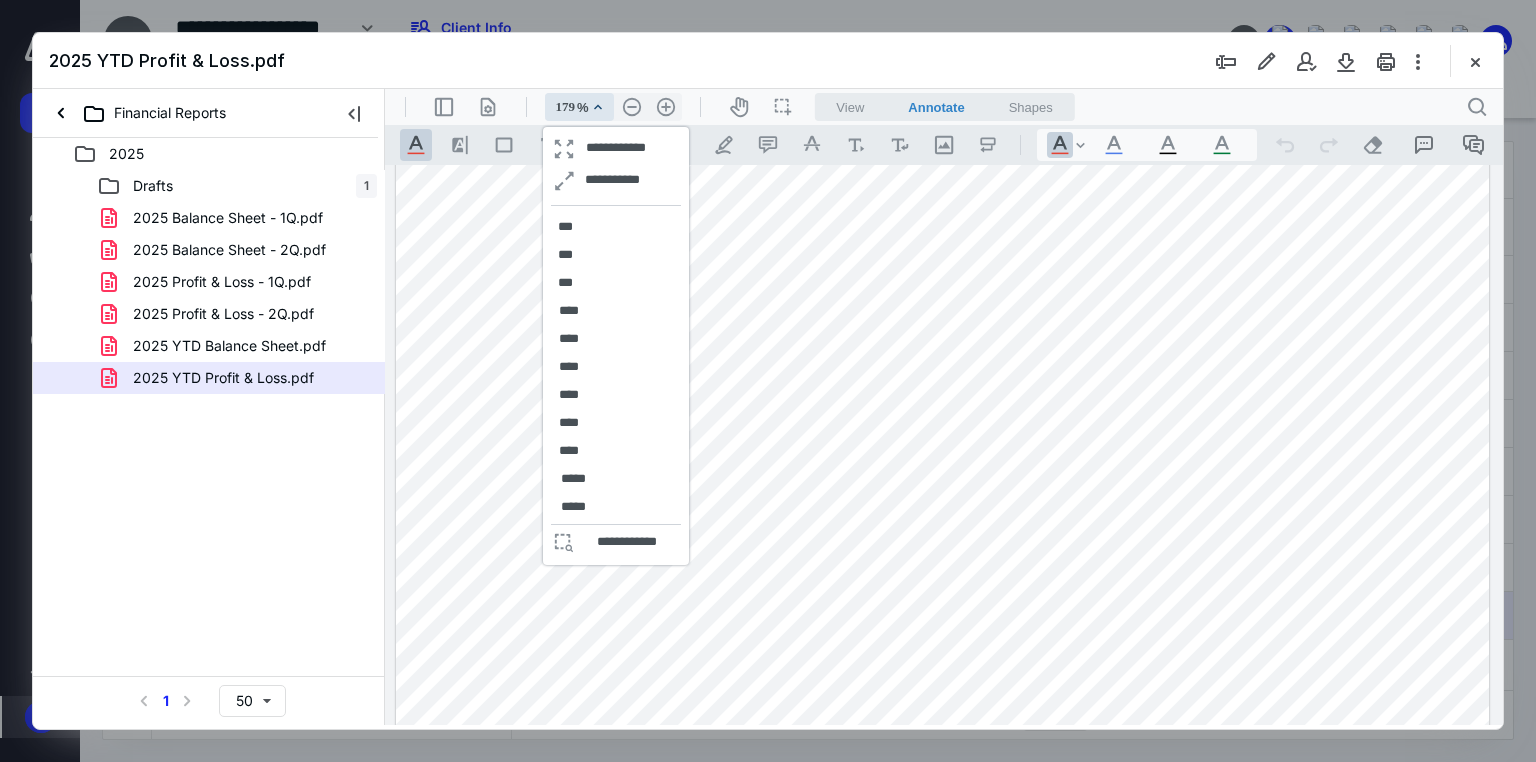 scroll, scrollTop: 480, scrollLeft: 0, axis: vertical 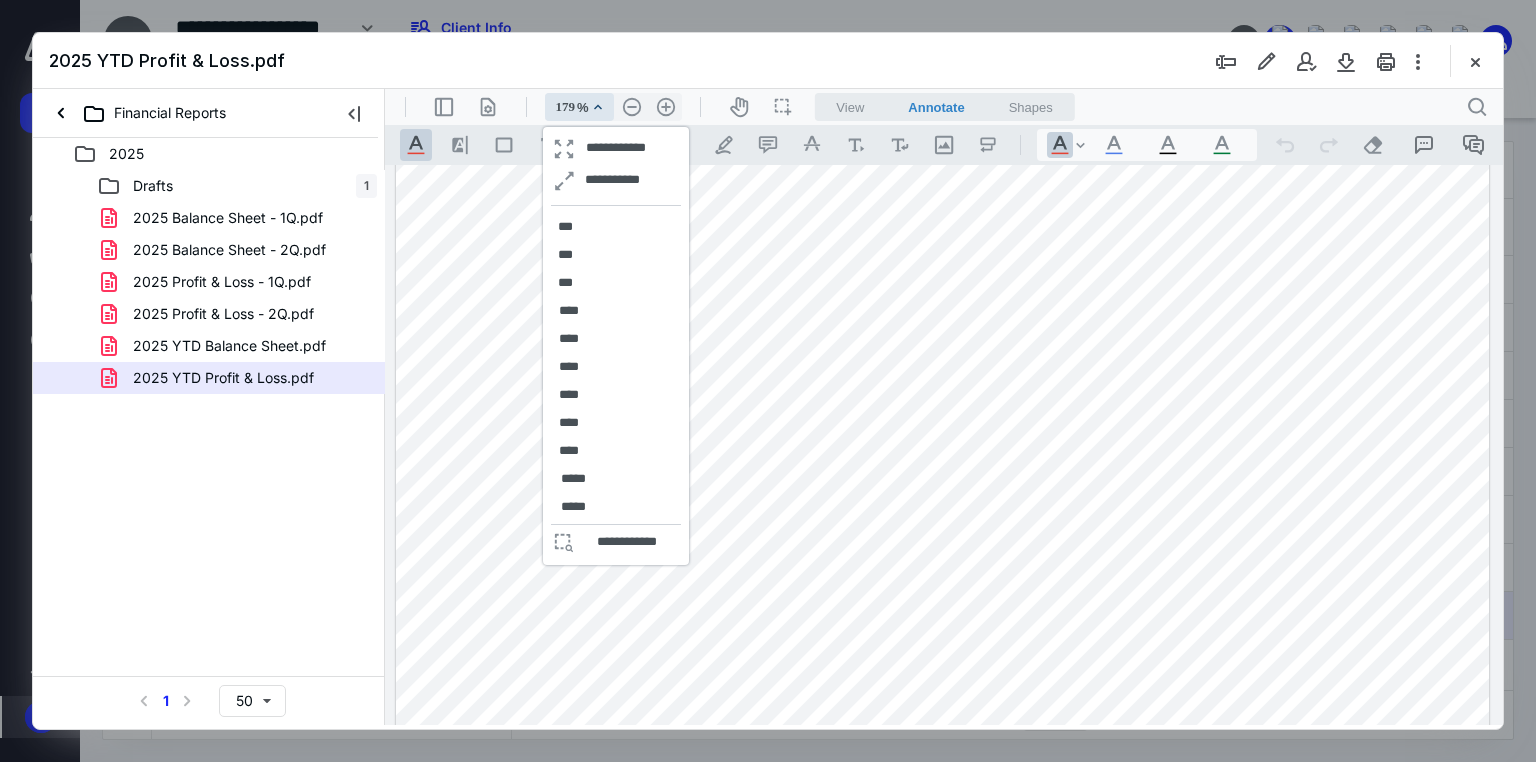 drag, startPoint x: 980, startPoint y: 411, endPoint x: 1022, endPoint y: 426, distance: 44.598206 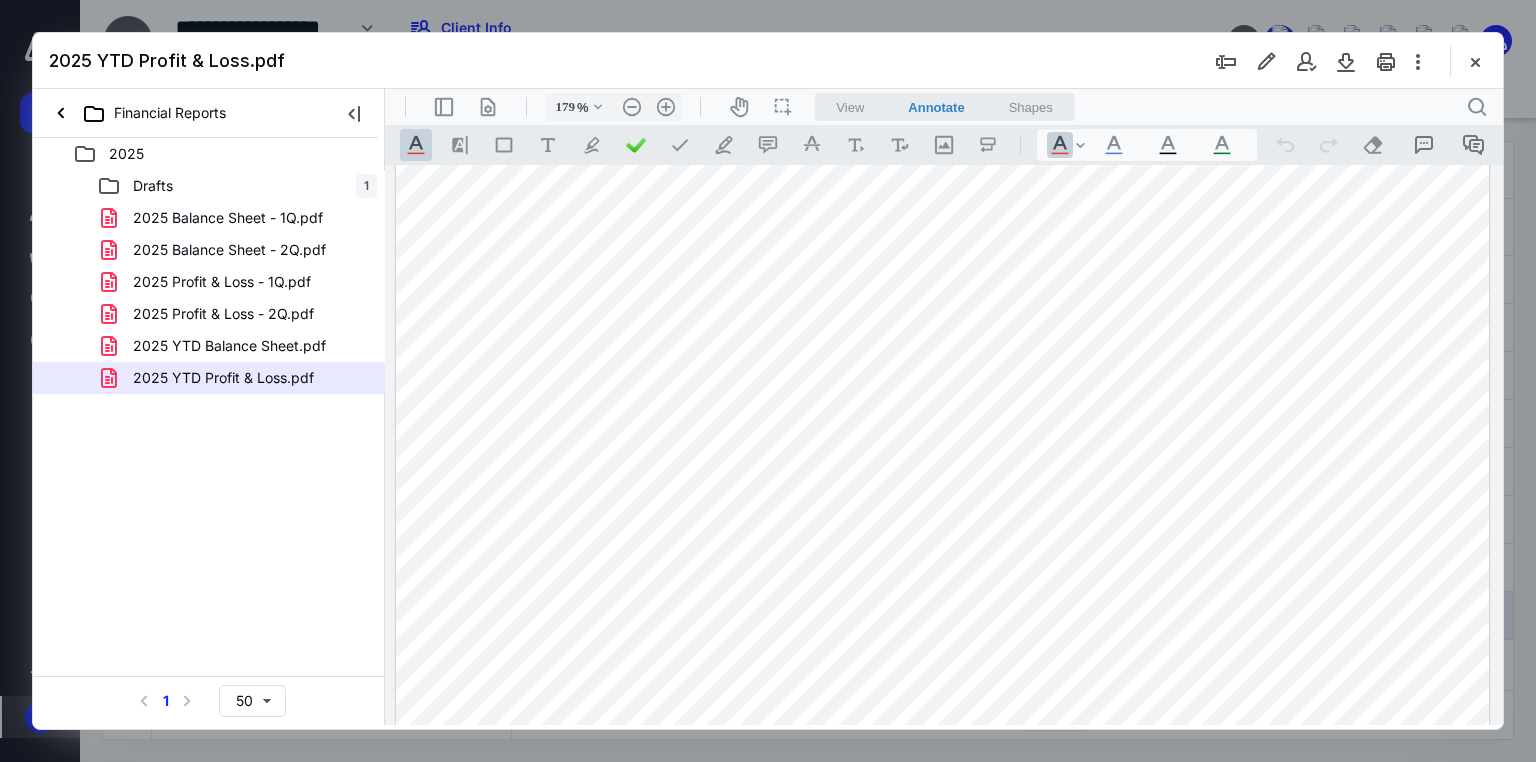 scroll, scrollTop: 80, scrollLeft: 0, axis: vertical 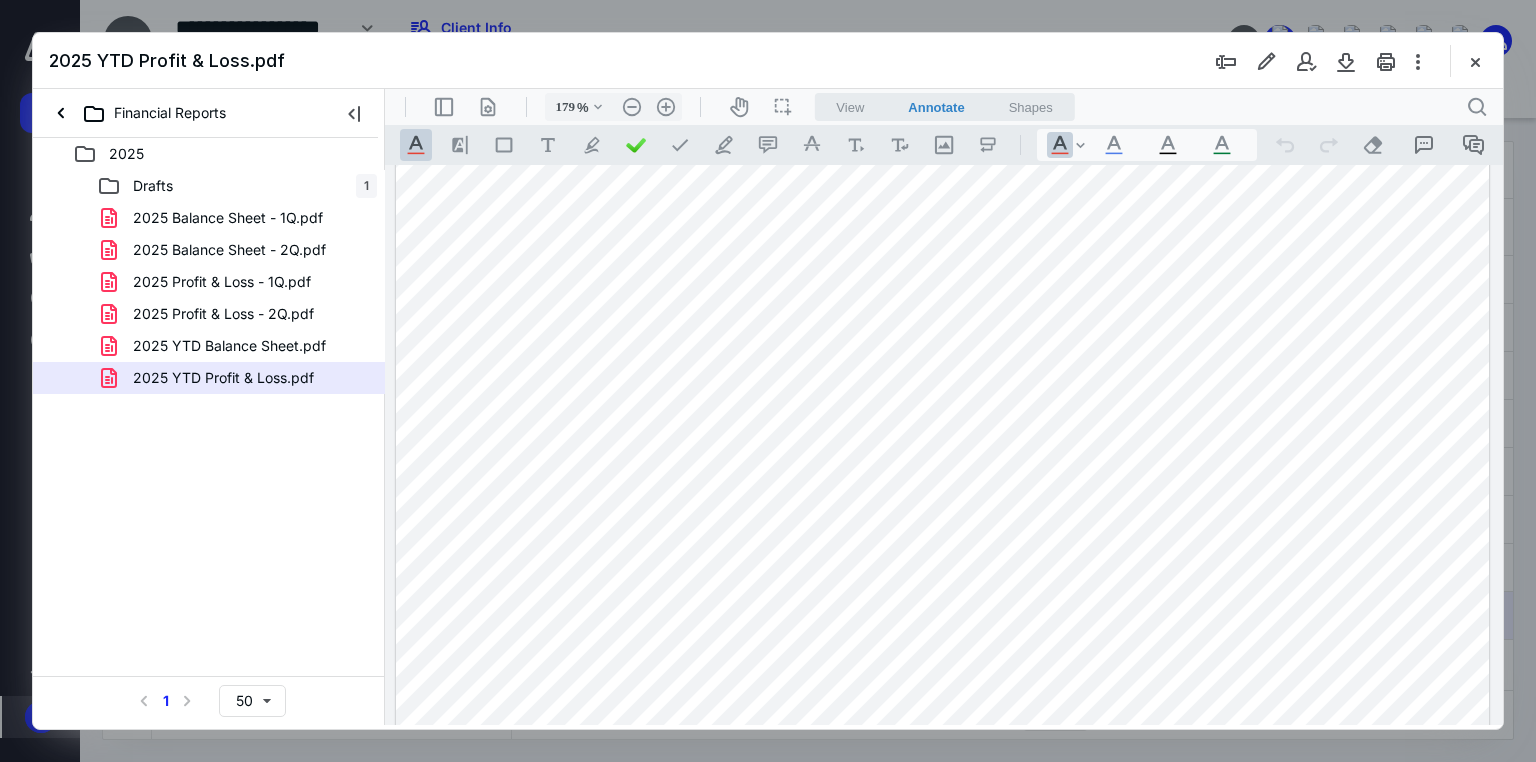 click on "2025 YTD Balance Sheet.pdf" at bounding box center [229, 346] 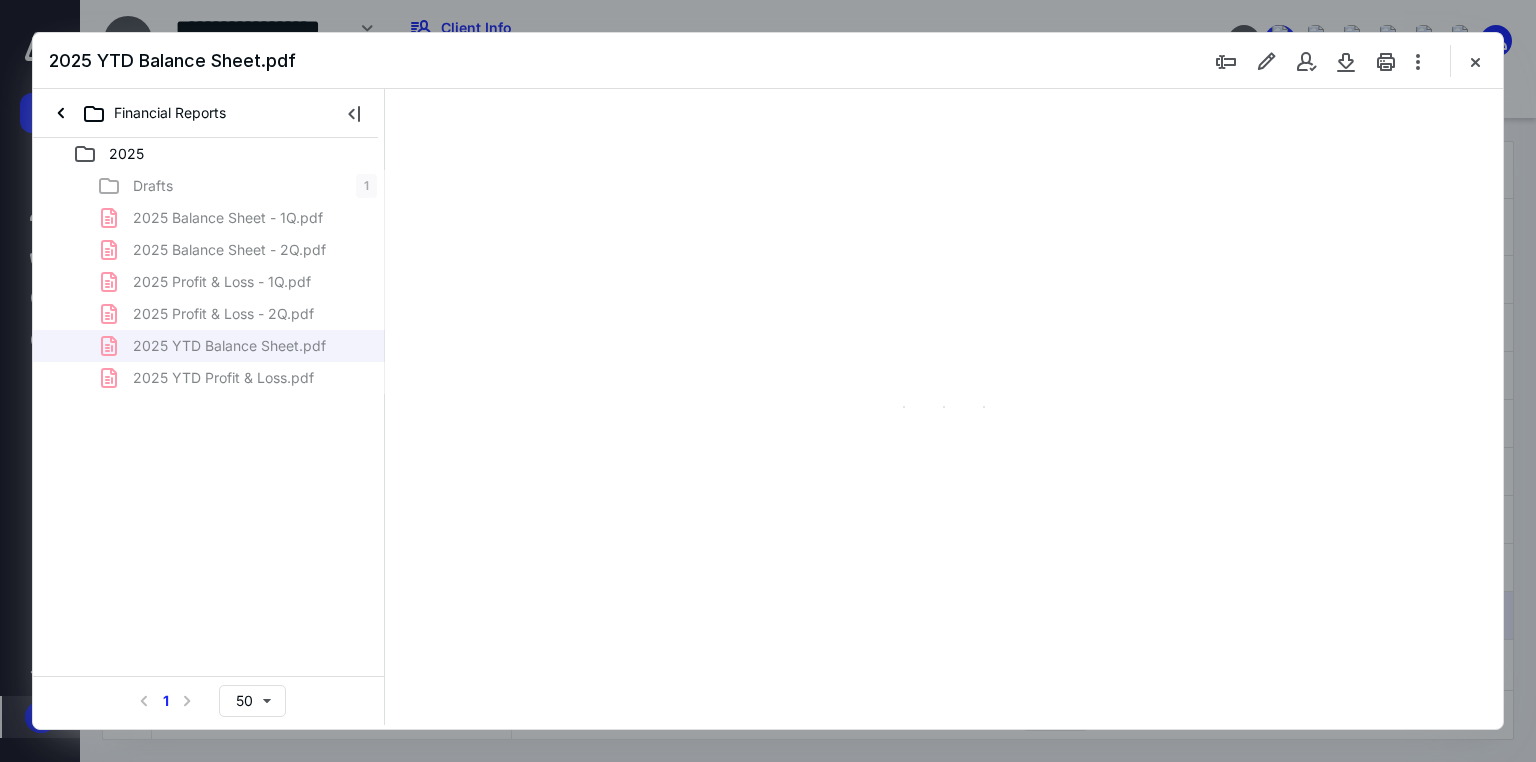 type on "179" 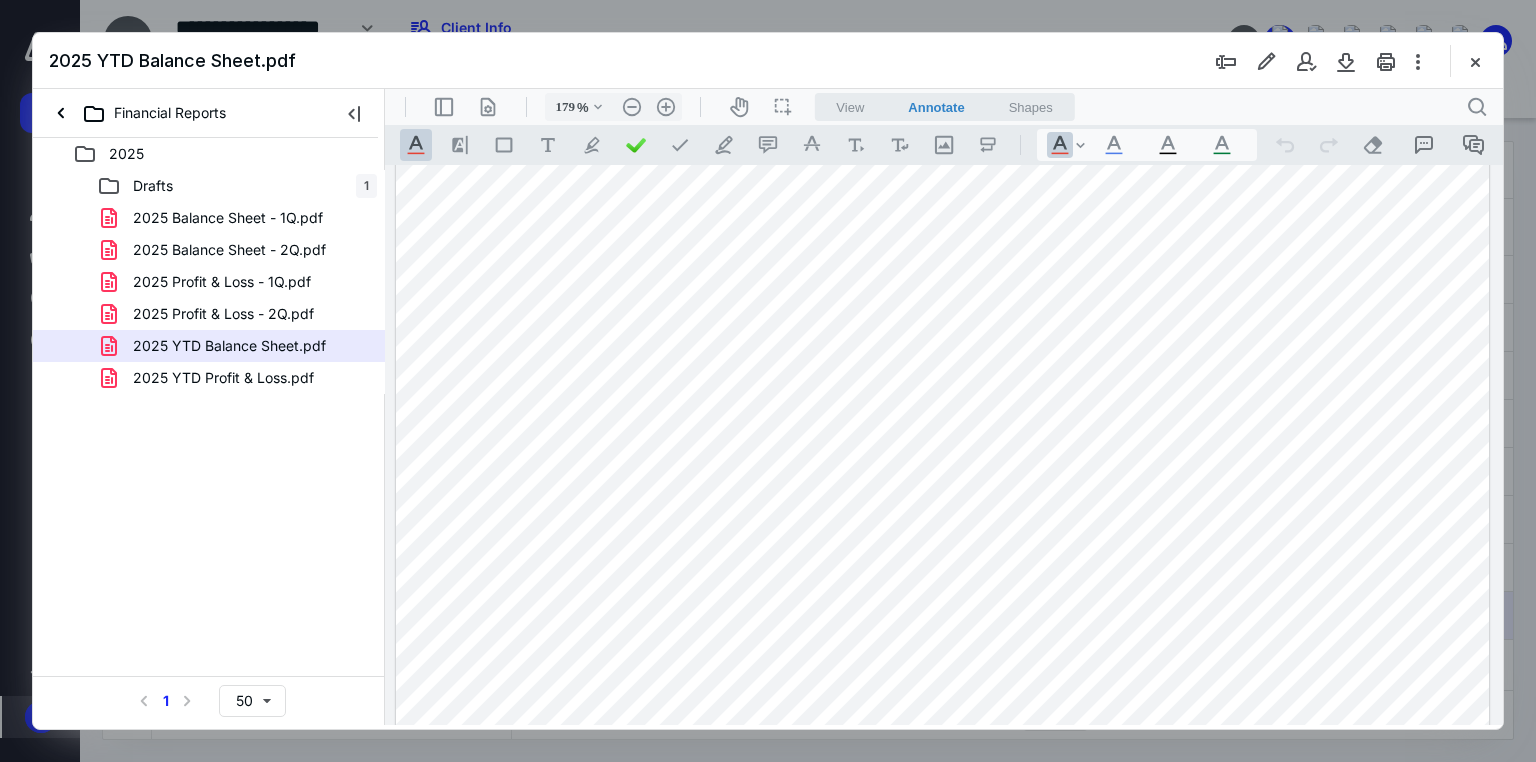 scroll, scrollTop: 0, scrollLeft: 0, axis: both 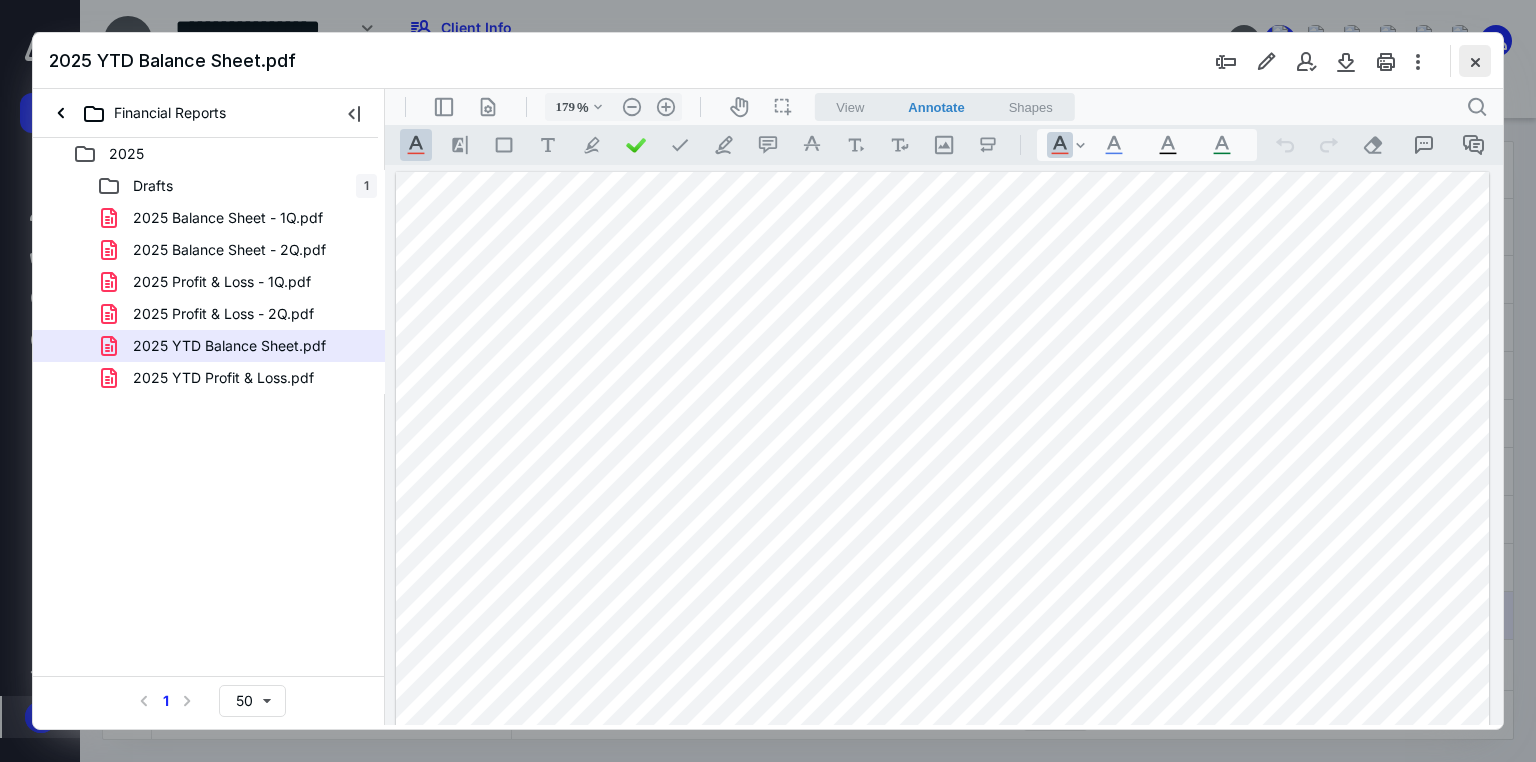 click at bounding box center (1475, 61) 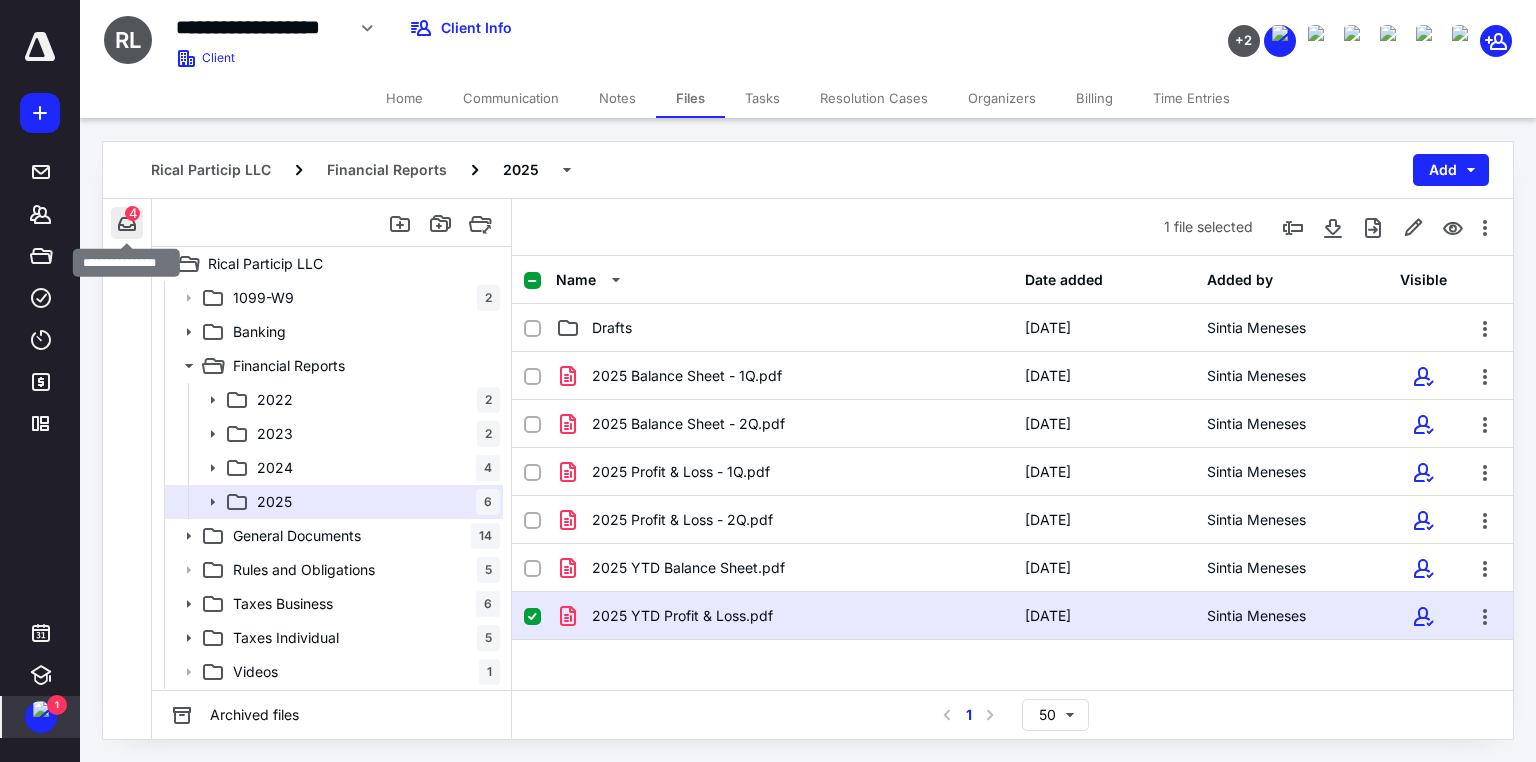 click at bounding box center [127, 223] 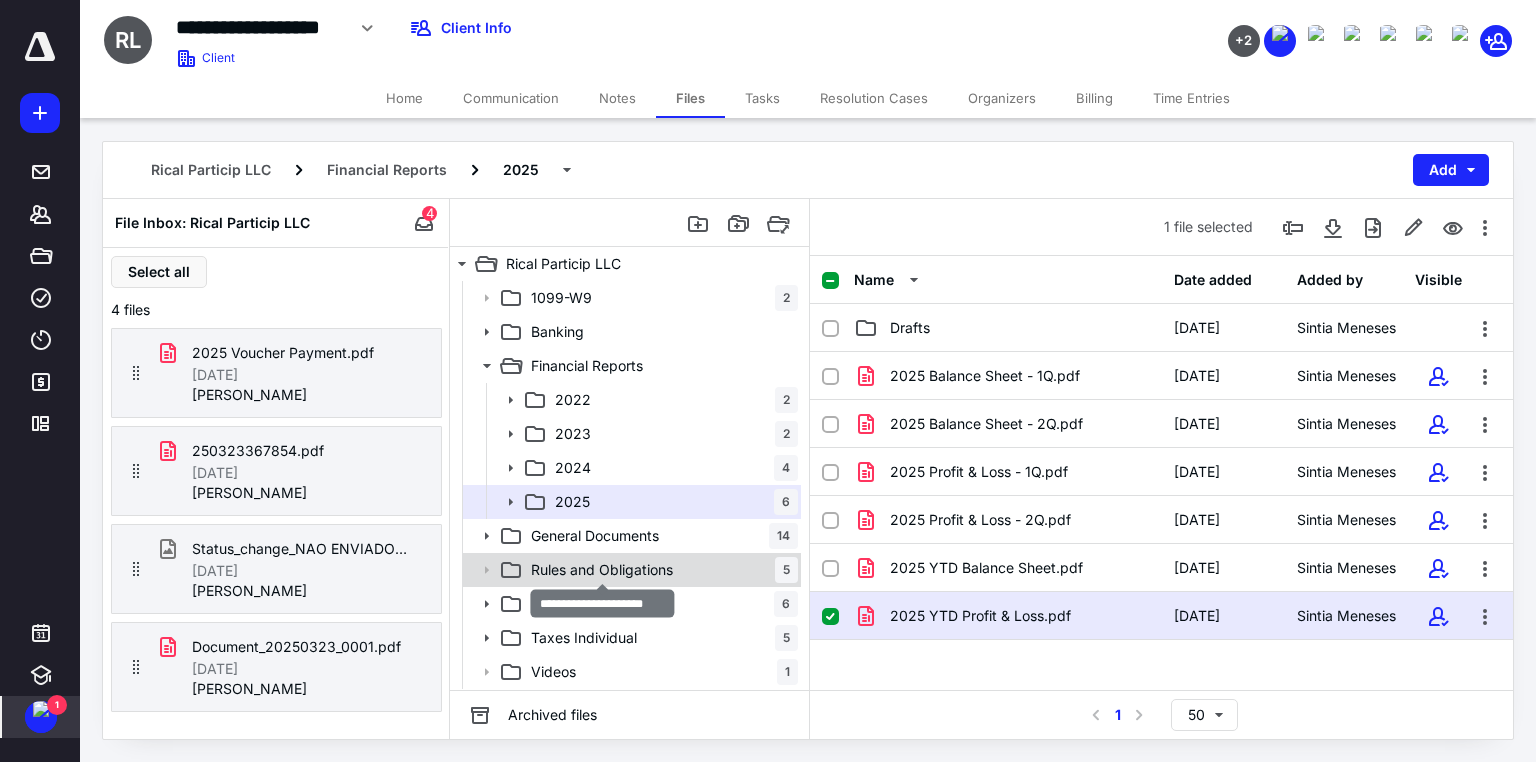 click on "Rules and Obligations" at bounding box center (602, 570) 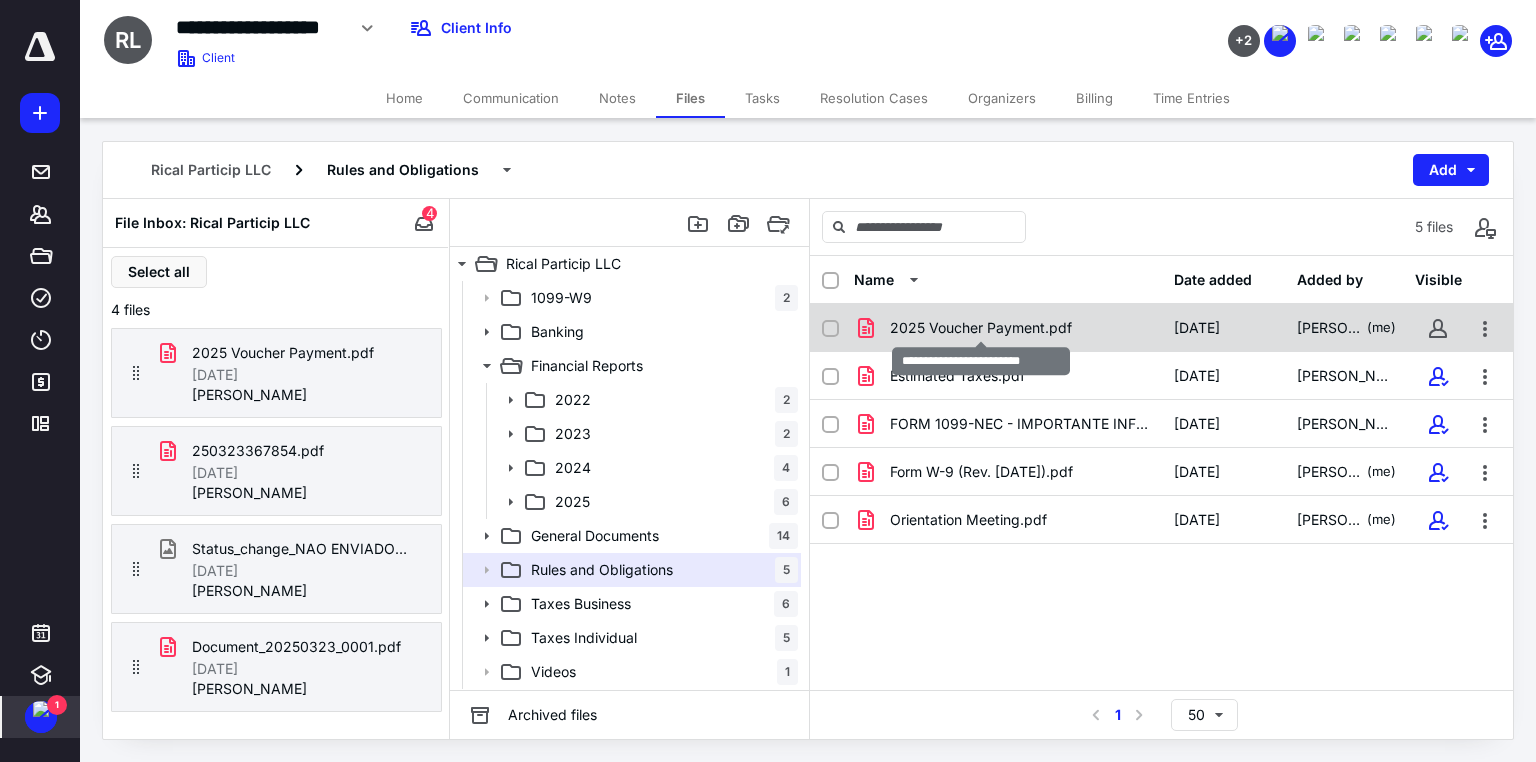 click on "2025 Voucher Payment.pdf" at bounding box center (981, 328) 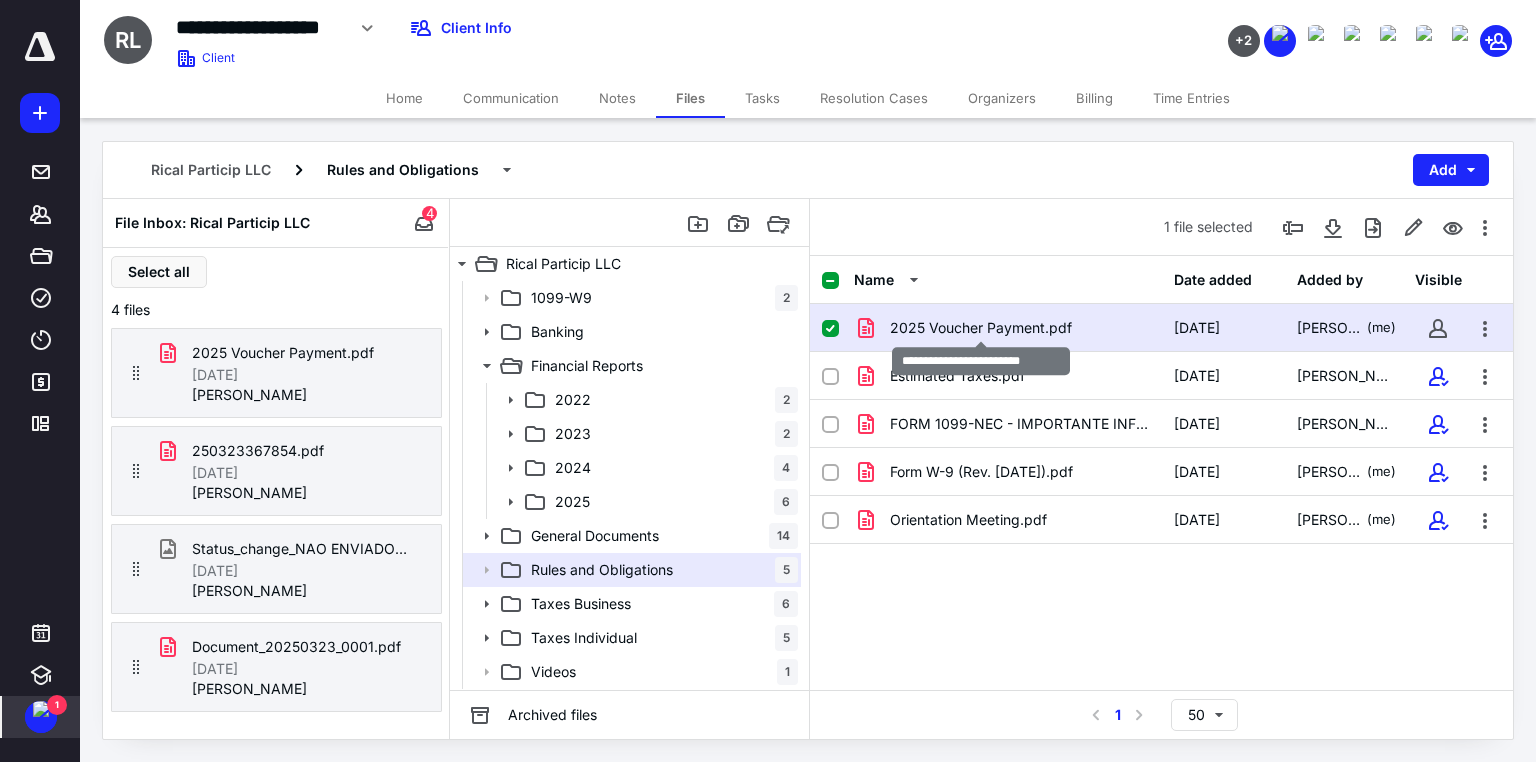 click on "2025 Voucher Payment.pdf" at bounding box center [981, 328] 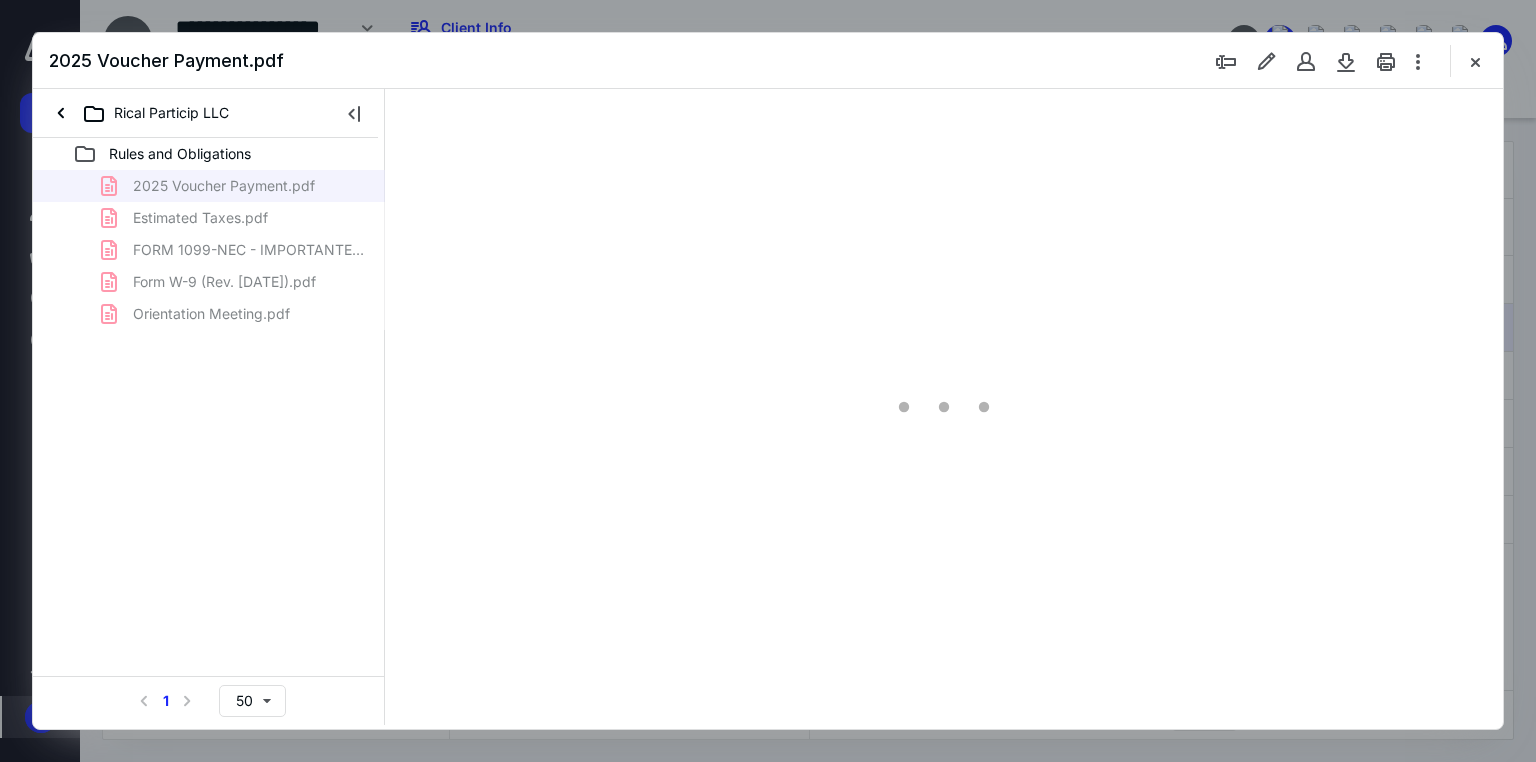 scroll, scrollTop: 0, scrollLeft: 0, axis: both 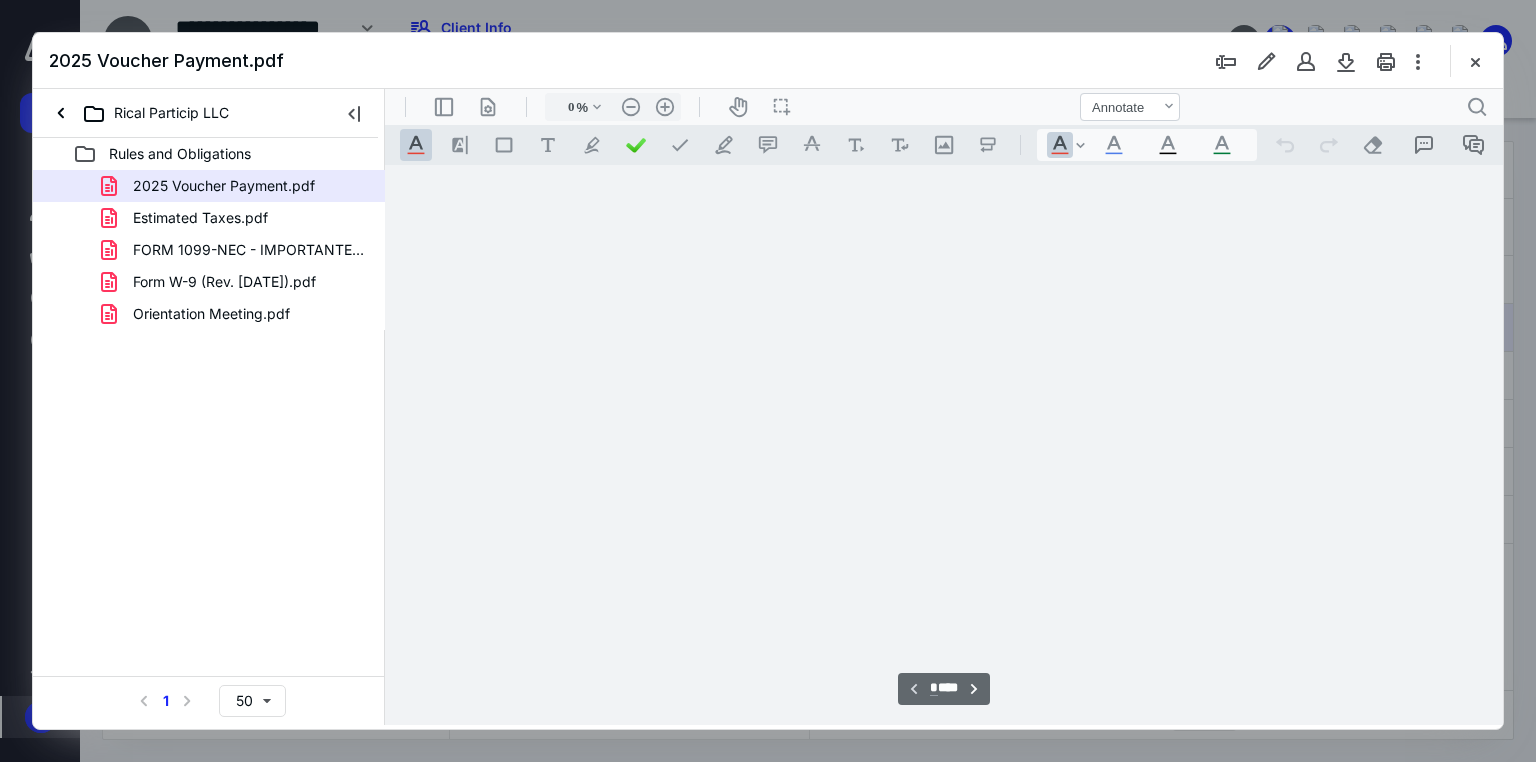 type on "179" 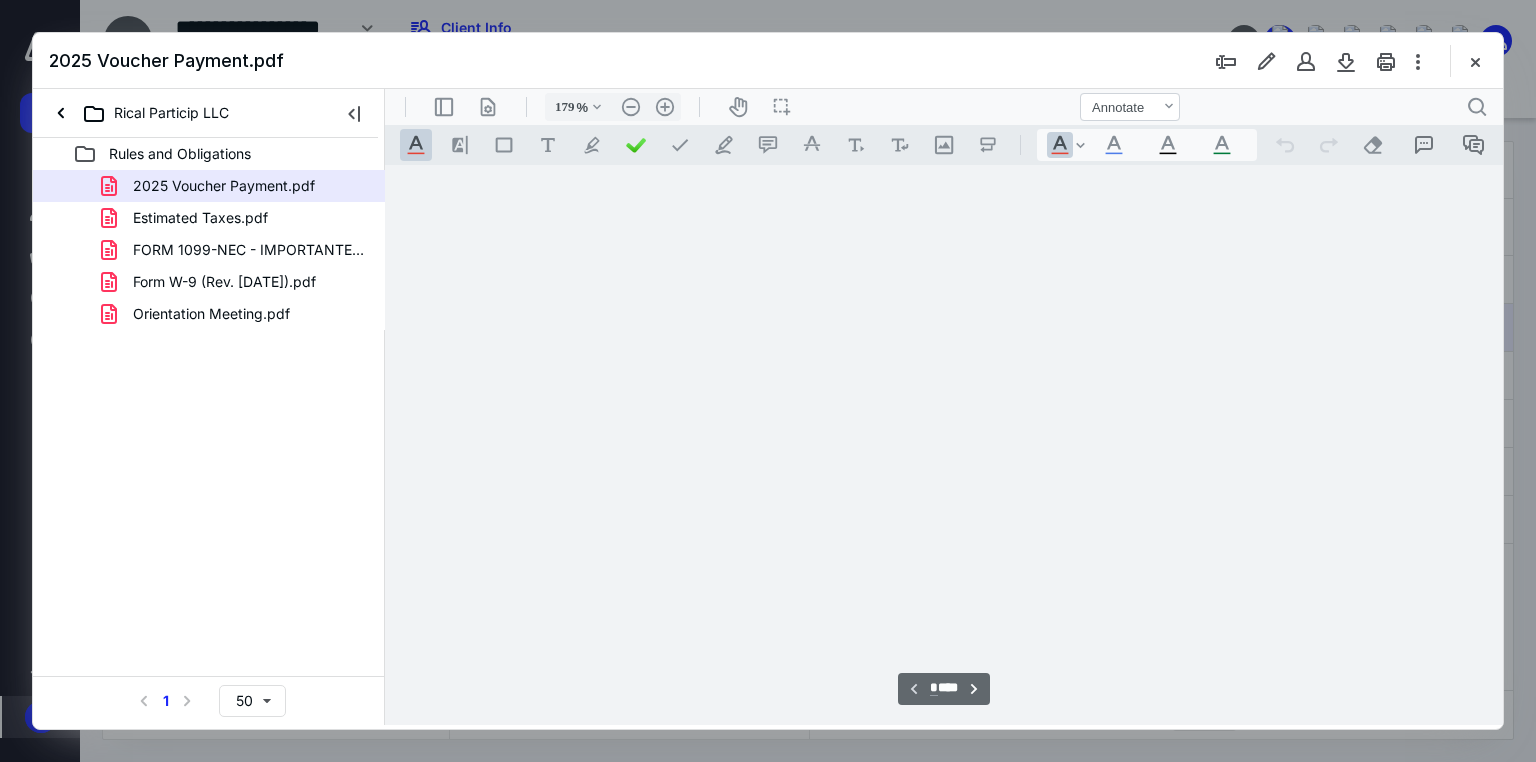 scroll, scrollTop: 83, scrollLeft: 0, axis: vertical 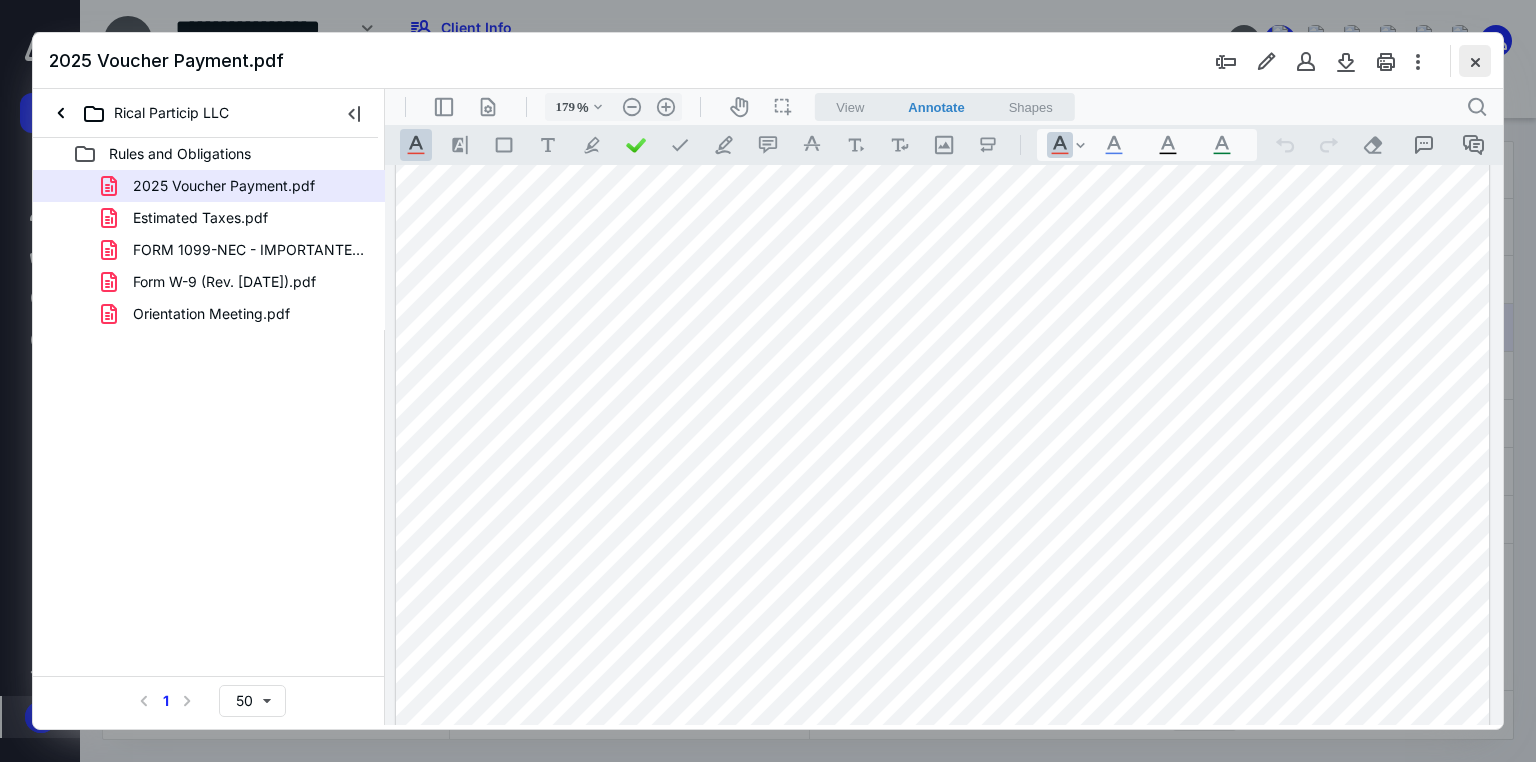 click at bounding box center (1475, 61) 